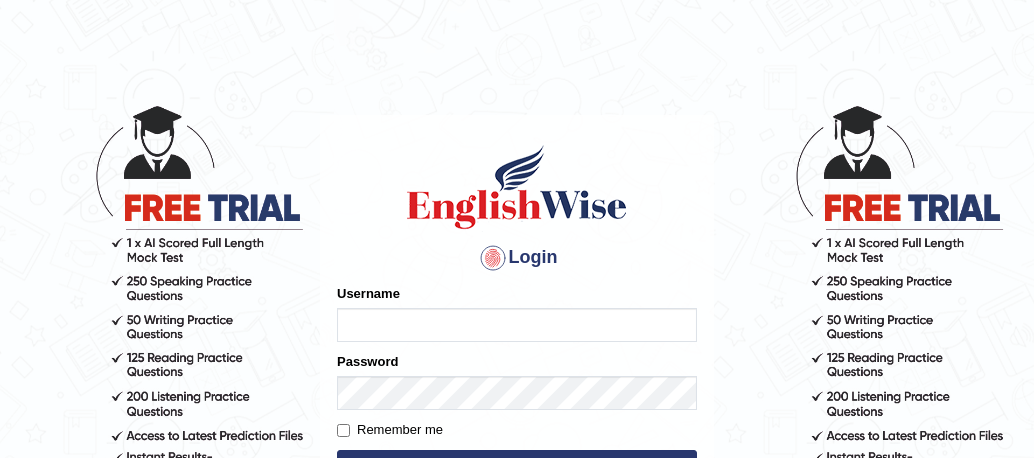 scroll, scrollTop: 0, scrollLeft: 0, axis: both 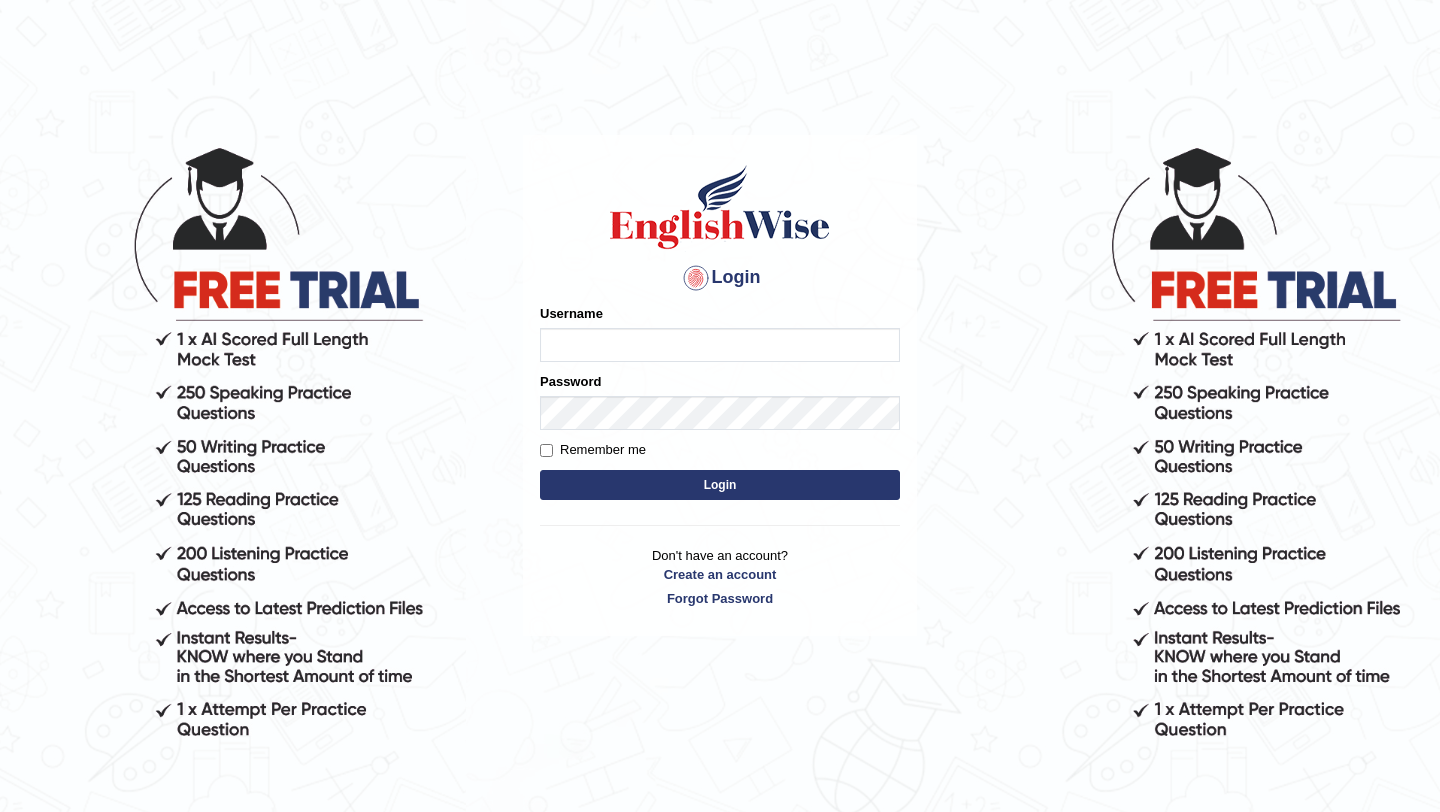 type on "charan_12" 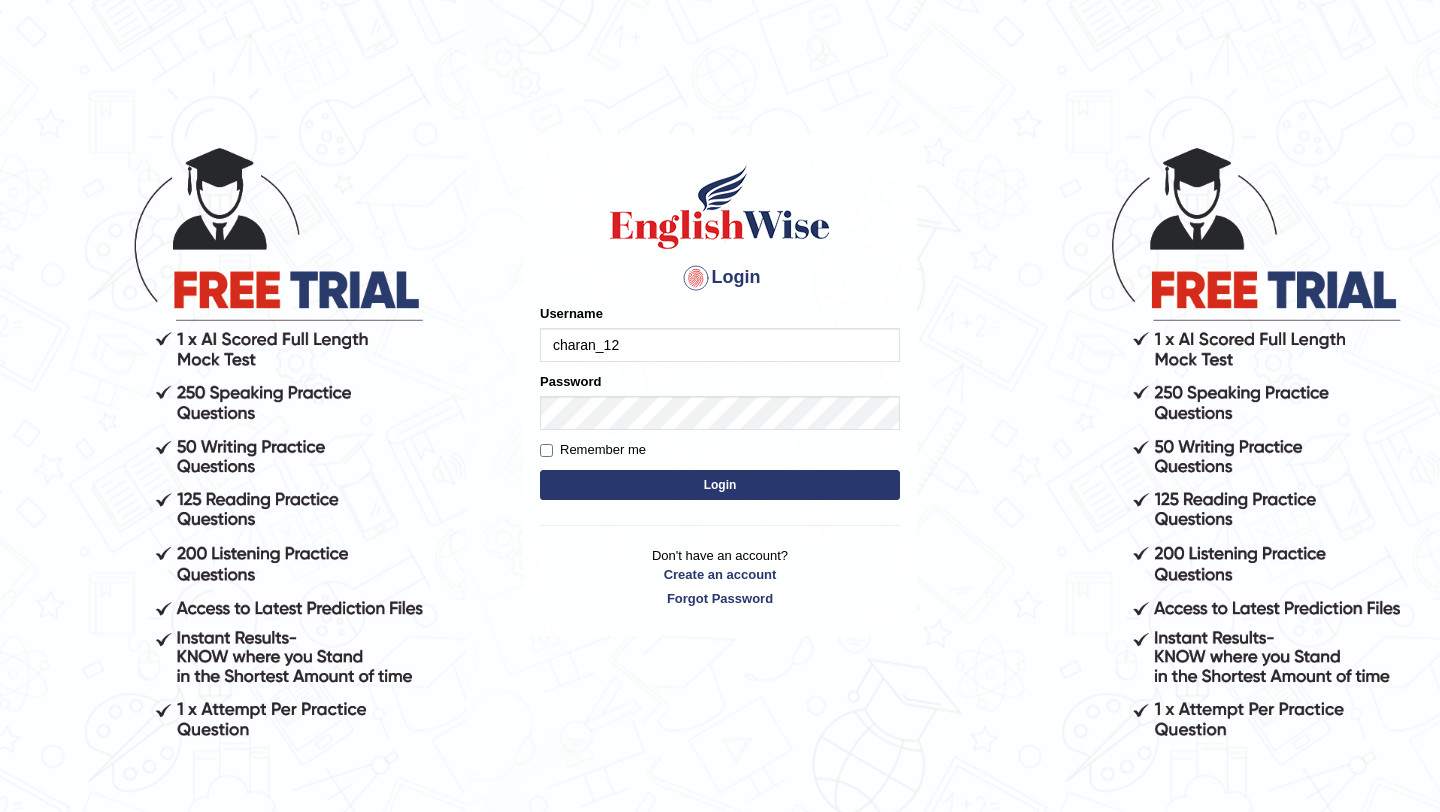 click on "Remember me" at bounding box center (593, 450) 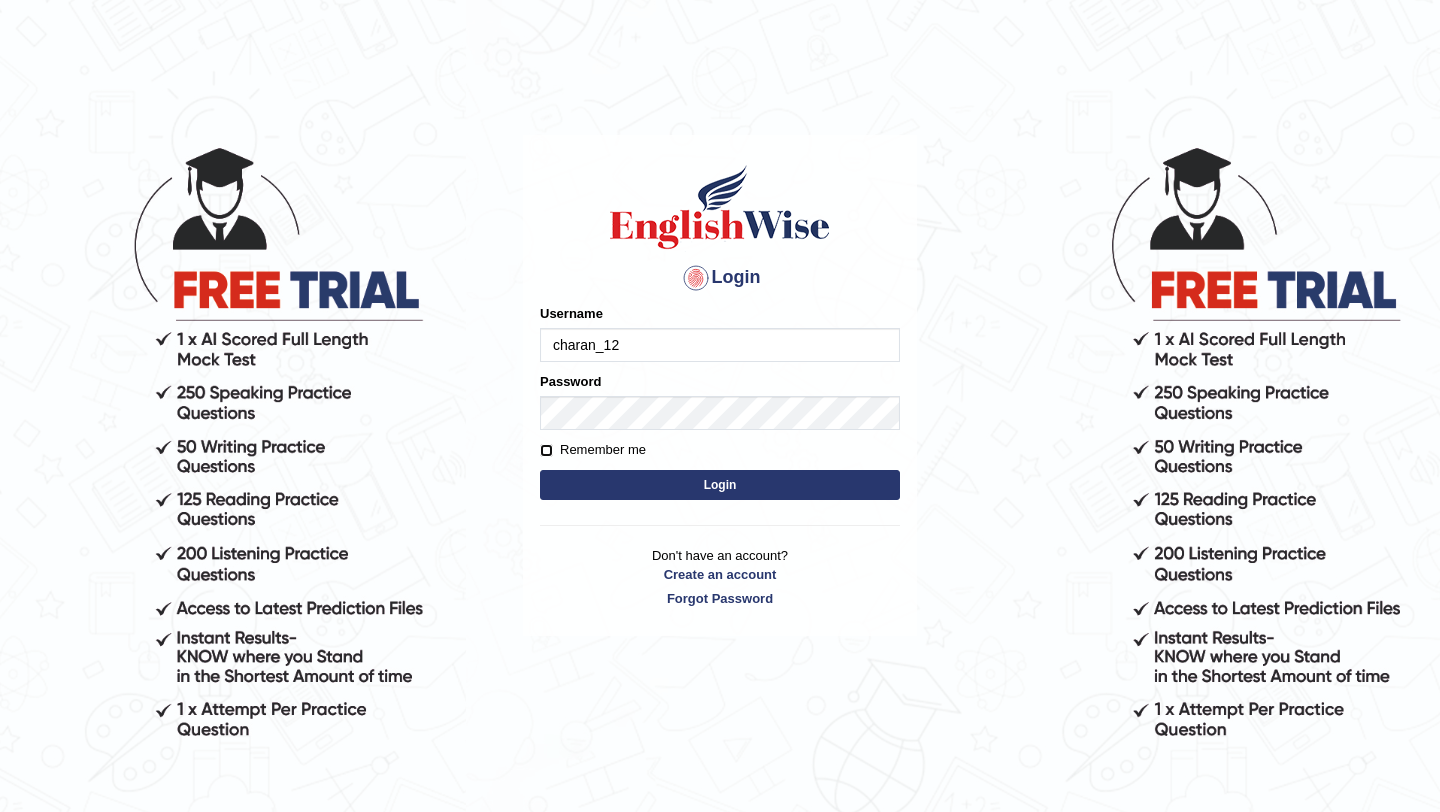 click on "Remember me" at bounding box center [546, 450] 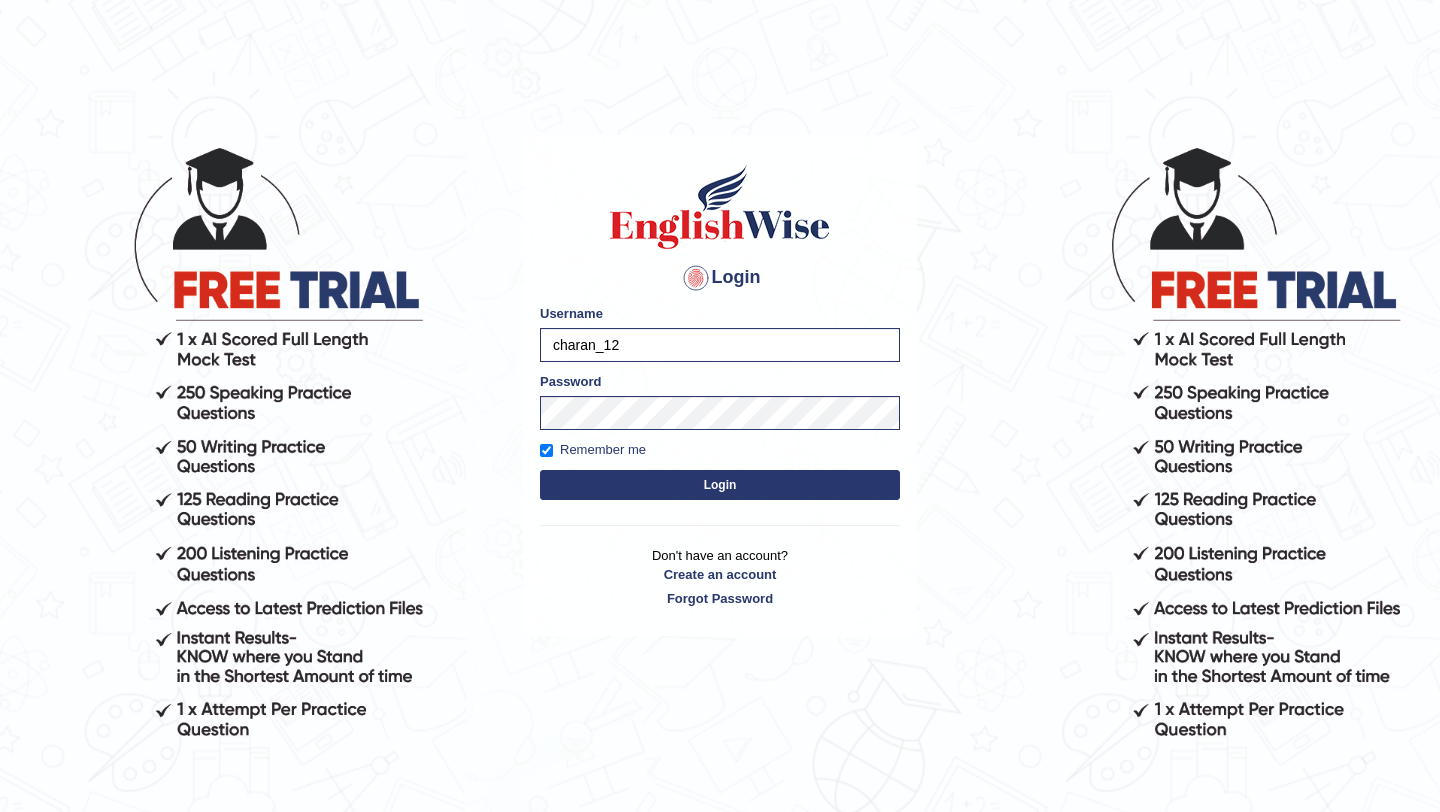 click on "Login" at bounding box center [720, 485] 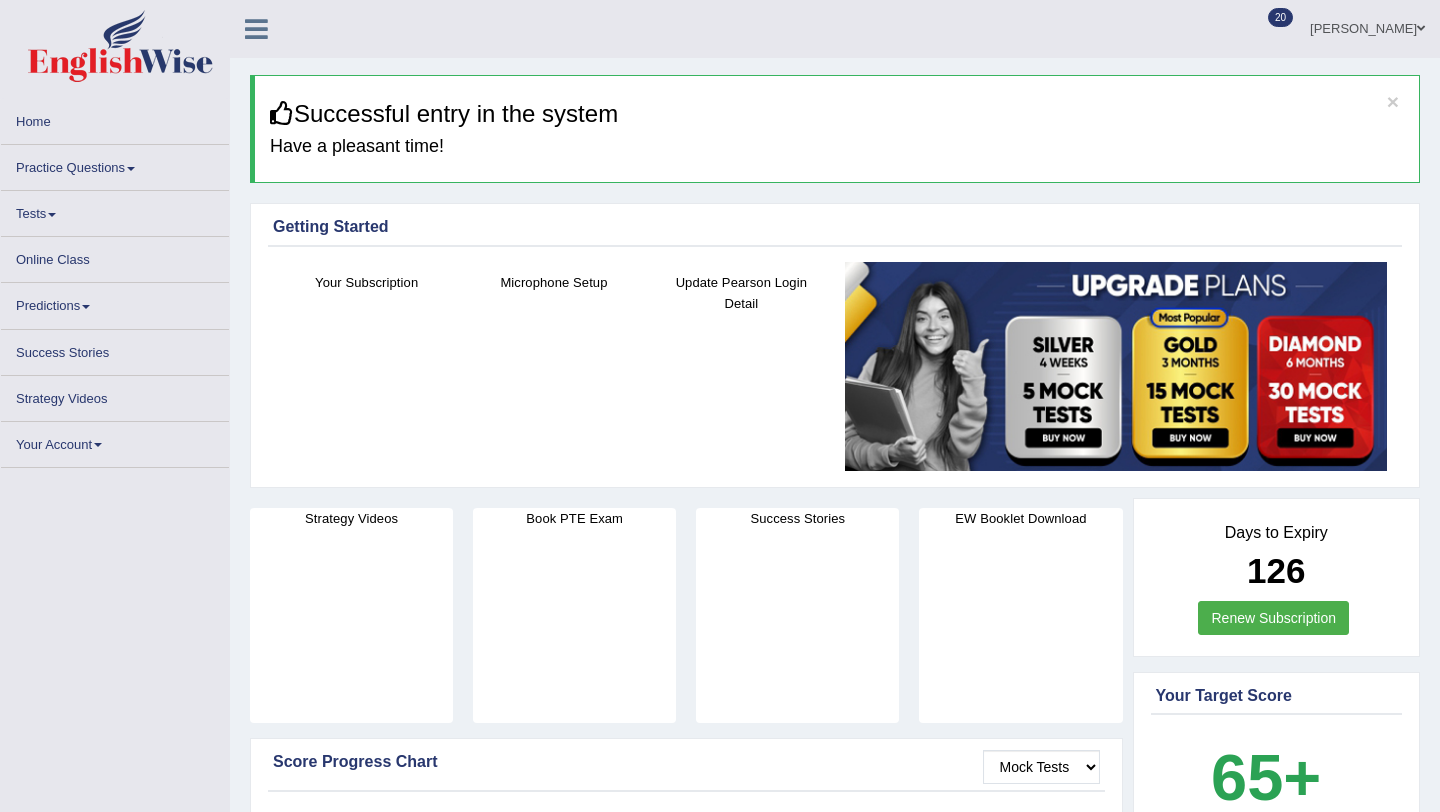 scroll, scrollTop: 0, scrollLeft: 0, axis: both 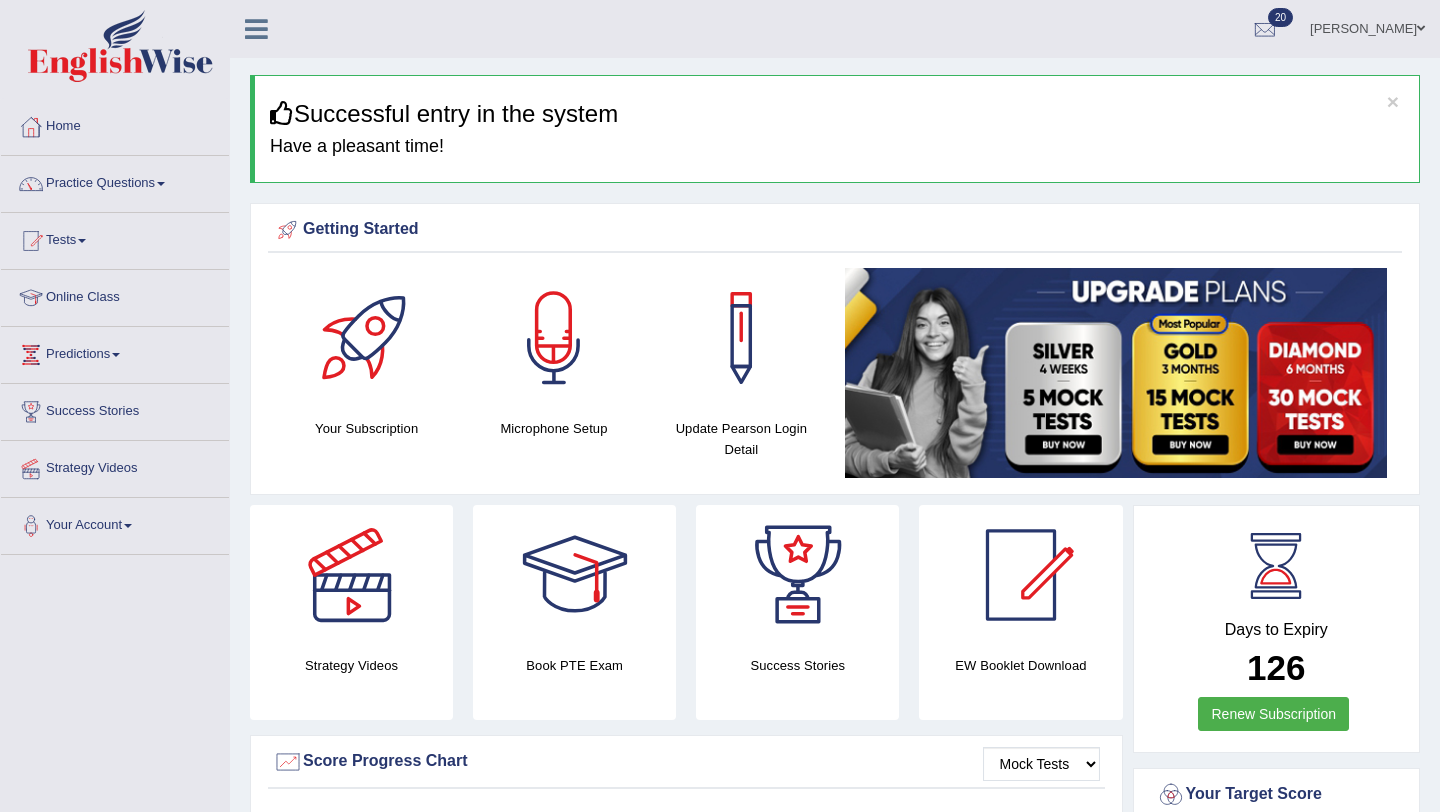 click on "Practice Questions" at bounding box center (115, 181) 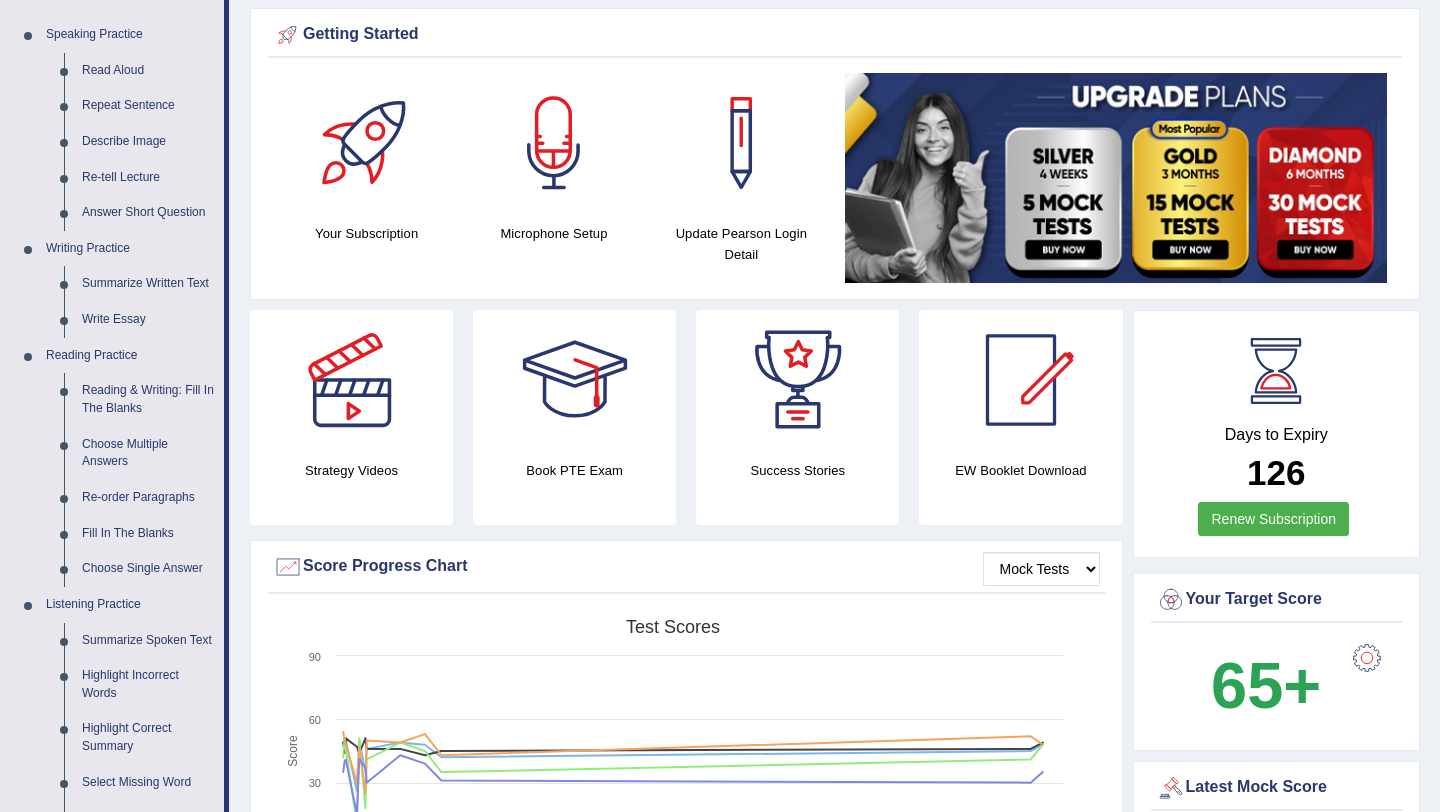 scroll, scrollTop: 194, scrollLeft: 0, axis: vertical 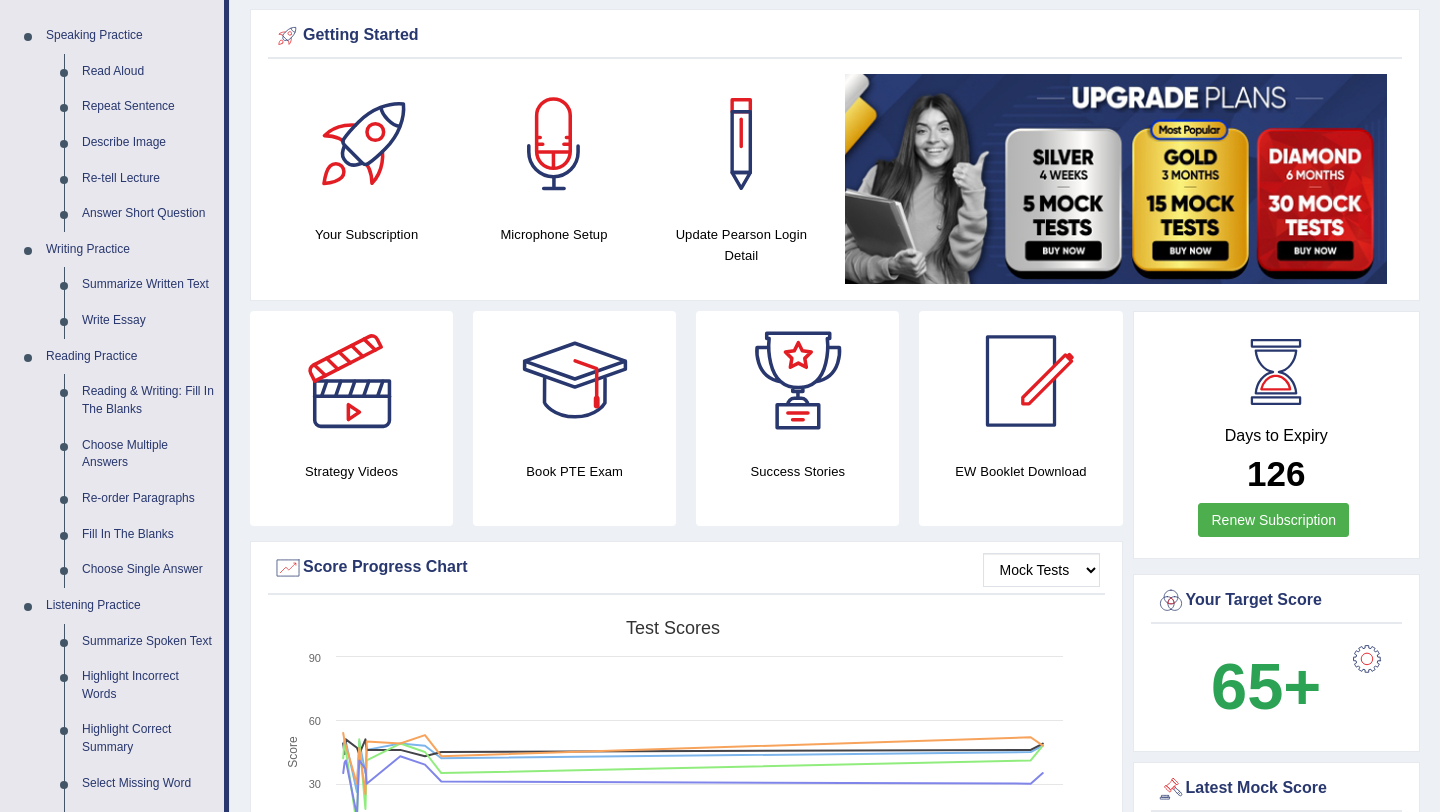 click on "Summarize Written Text" at bounding box center [148, 285] 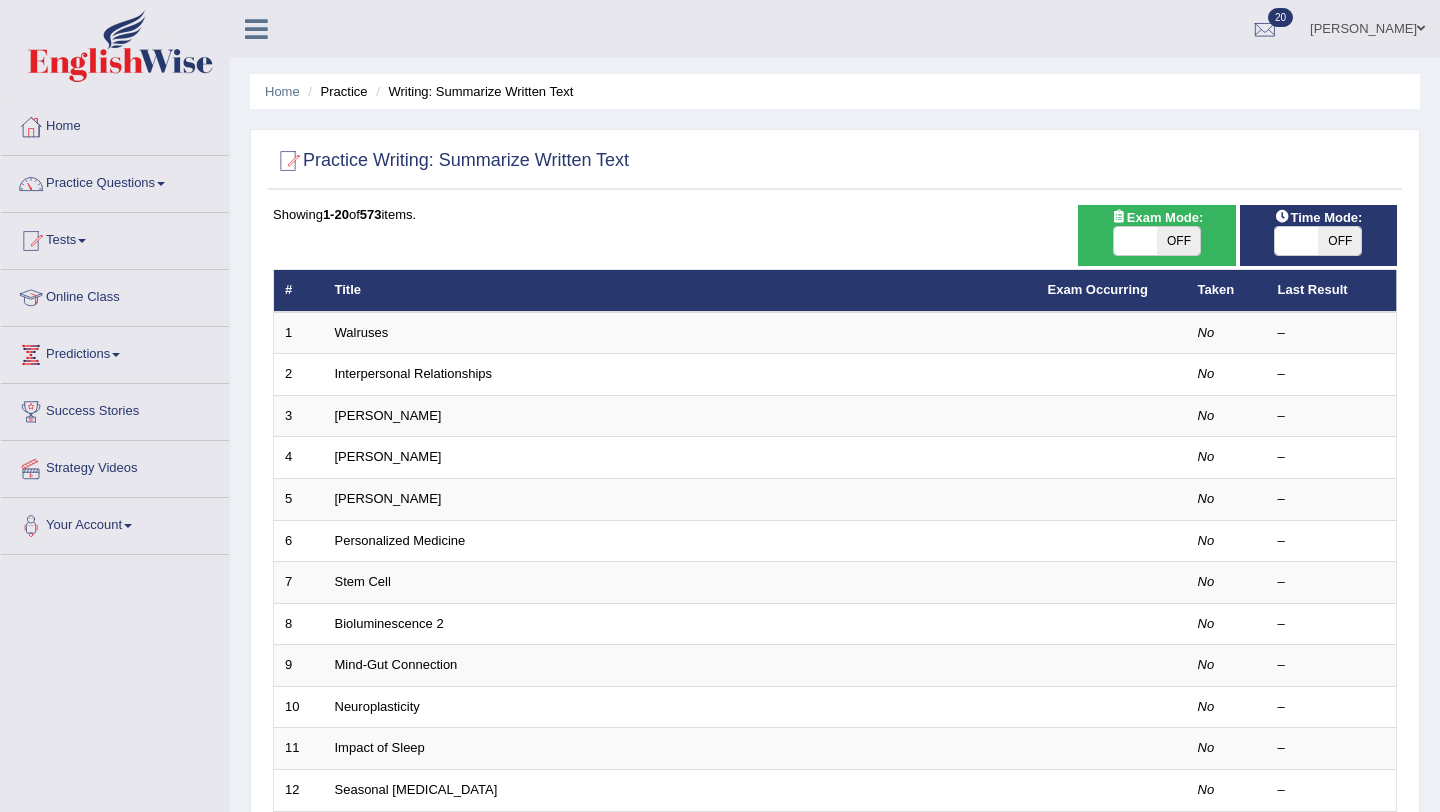 scroll, scrollTop: 149, scrollLeft: 0, axis: vertical 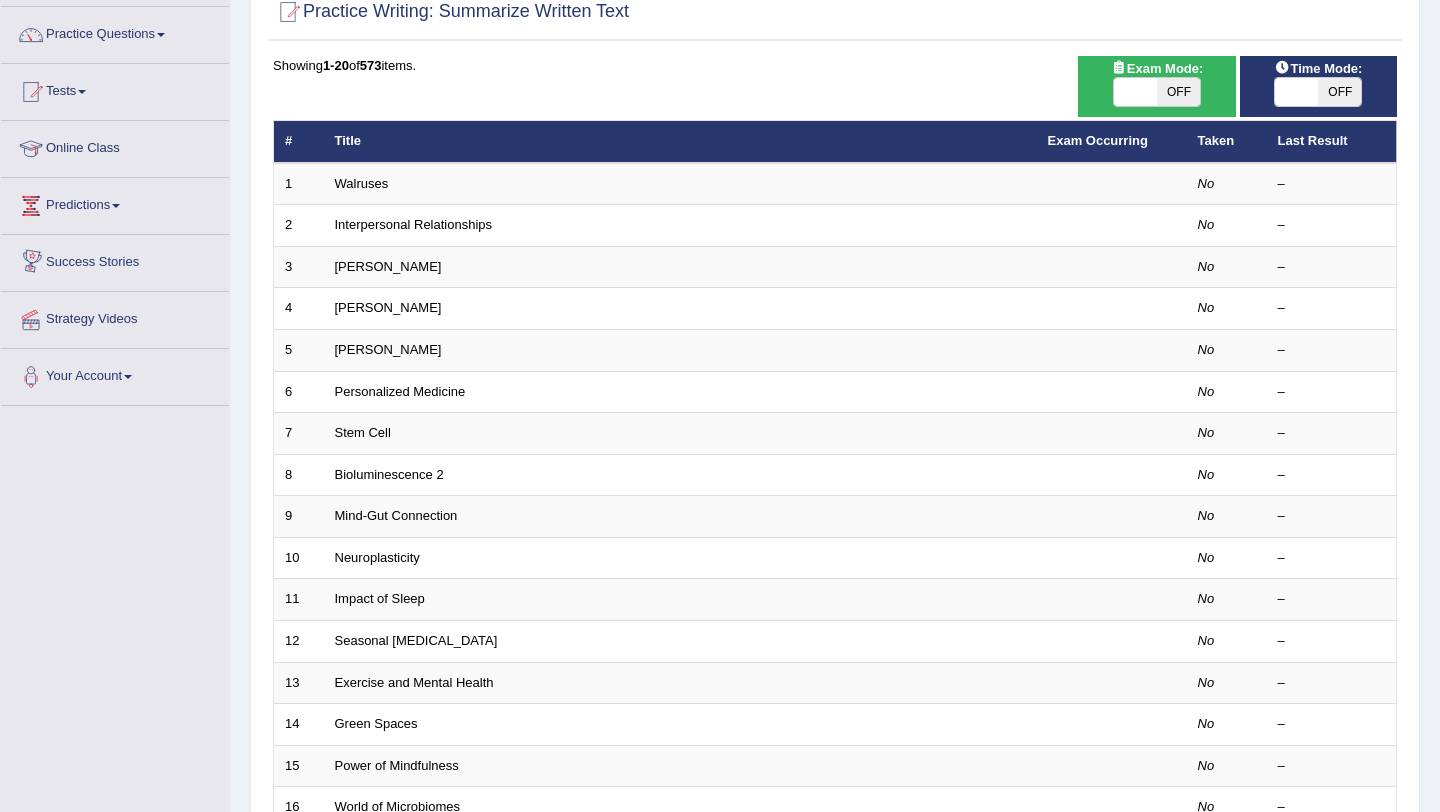 click at bounding box center (1296, 92) 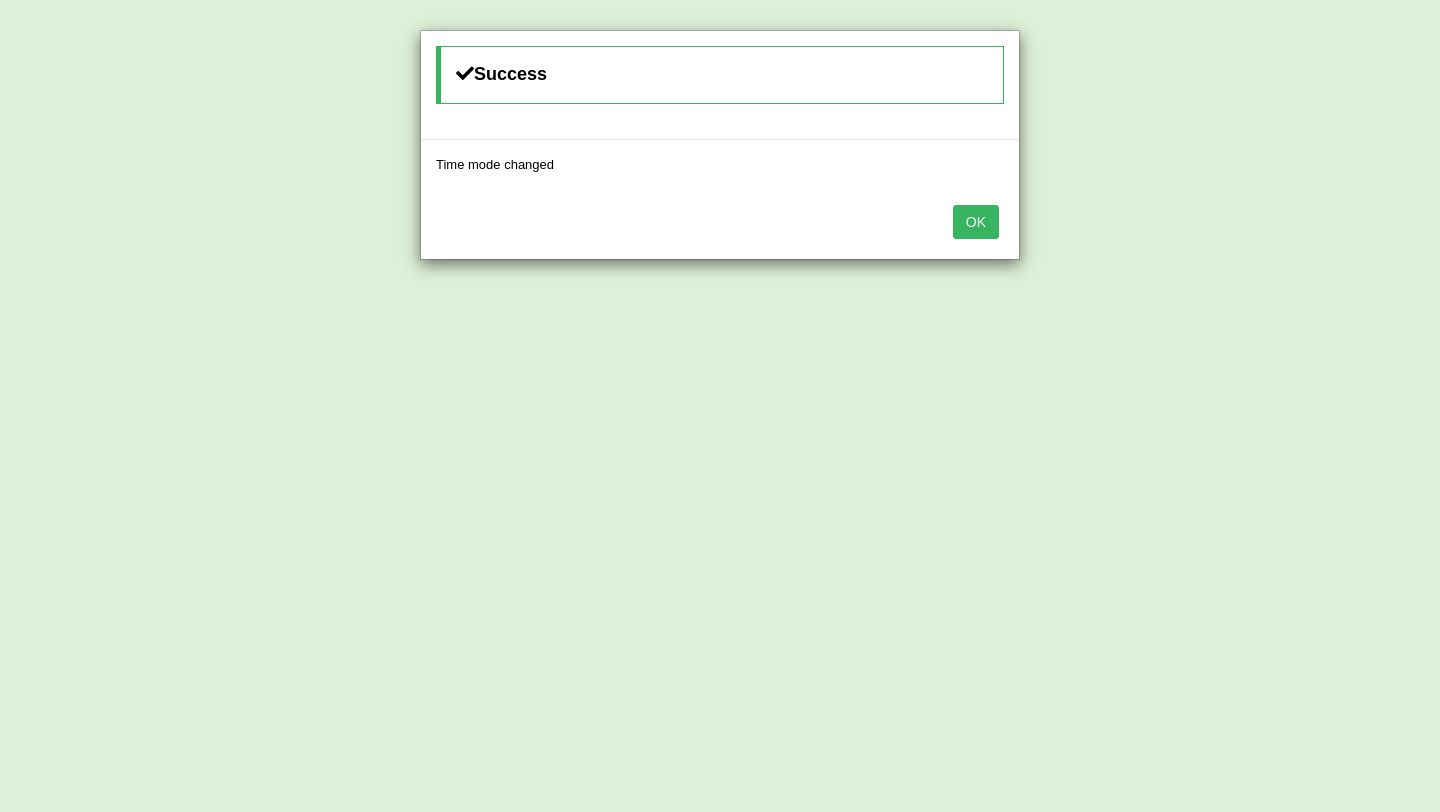 click on "OK" at bounding box center (976, 222) 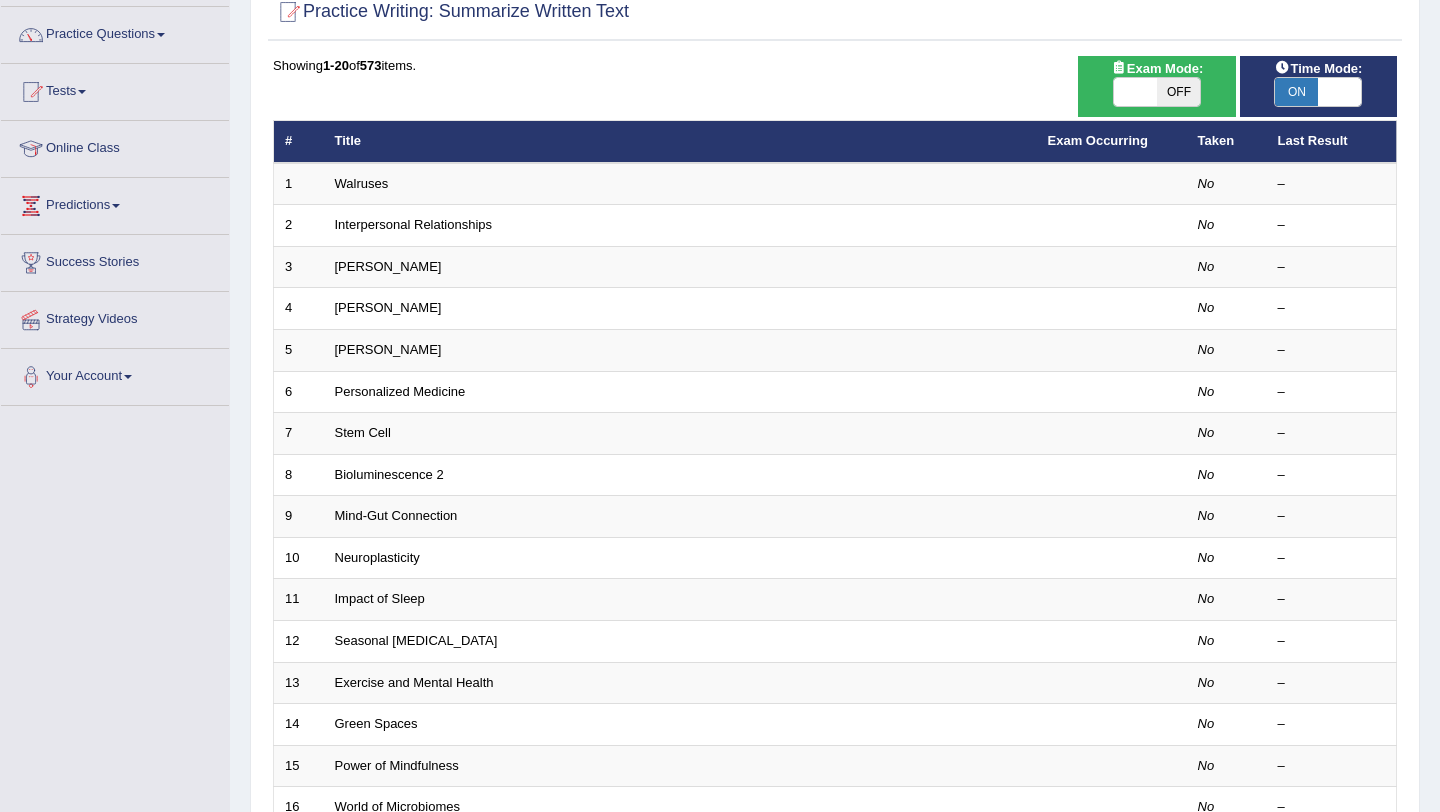 click at bounding box center (1135, 92) 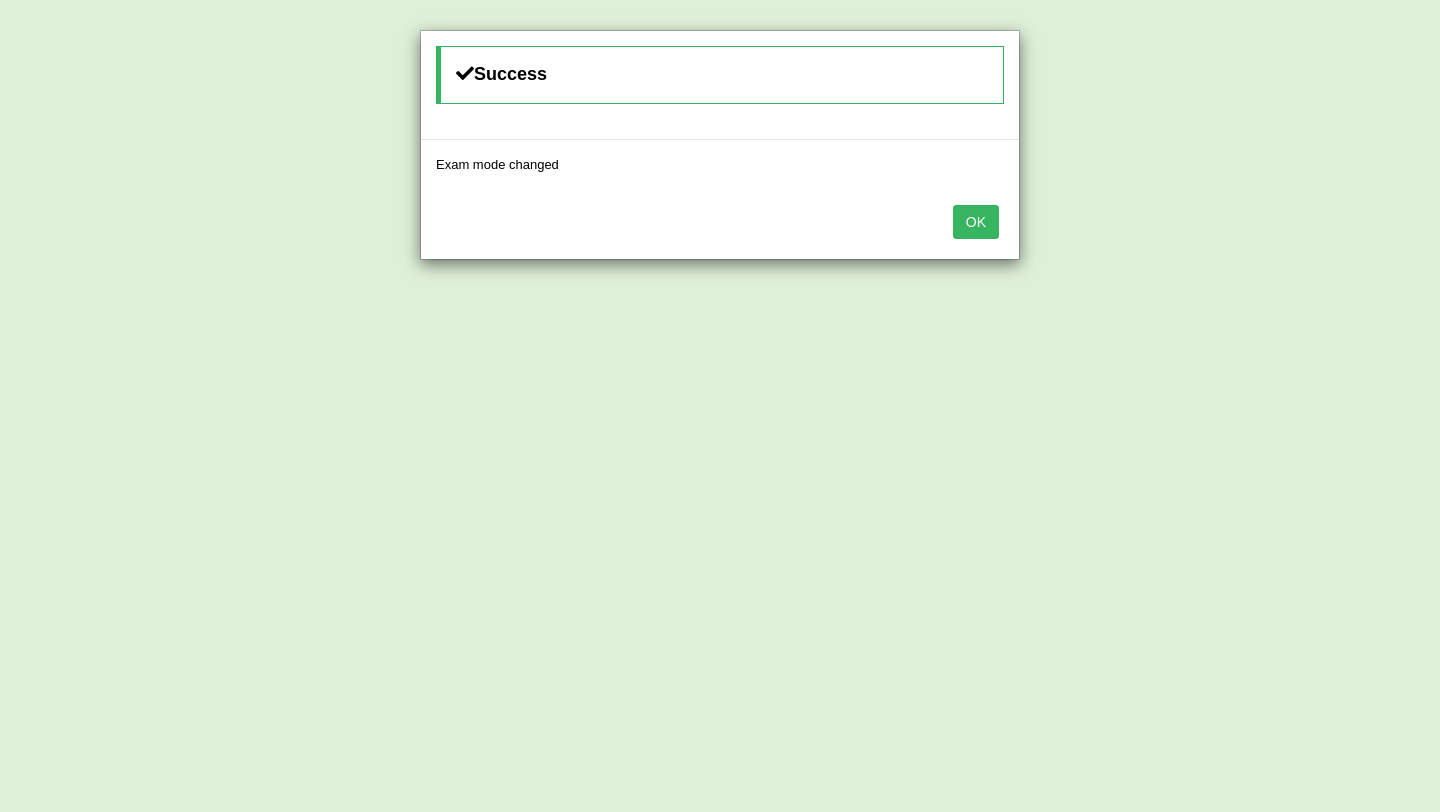 click on "OK" at bounding box center (976, 222) 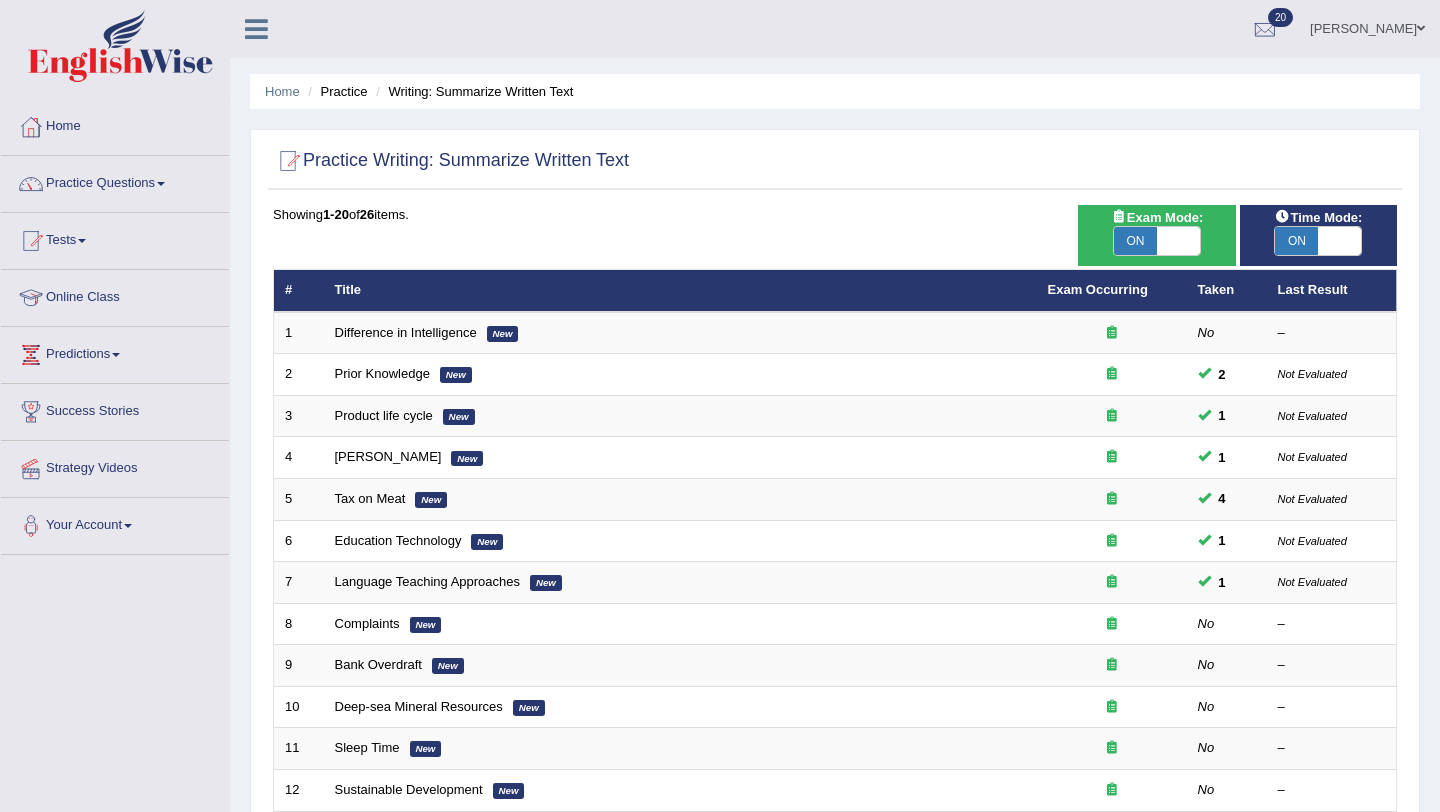scroll, scrollTop: 149, scrollLeft: 0, axis: vertical 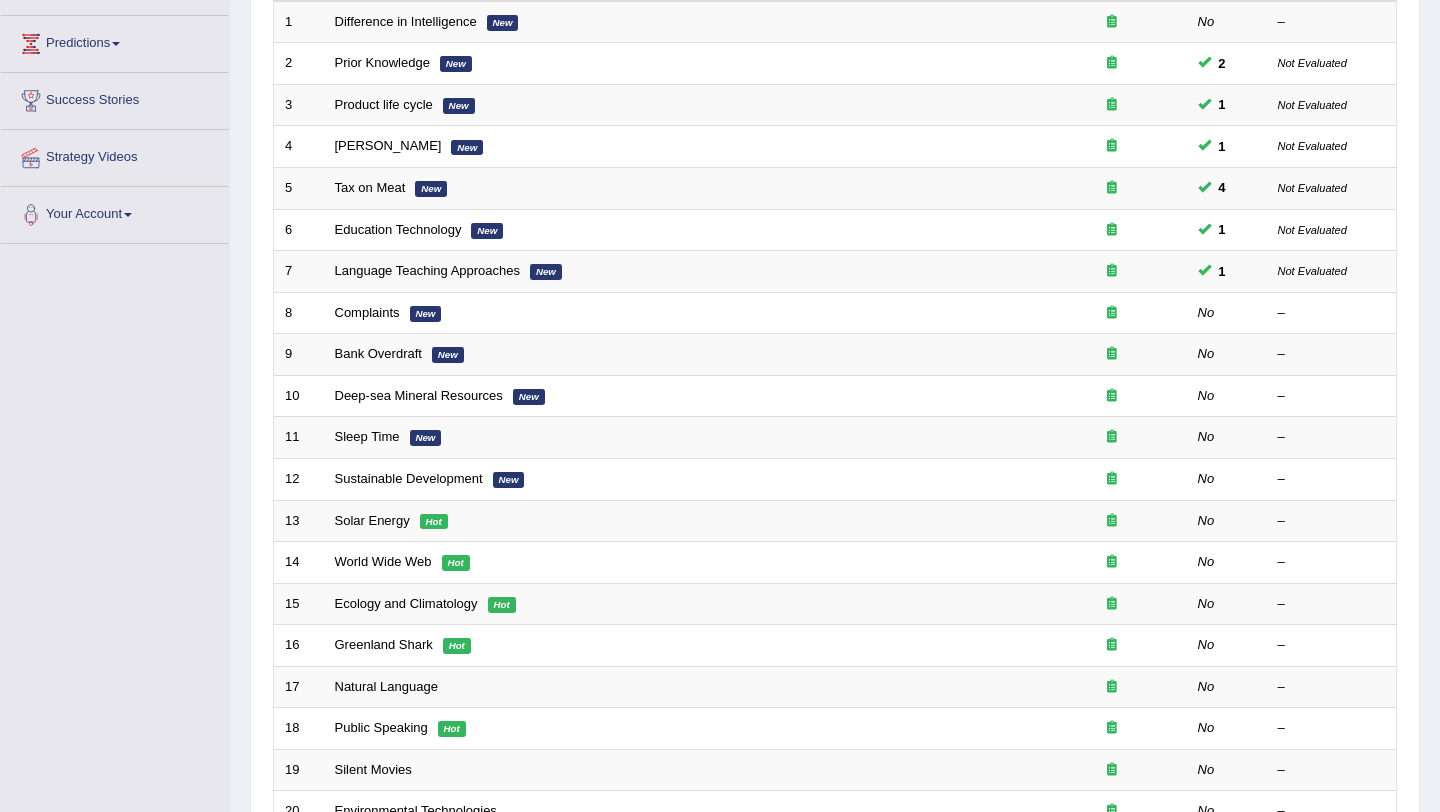 click on "Solar Energy" at bounding box center (372, 520) 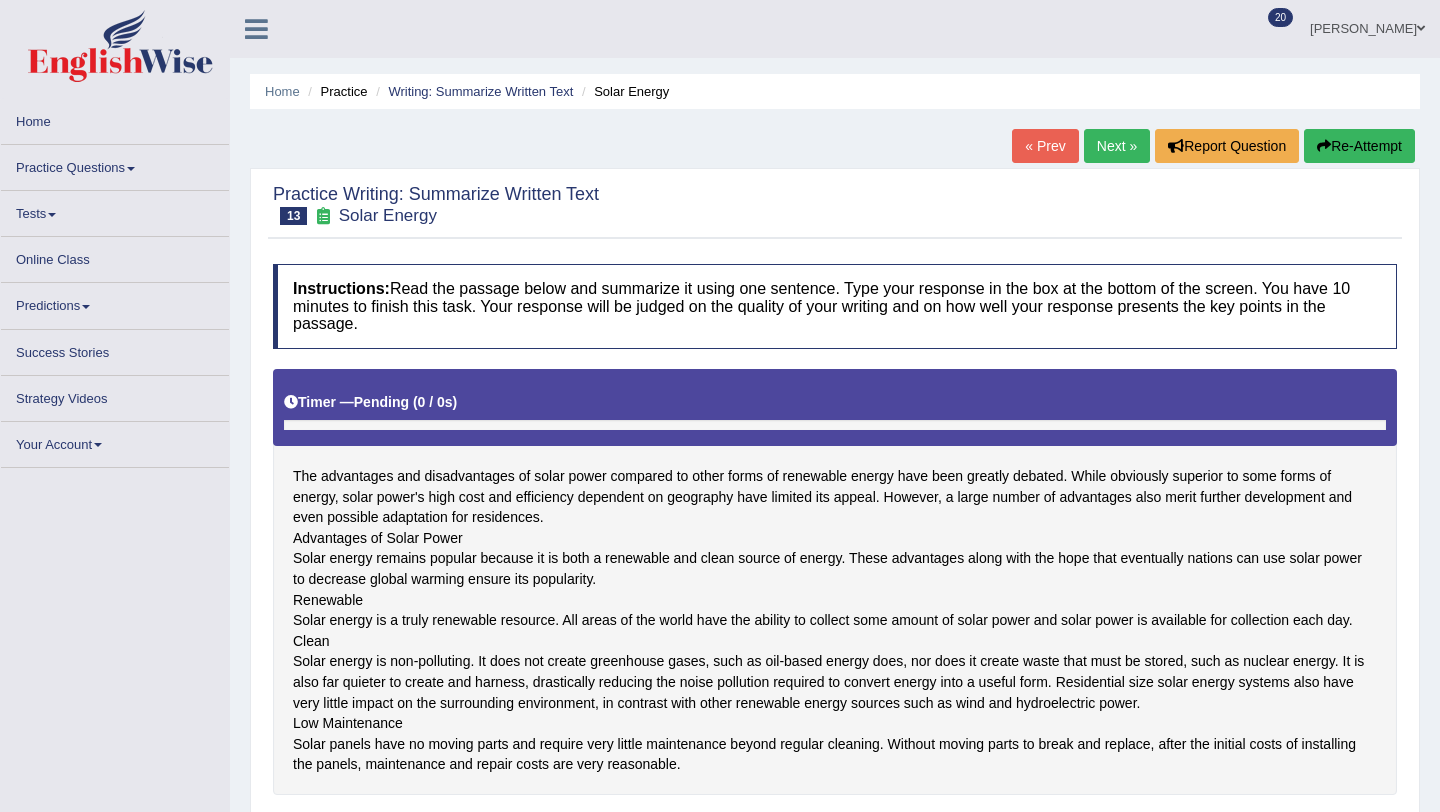 scroll, scrollTop: 0, scrollLeft: 0, axis: both 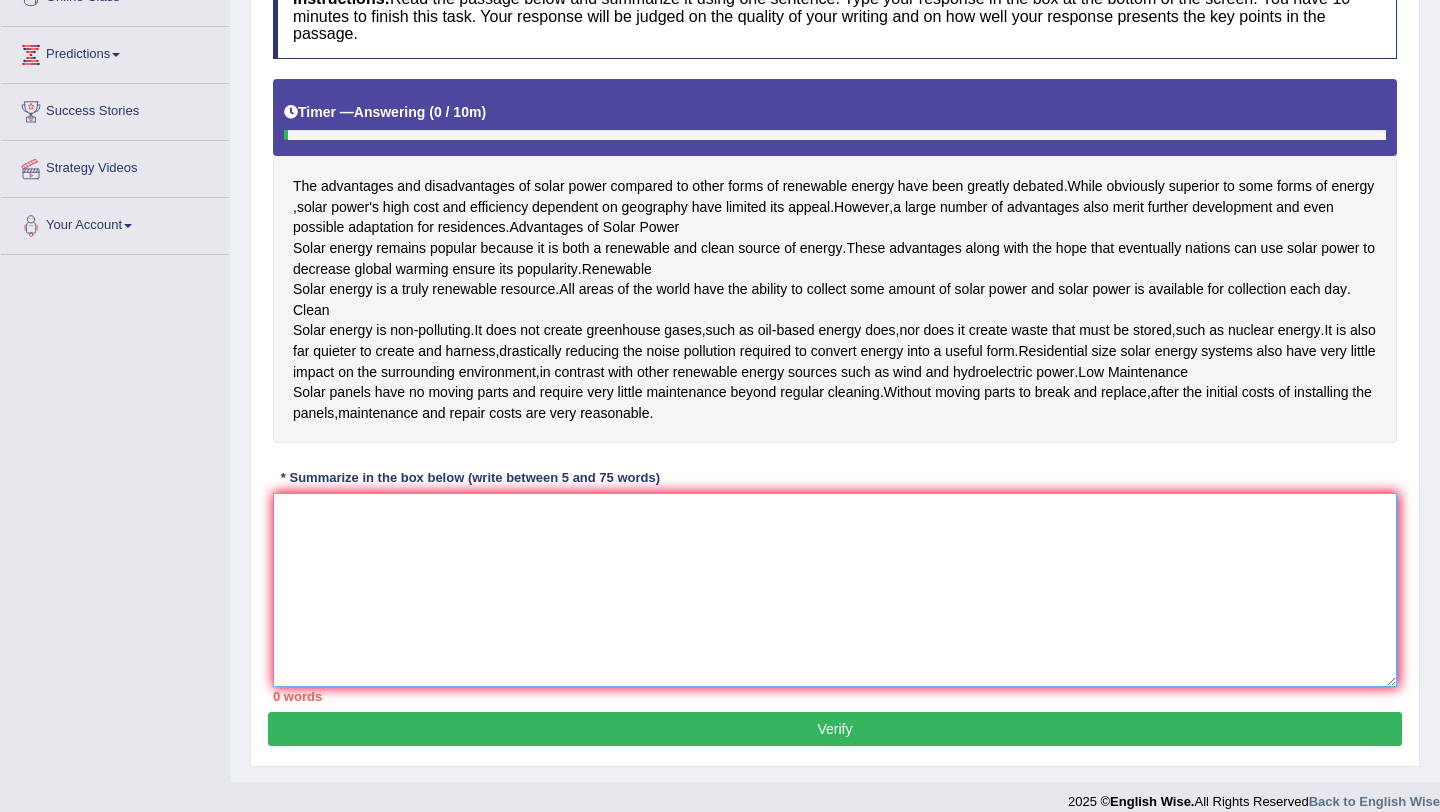 click at bounding box center [835, 590] 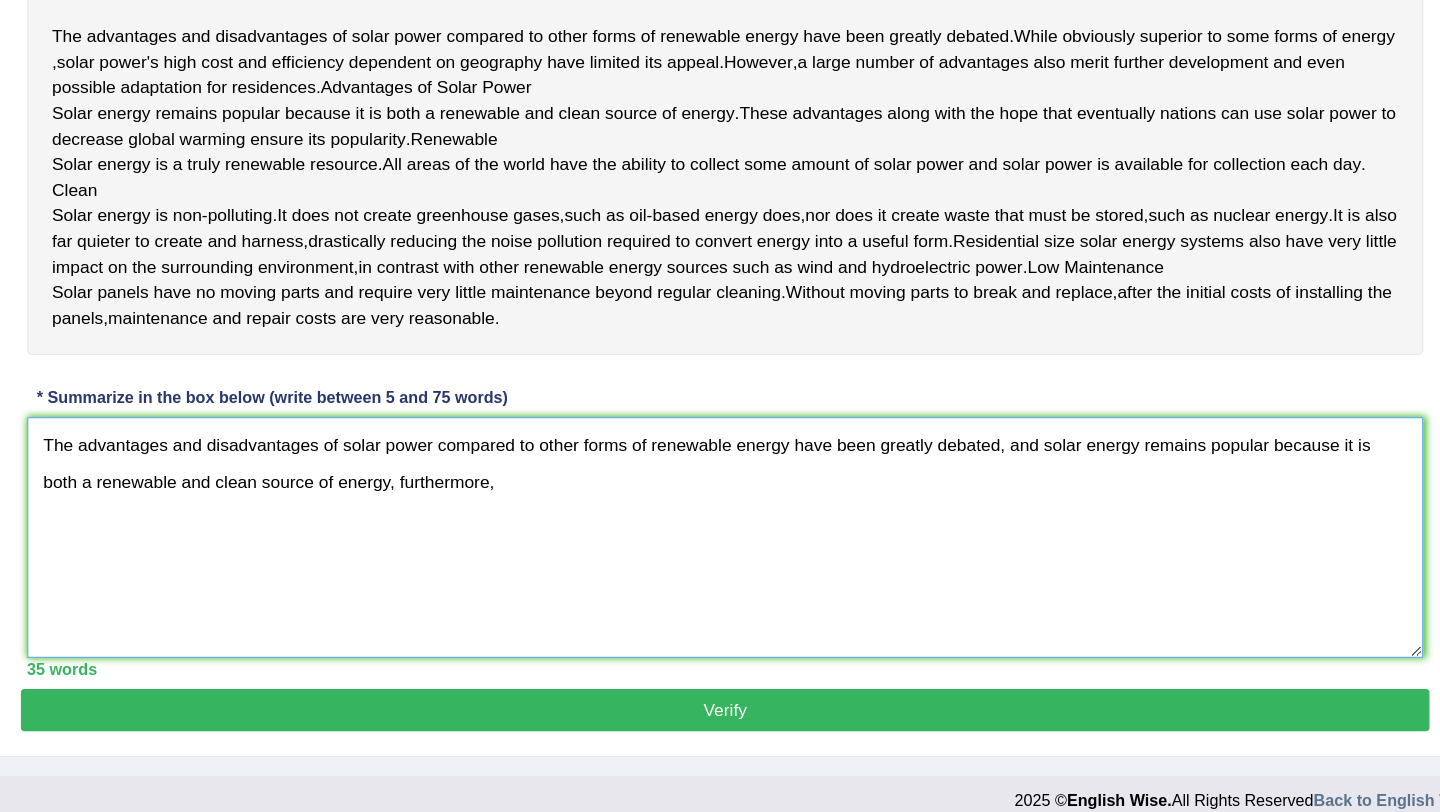 scroll, scrollTop: 300, scrollLeft: 0, axis: vertical 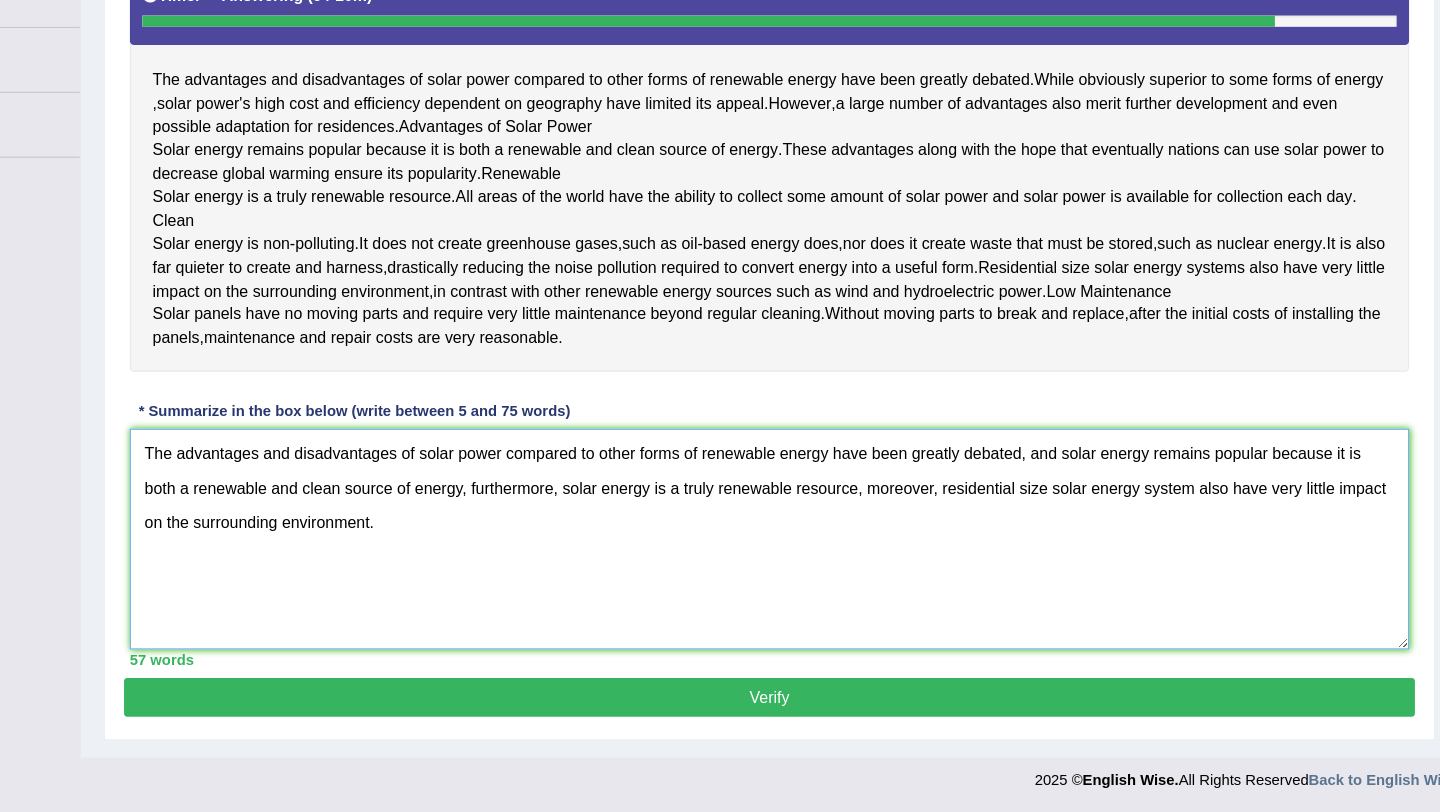 click on "The advantages and disadvantages of solar power compared to other forms of renewable energy have been greatly debated, and solar energy remains popular because it is both a renewable and clean source of energy, furthermore, solar energy is a truly renewable resource, moreover, residential size solar energy system also have very little impact on the surrounding environment." at bounding box center (835, 570) 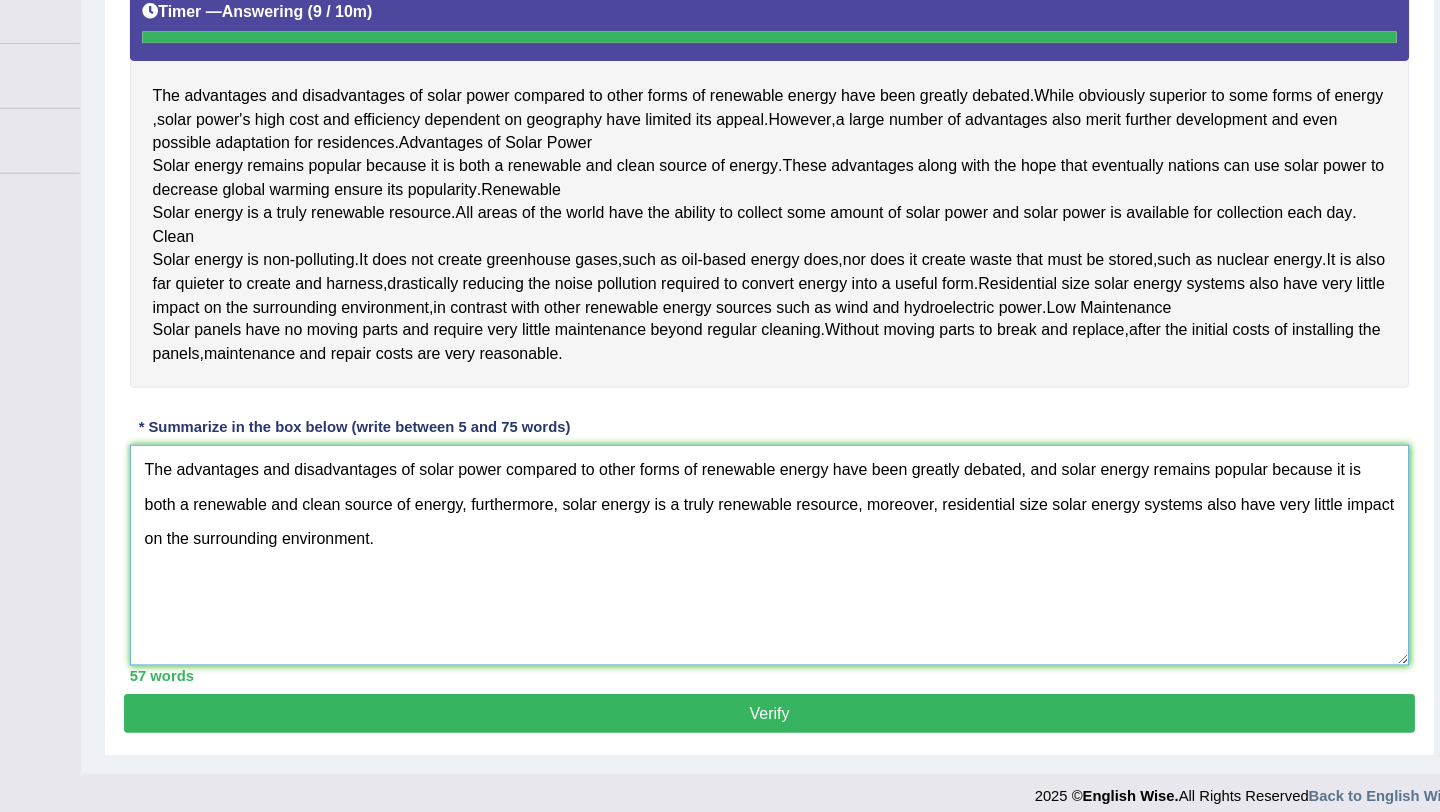 type on "The advantages and disadvantages of solar power compared to other forms of renewable energy have been greatly debated, and solar energy remains popular because it is both a renewable and clean source of energy, furthermore, solar energy is a truly renewable resource, moreover, residential size solar energy systems also have very little impact on the surrounding environment." 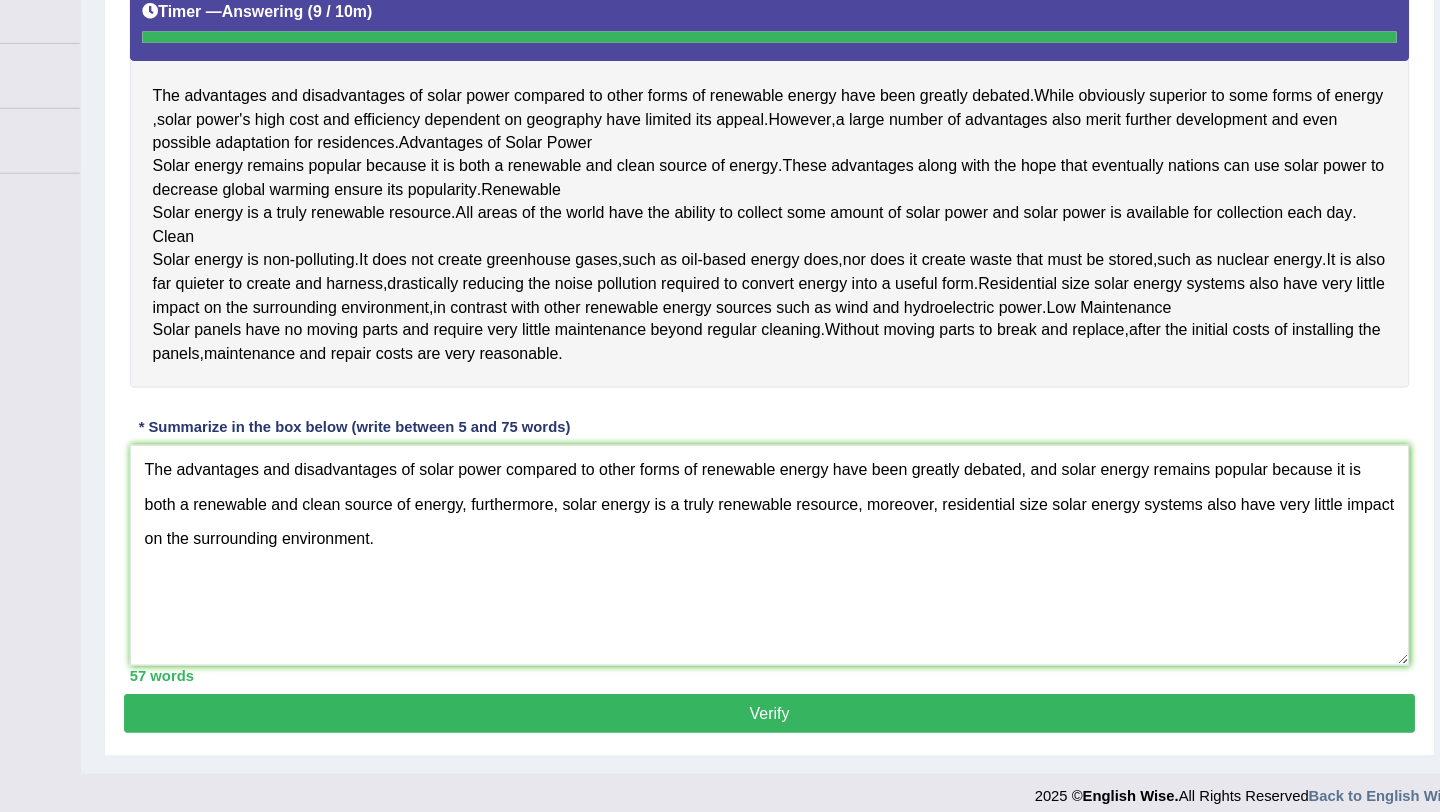 scroll, scrollTop: 335, scrollLeft: 0, axis: vertical 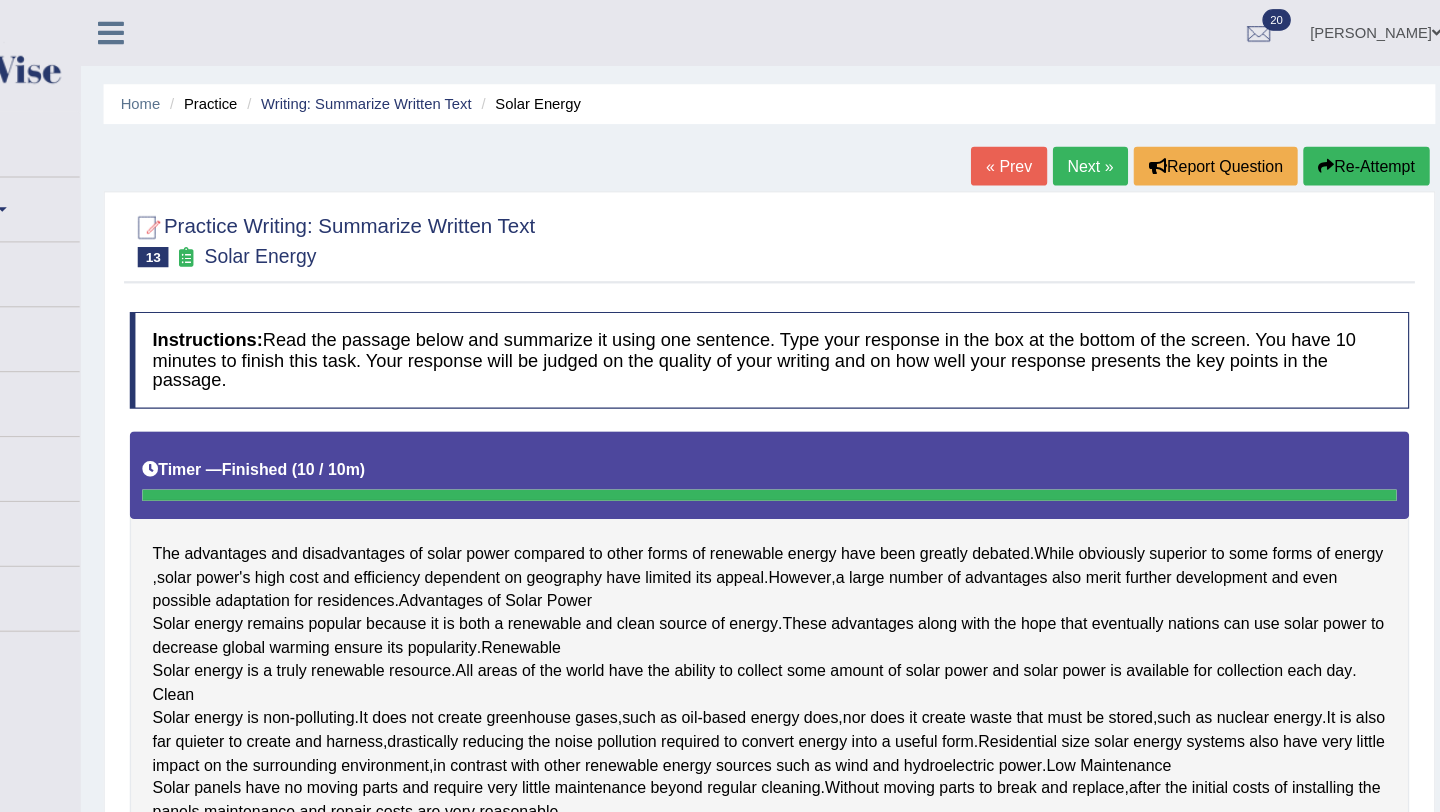 click on "Next »" at bounding box center [1117, 146] 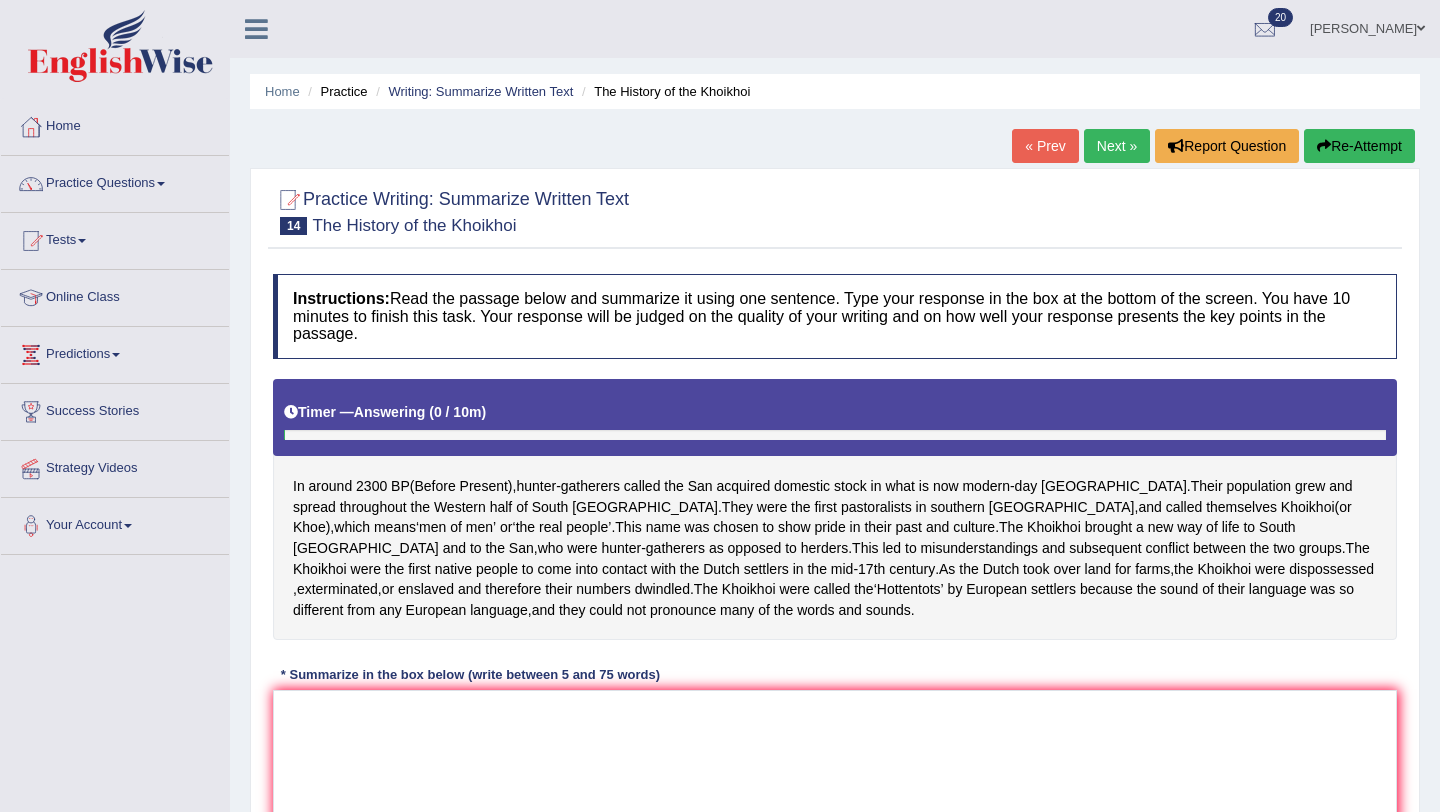 scroll, scrollTop: 0, scrollLeft: 0, axis: both 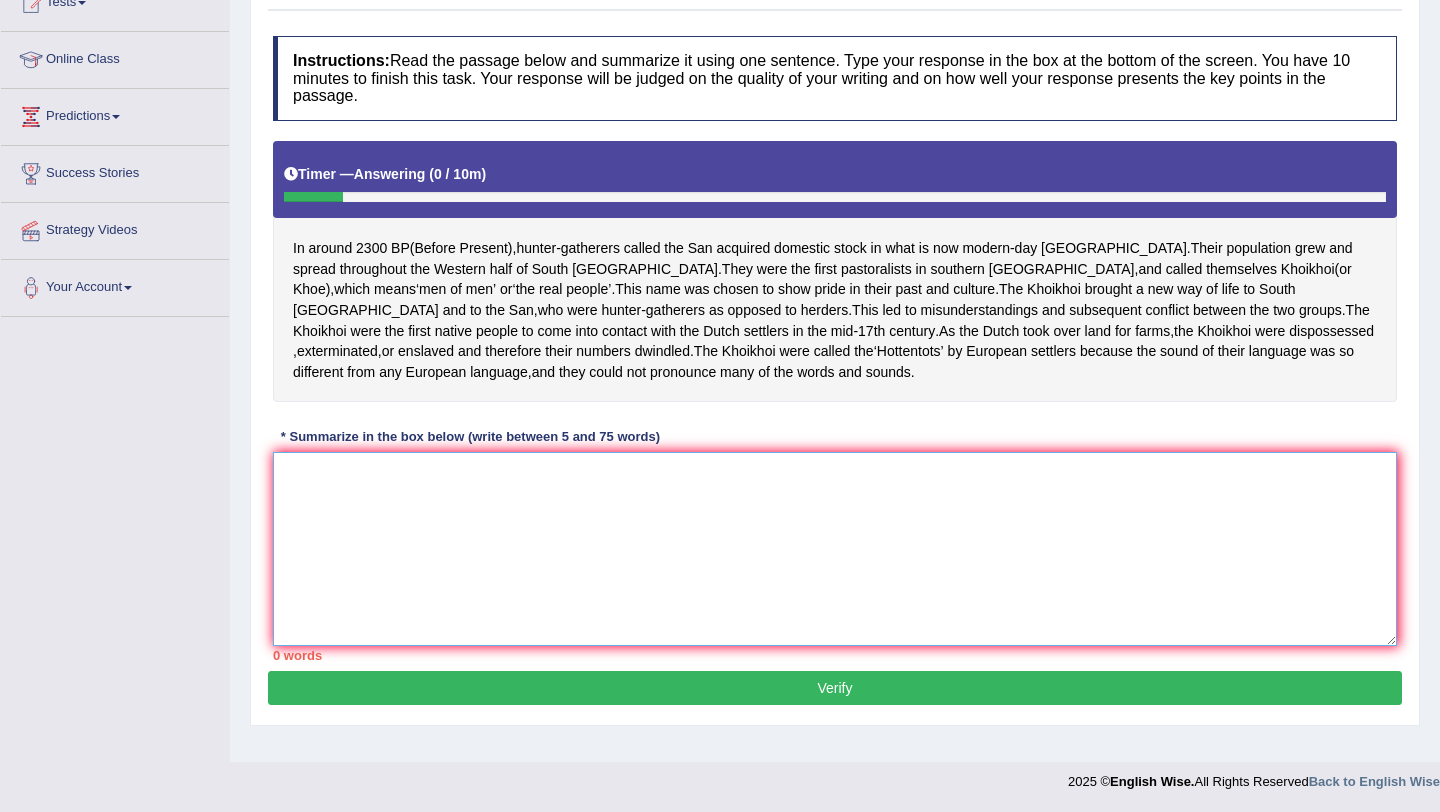 click at bounding box center [835, 549] 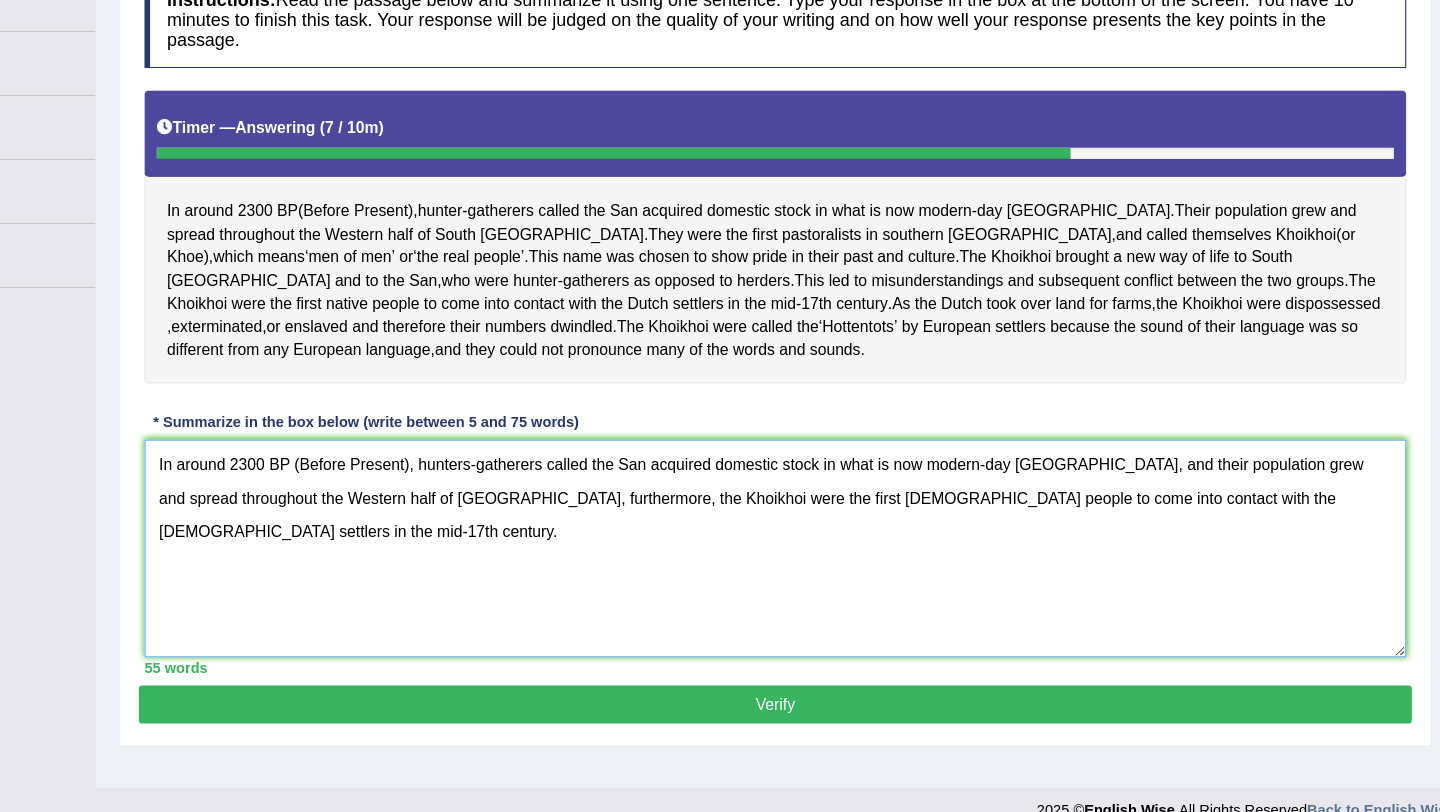 type on "In around 2300 BP (Before Present), hunters-gatherers called the San acquired domestic stock in what is now modern-day [GEOGRAPHIC_DATA], and their population grew and spread throughout the Western half of [GEOGRAPHIC_DATA], furthermore, the Khoikhoi were the first [DEMOGRAPHIC_DATA] people to come into contact with the [DEMOGRAPHIC_DATA] settlers in the mid-17th century." 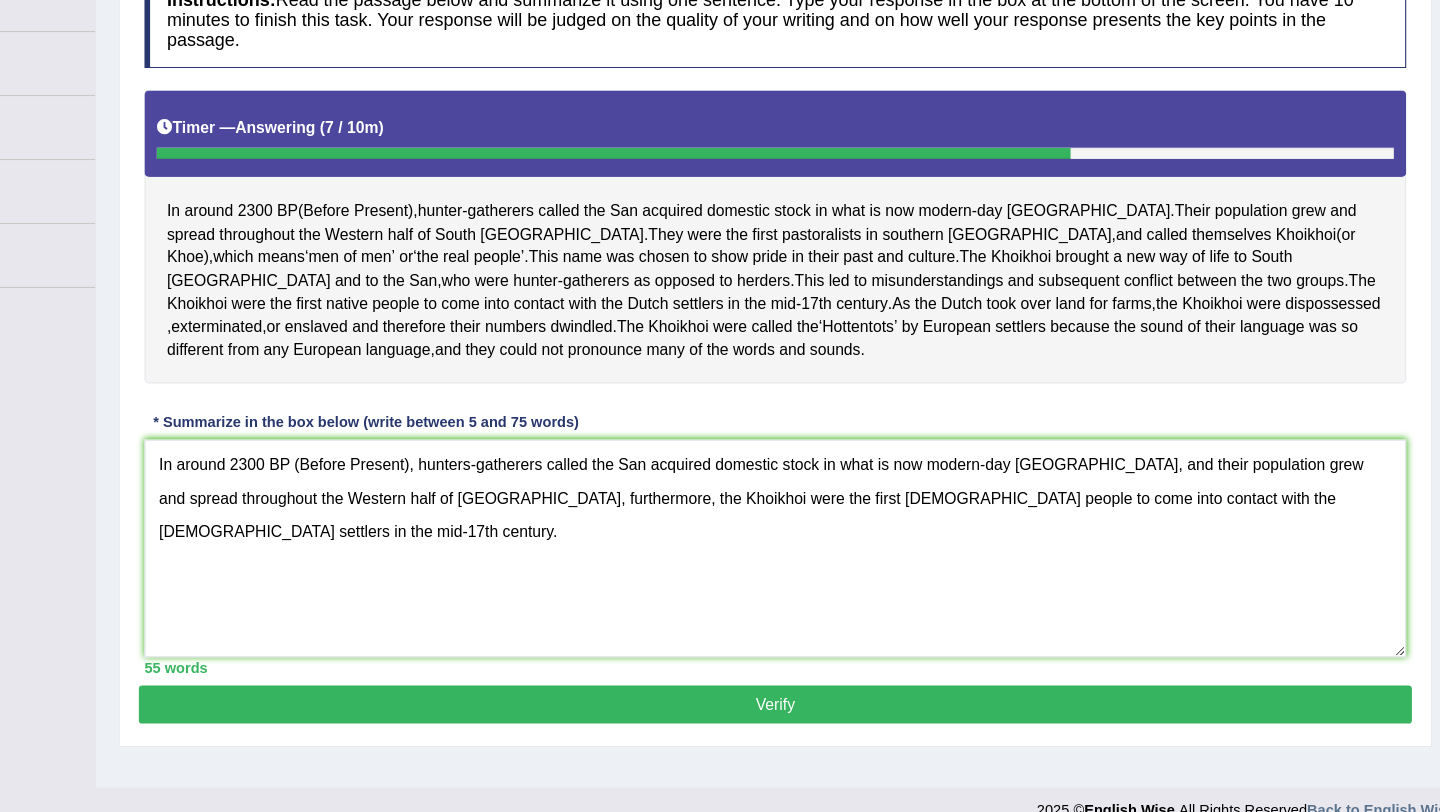 click on "Verify" at bounding box center [835, 688] 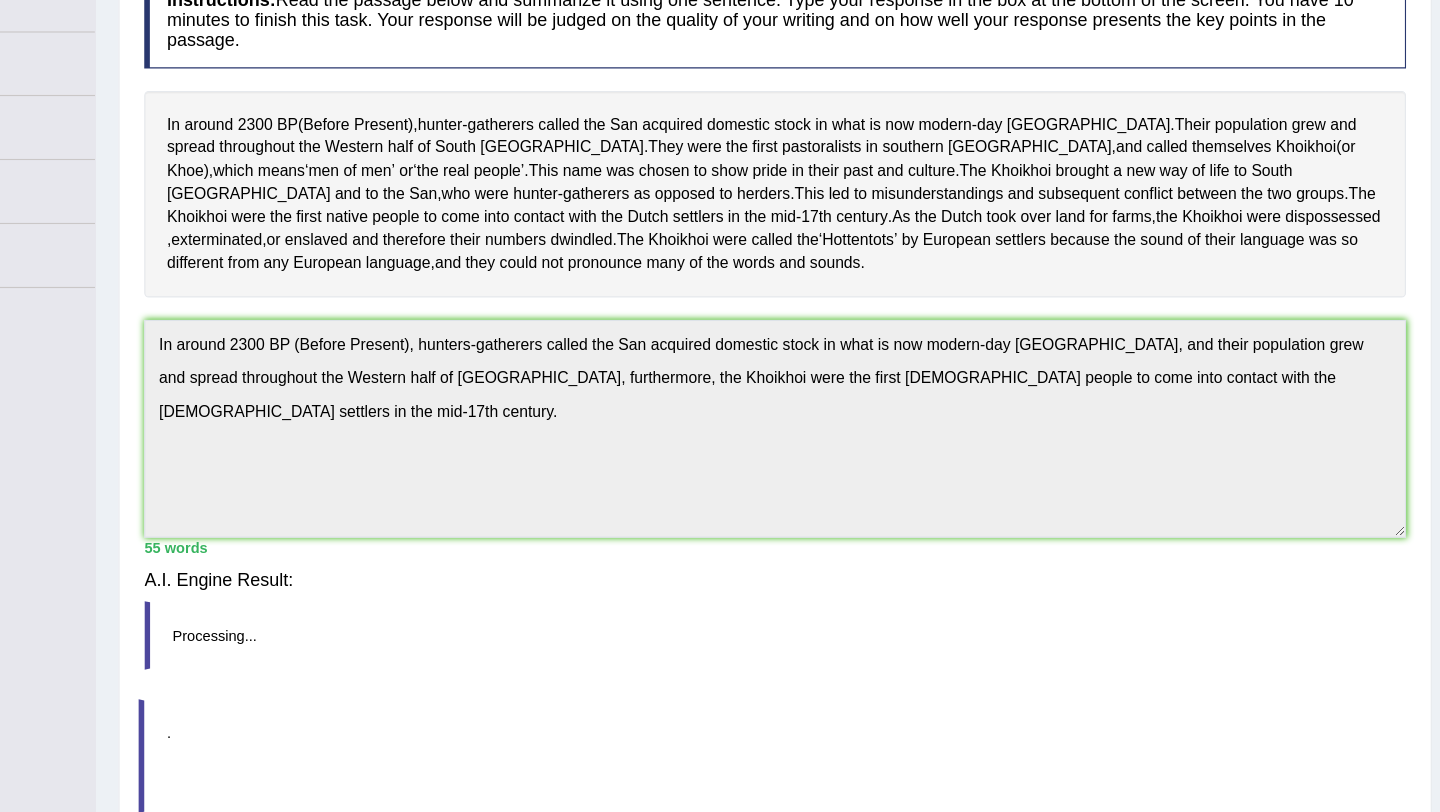 scroll, scrollTop: 238, scrollLeft: 0, axis: vertical 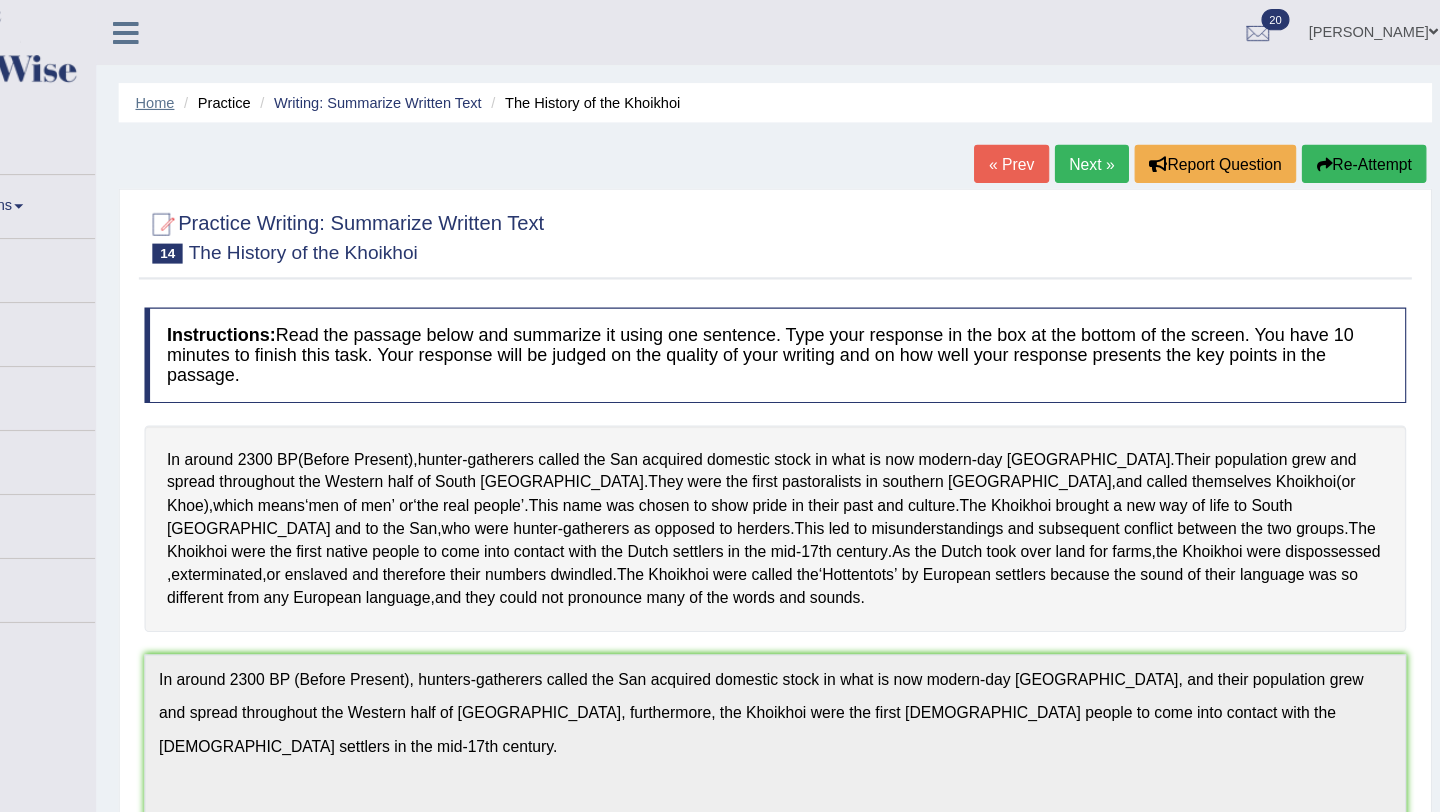 click on "Home" at bounding box center (282, 91) 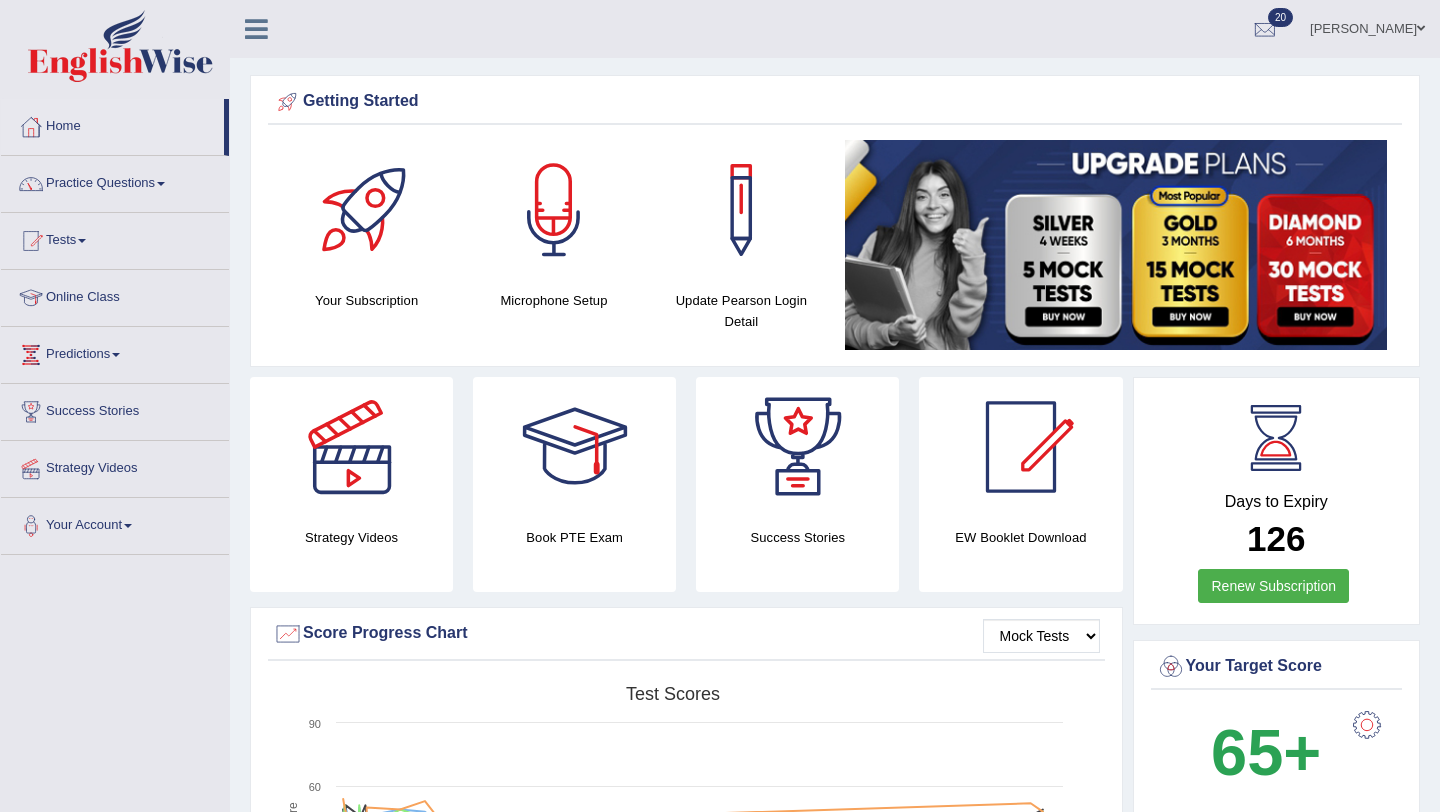 scroll, scrollTop: 0, scrollLeft: 0, axis: both 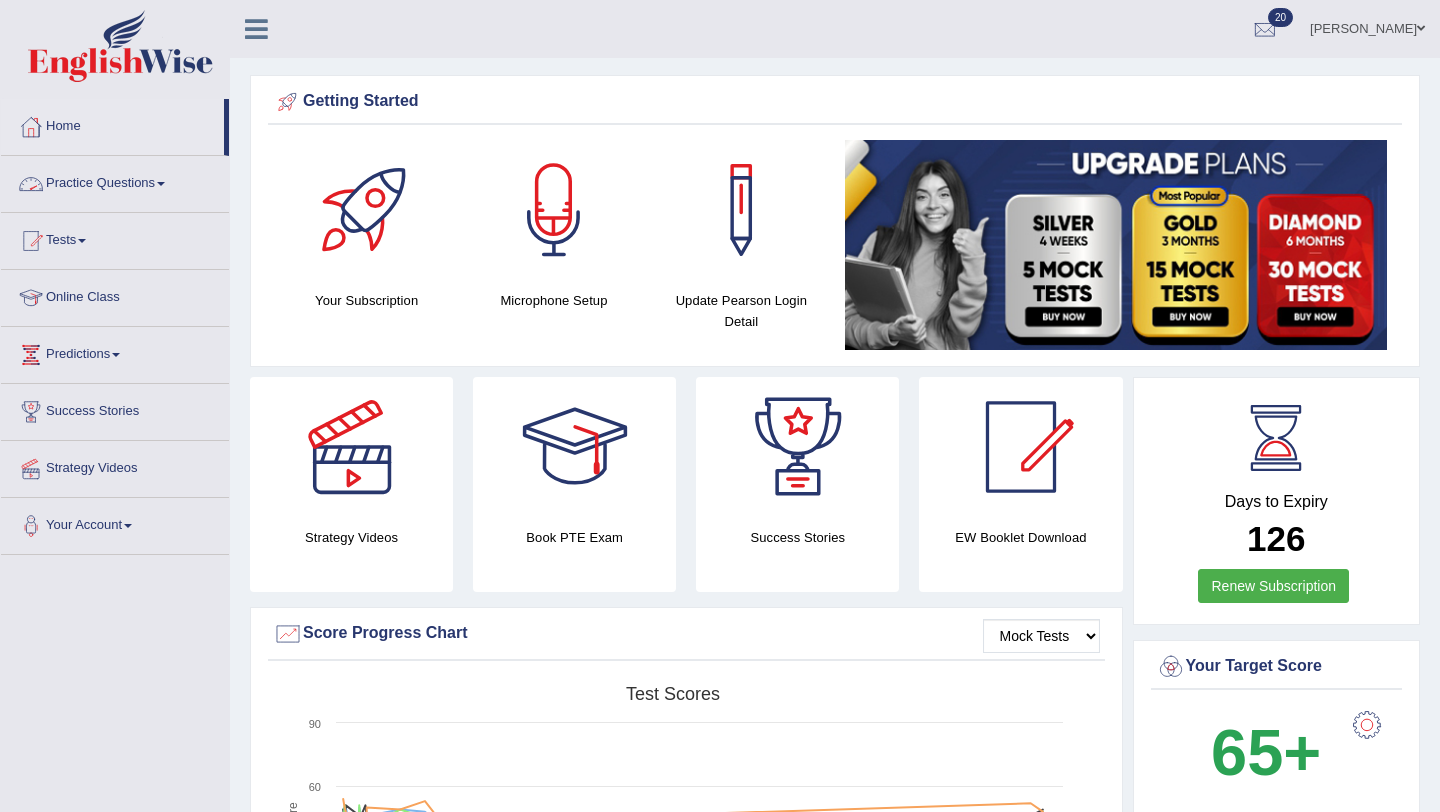 click on "Practice Questions" at bounding box center [115, 181] 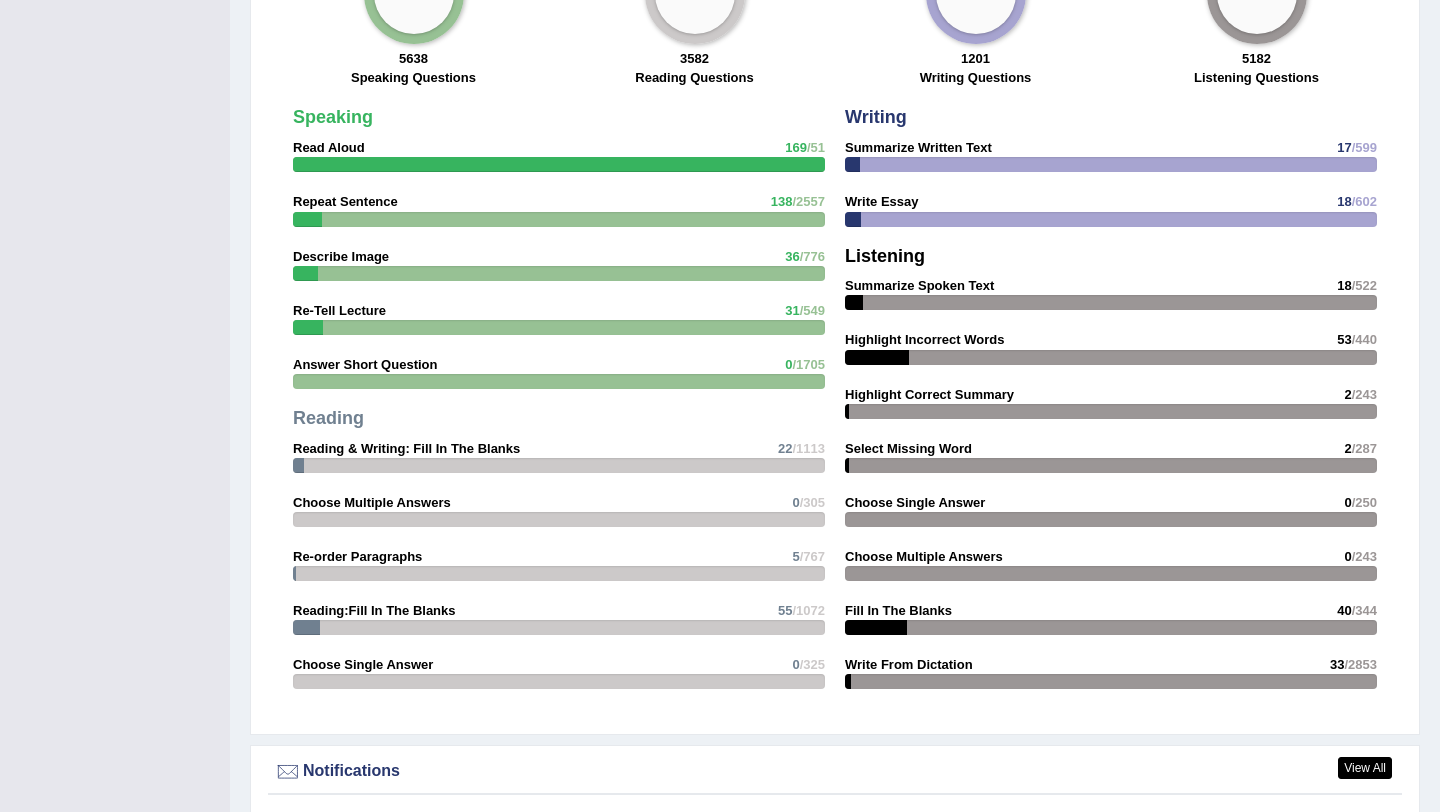 scroll, scrollTop: 1588, scrollLeft: 0, axis: vertical 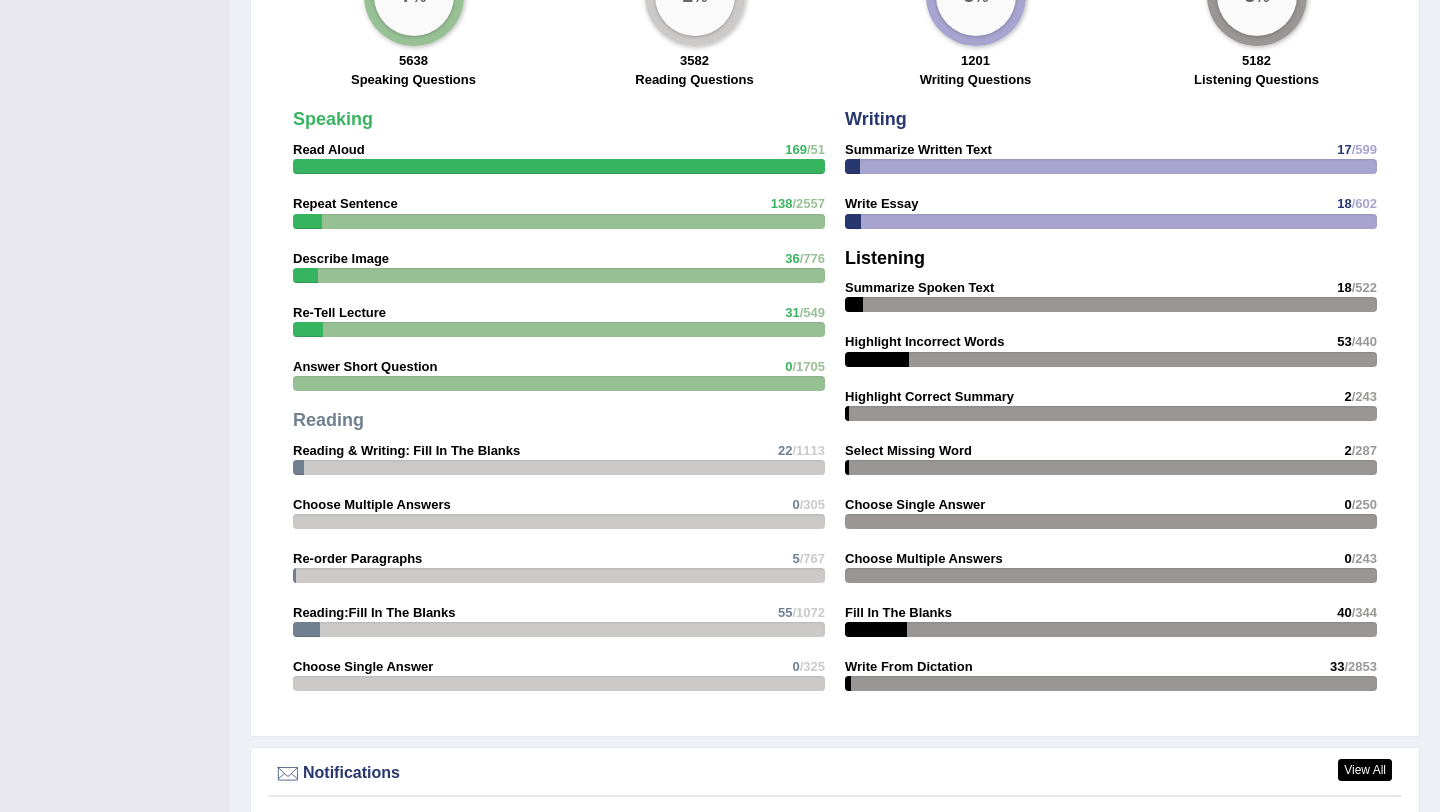 click on "Choose Multiple Answers" at bounding box center [372, 504] 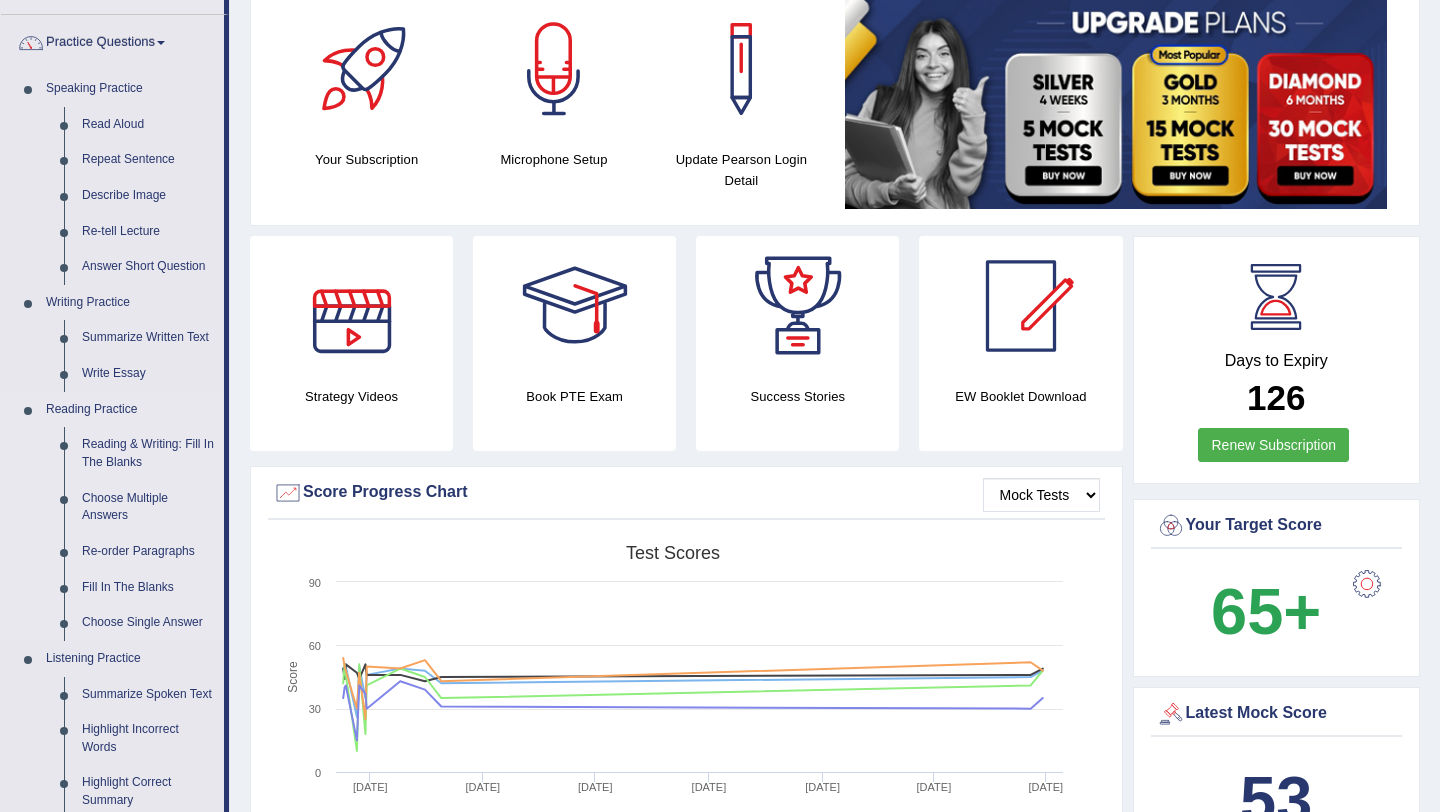 scroll, scrollTop: 154, scrollLeft: 0, axis: vertical 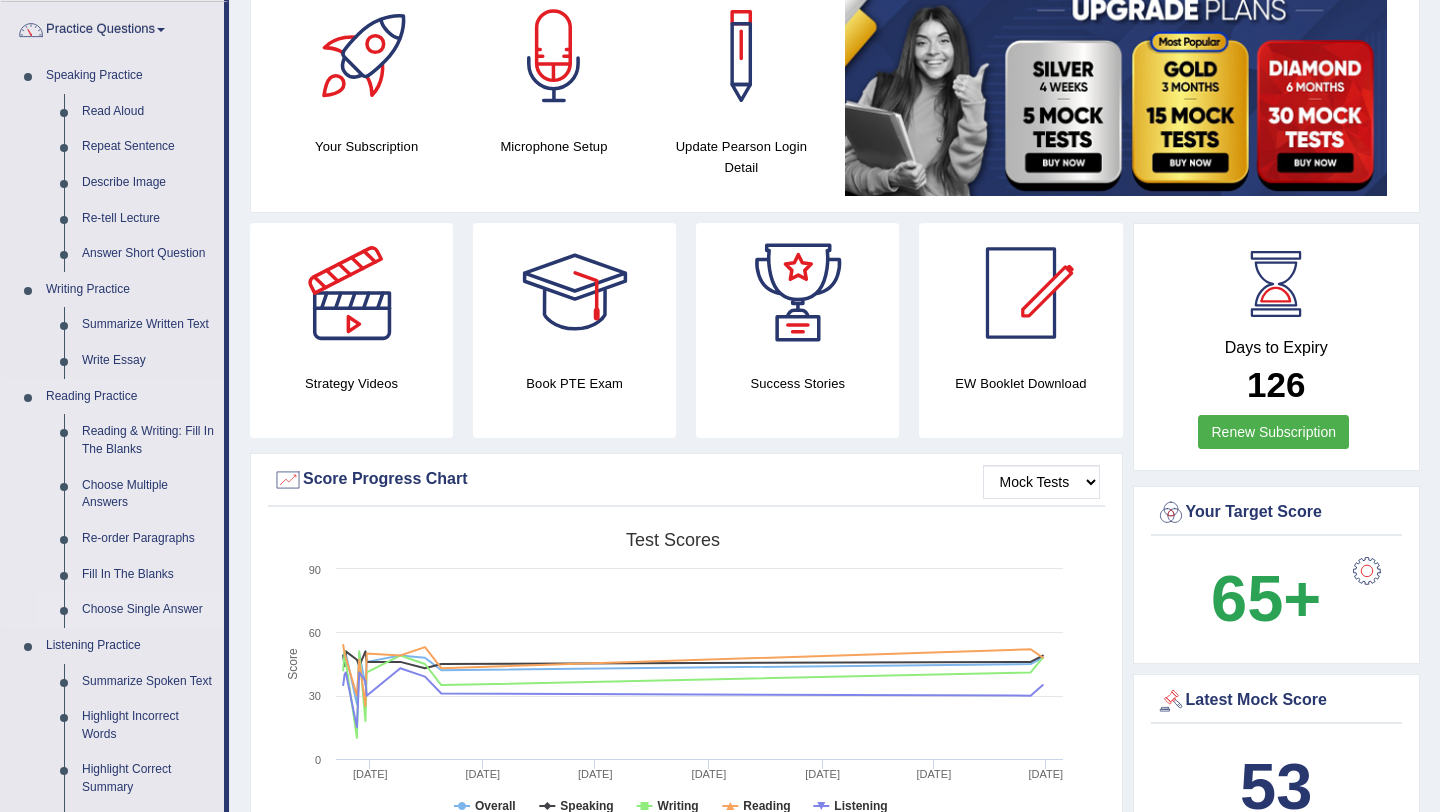 click on "Choose Single Answer" at bounding box center (148, 610) 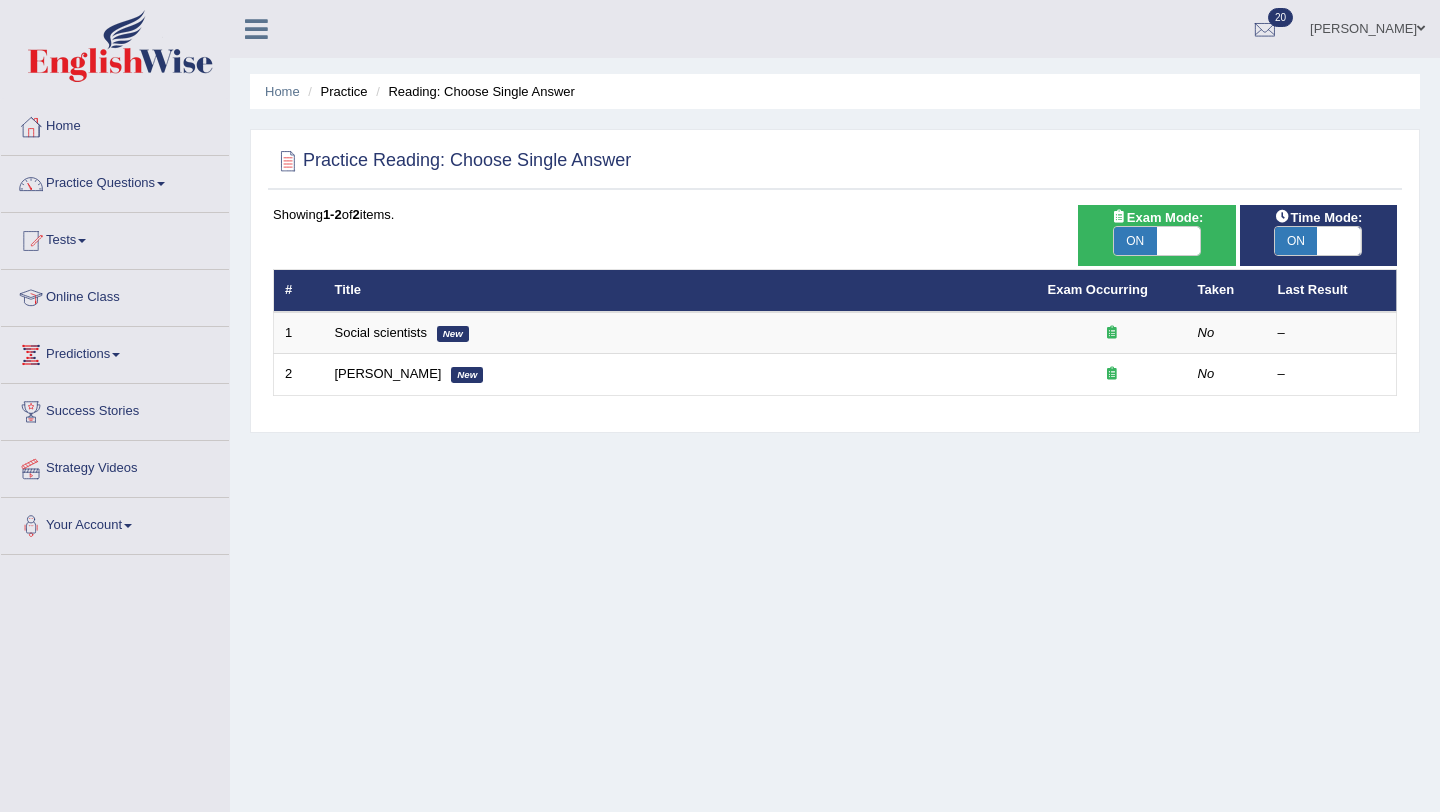 scroll, scrollTop: 0, scrollLeft: 0, axis: both 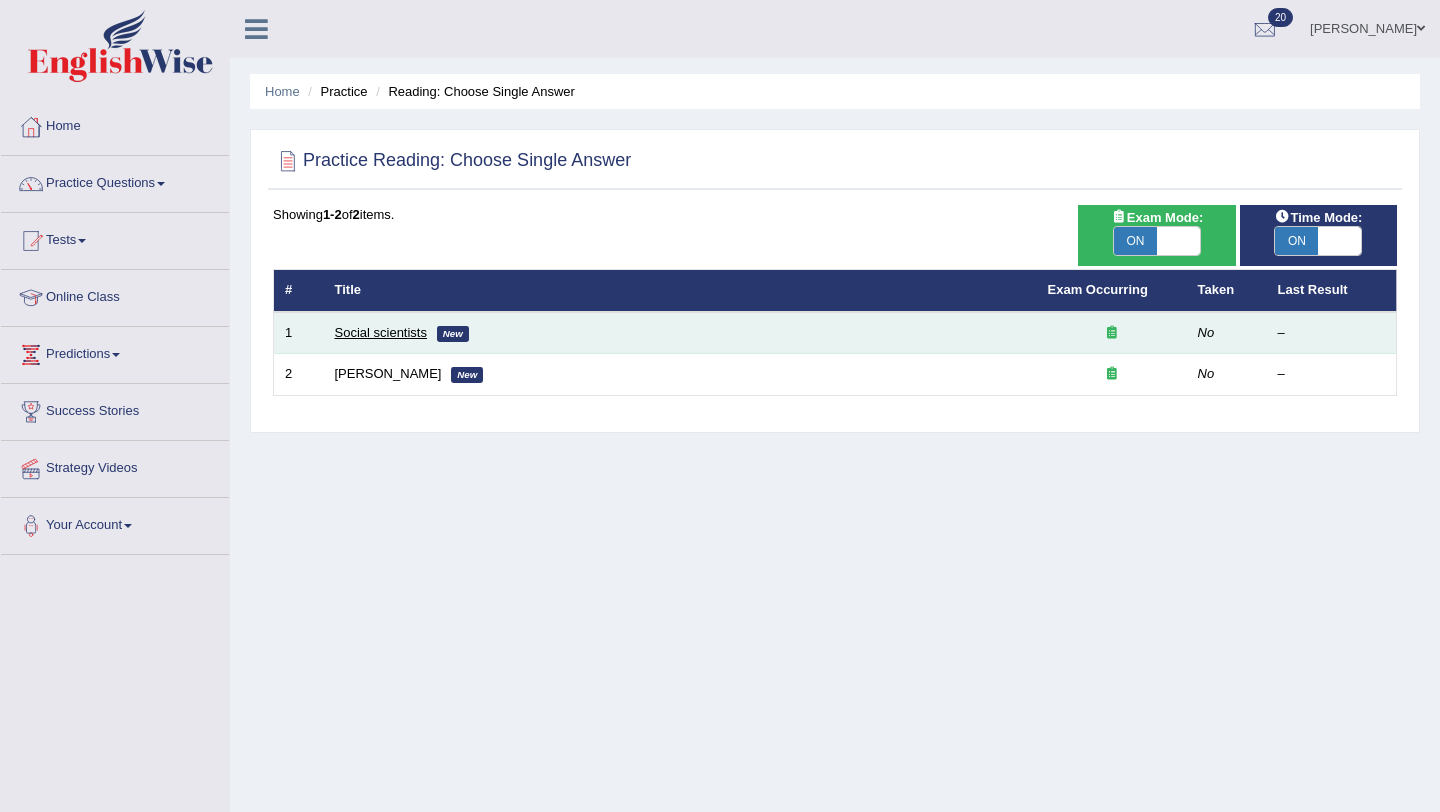 click on "Social scientists" at bounding box center [381, 332] 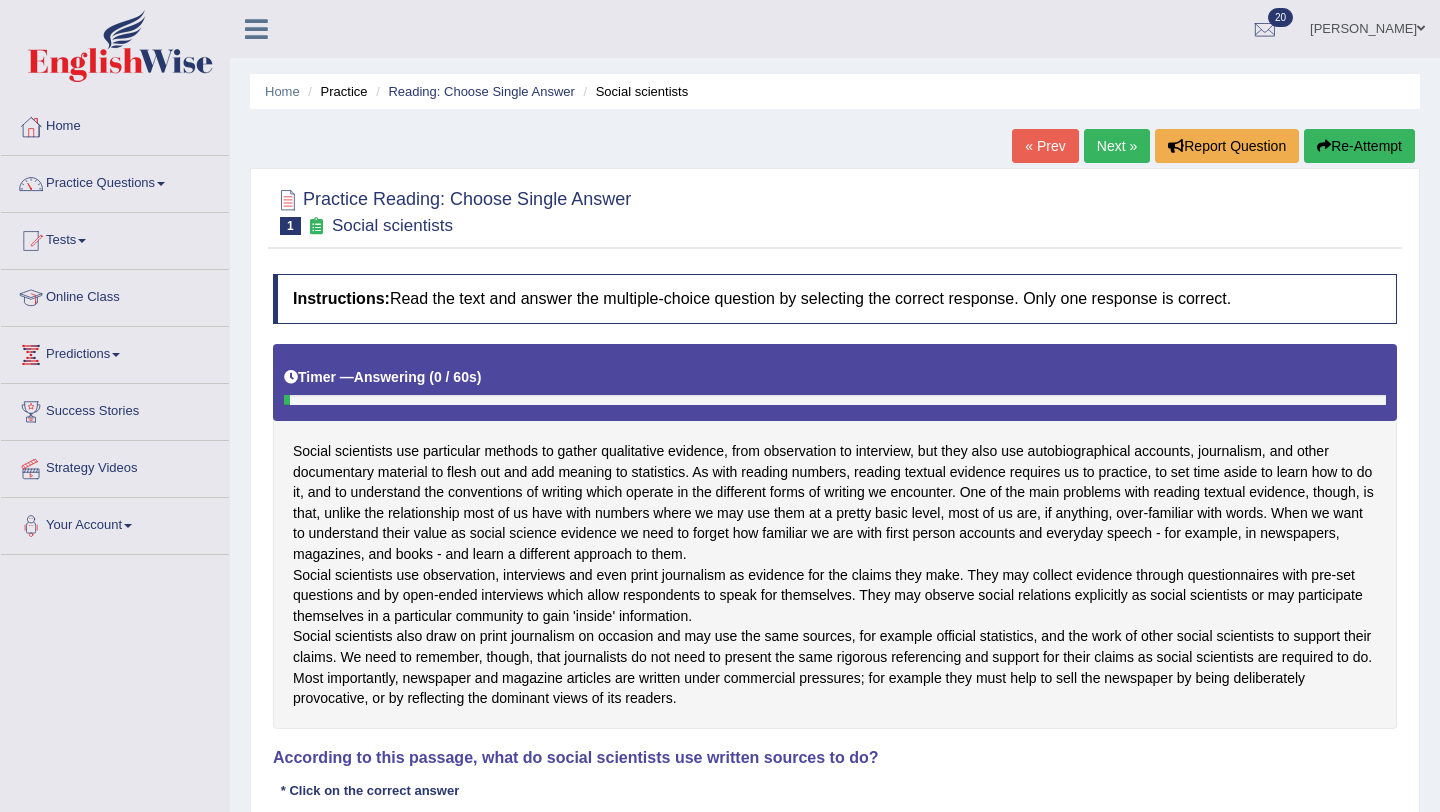 scroll, scrollTop: 0, scrollLeft: 0, axis: both 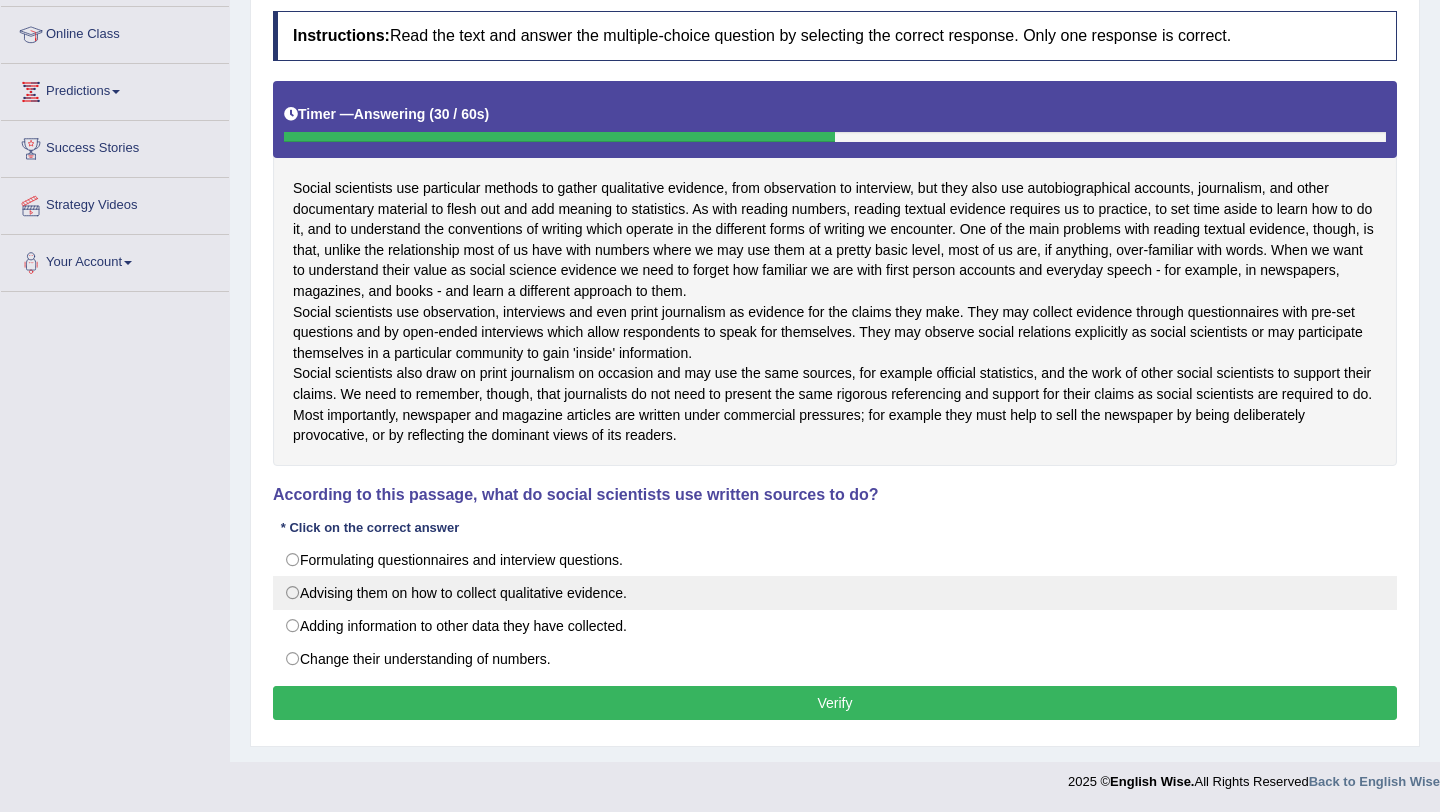 click on "Advising them on how to collect qualitative evidence." at bounding box center [835, 593] 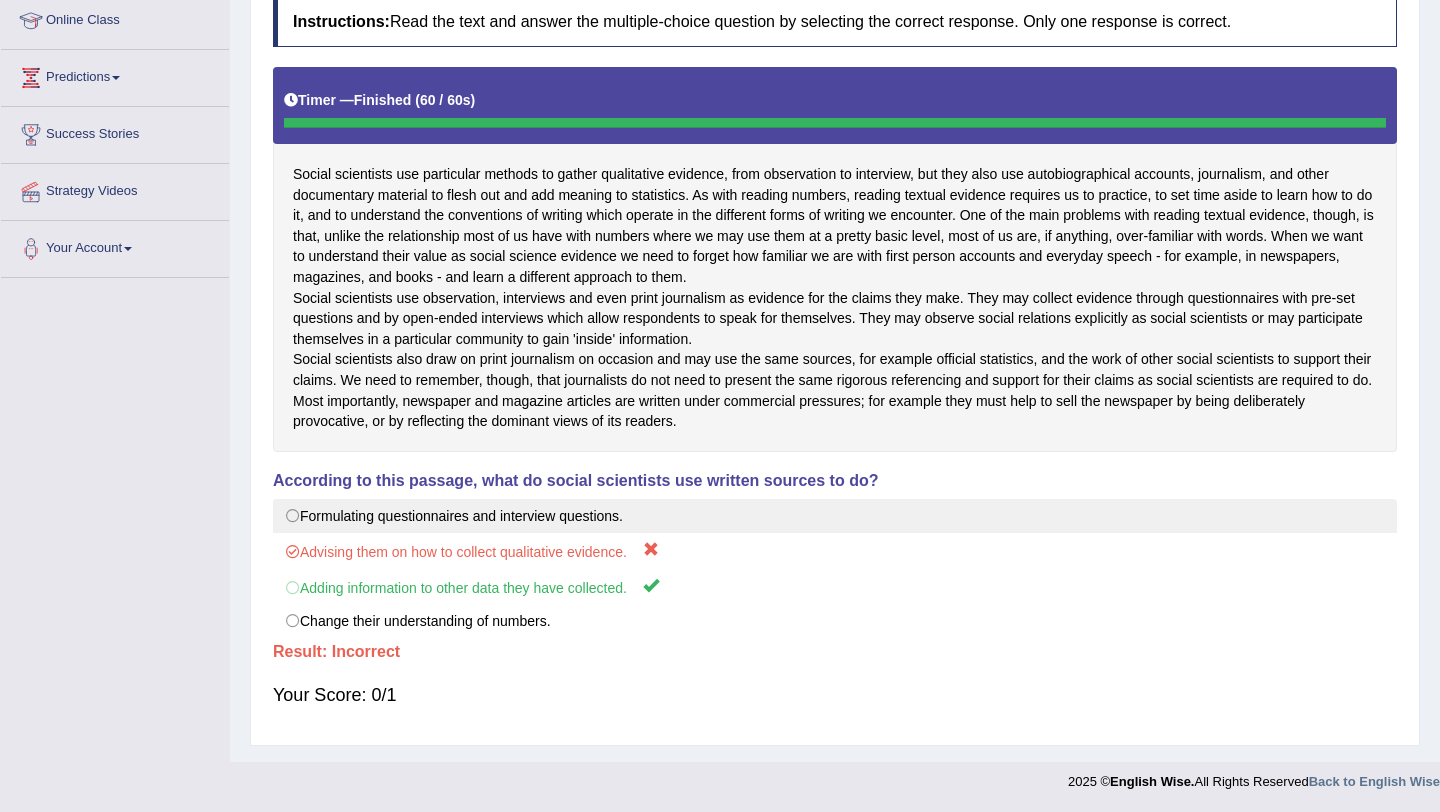scroll, scrollTop: 304, scrollLeft: 0, axis: vertical 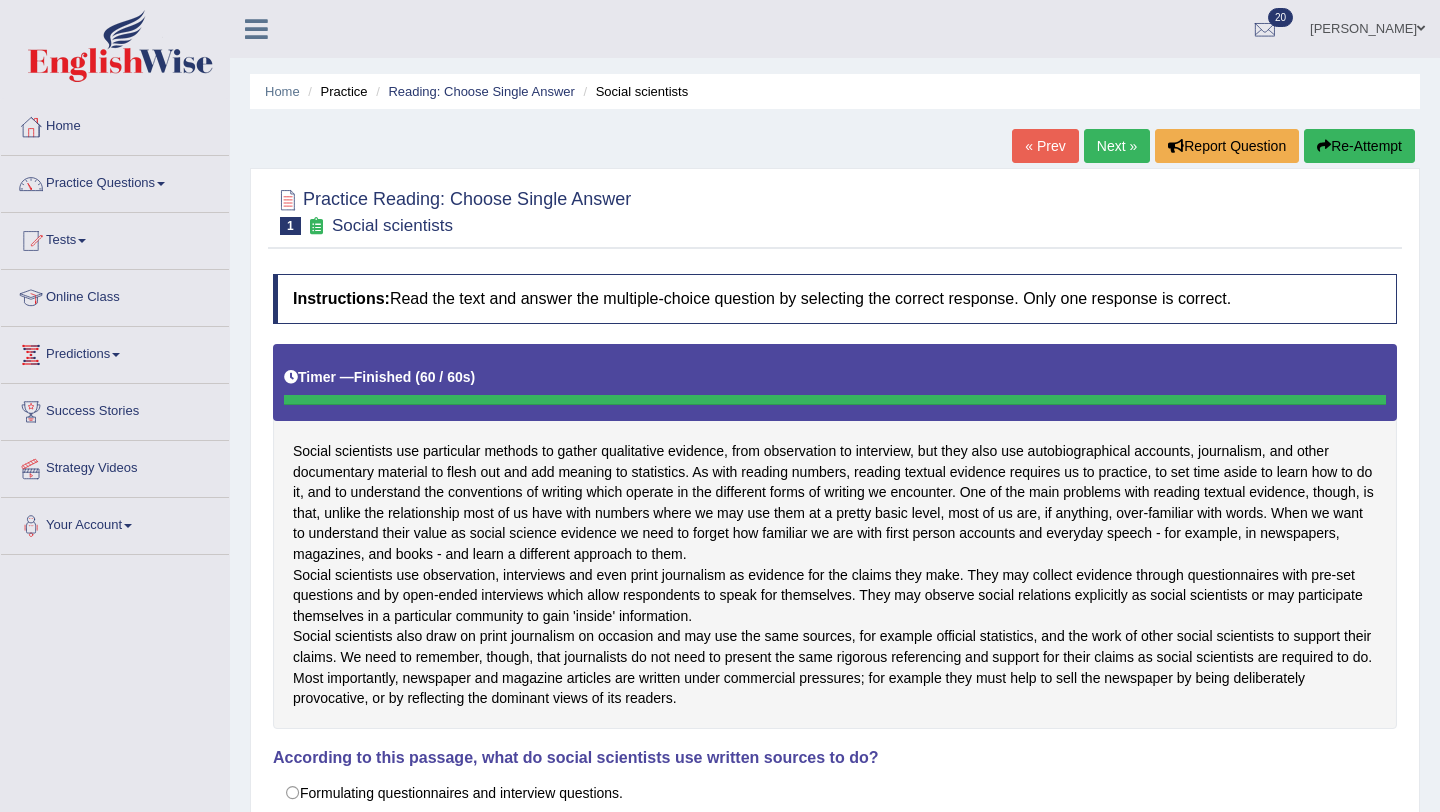 click on "Next »" at bounding box center (1117, 146) 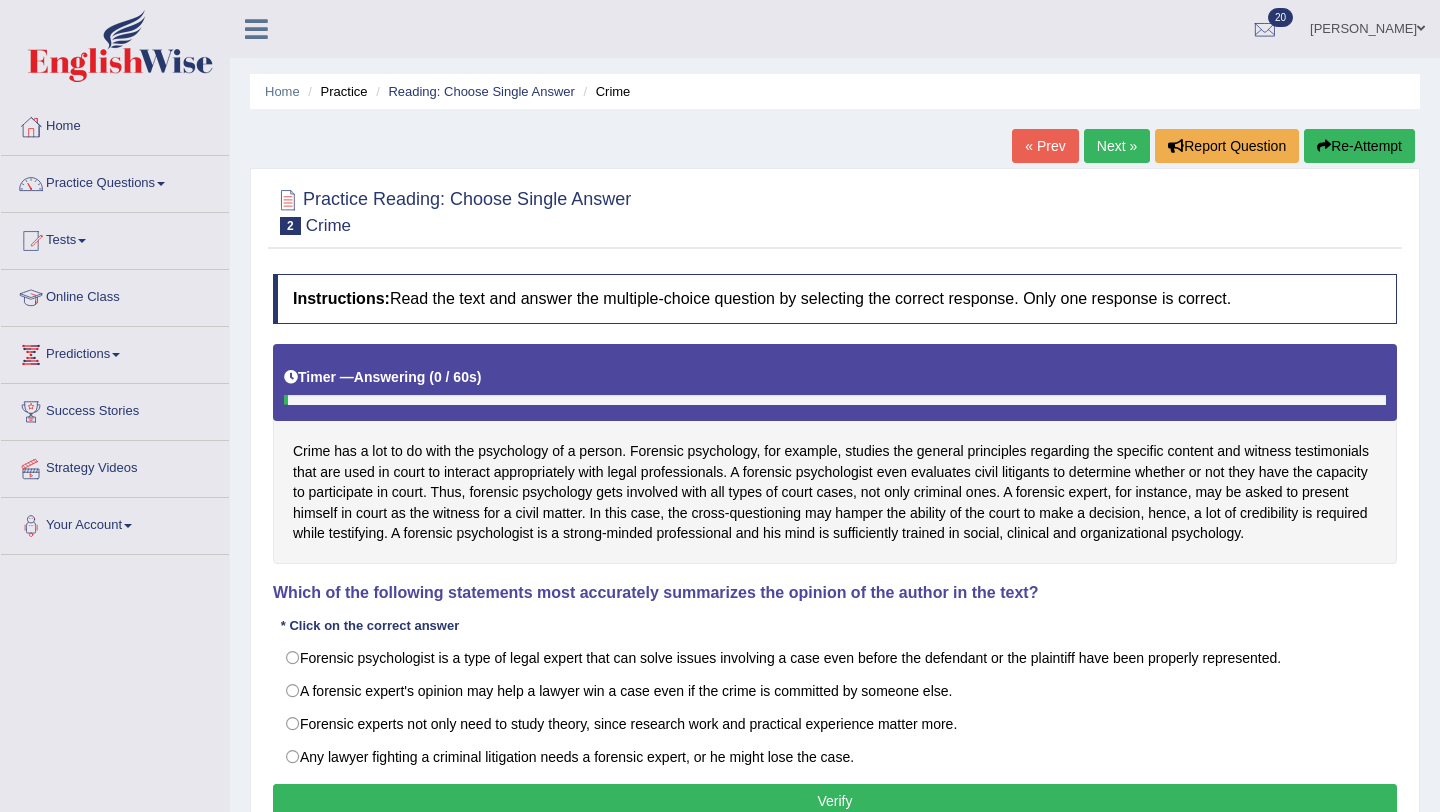 scroll, scrollTop: 0, scrollLeft: 0, axis: both 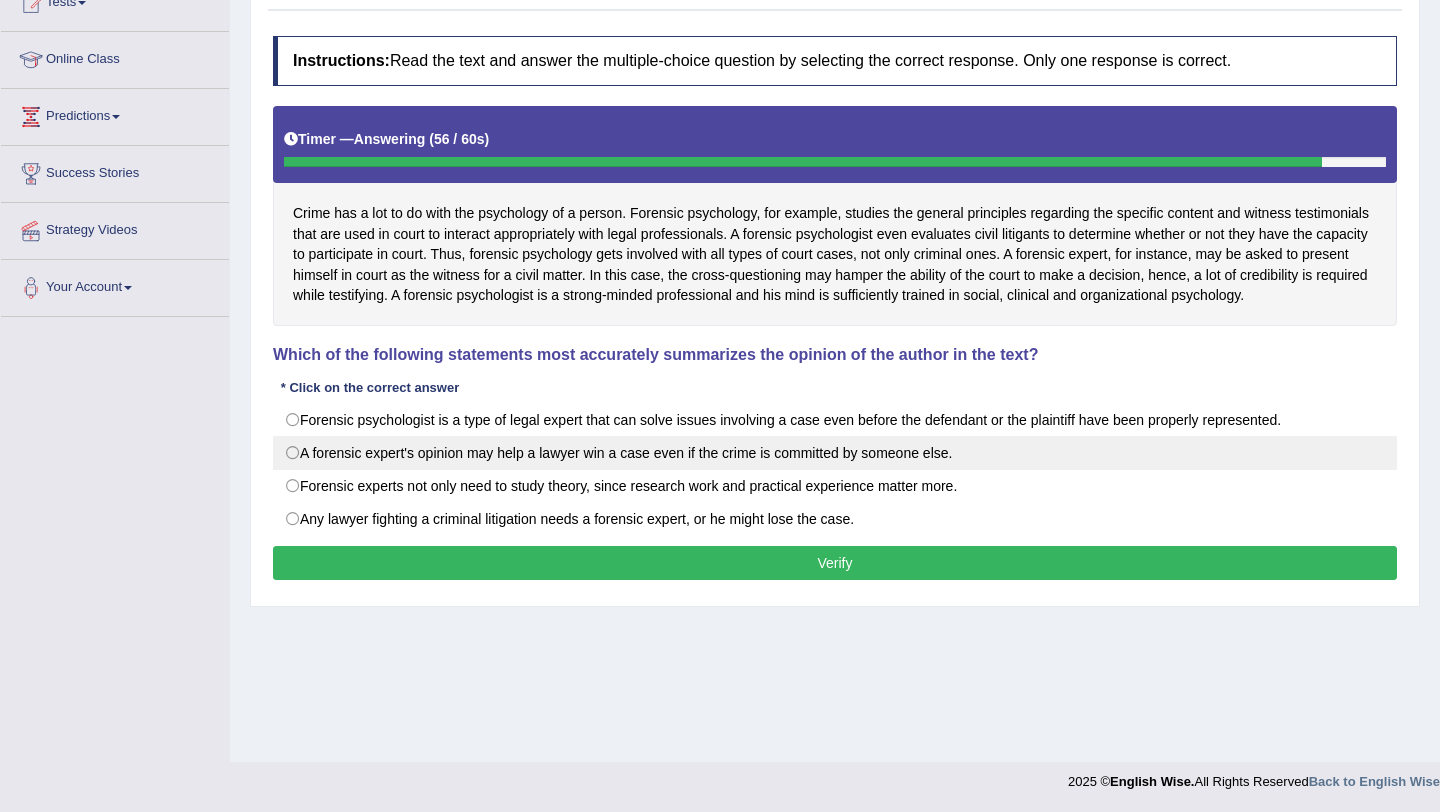 click on "A forensic expert's opinion may help a lawyer win a case even if the crime is committed by someone else." at bounding box center [835, 453] 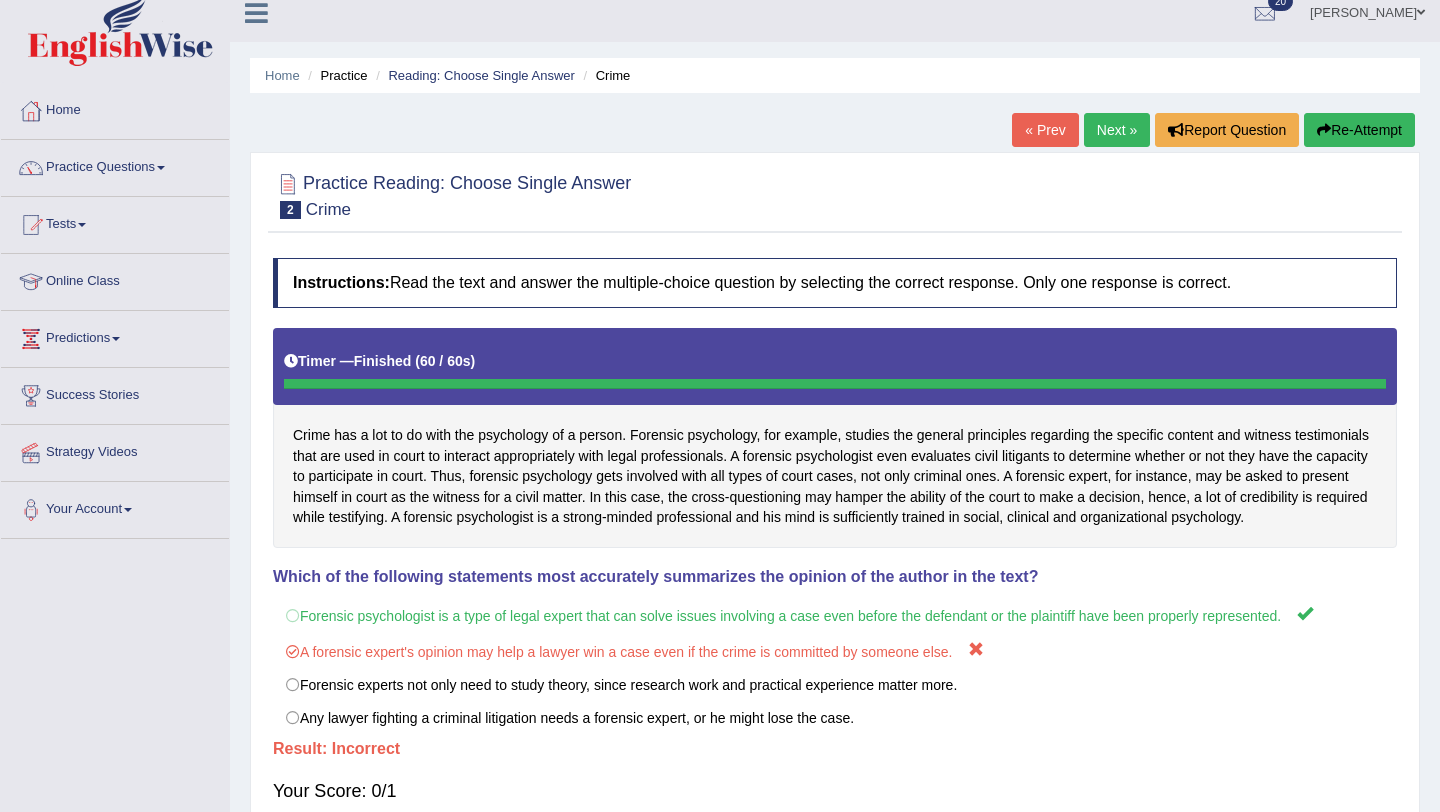 scroll, scrollTop: 14, scrollLeft: 0, axis: vertical 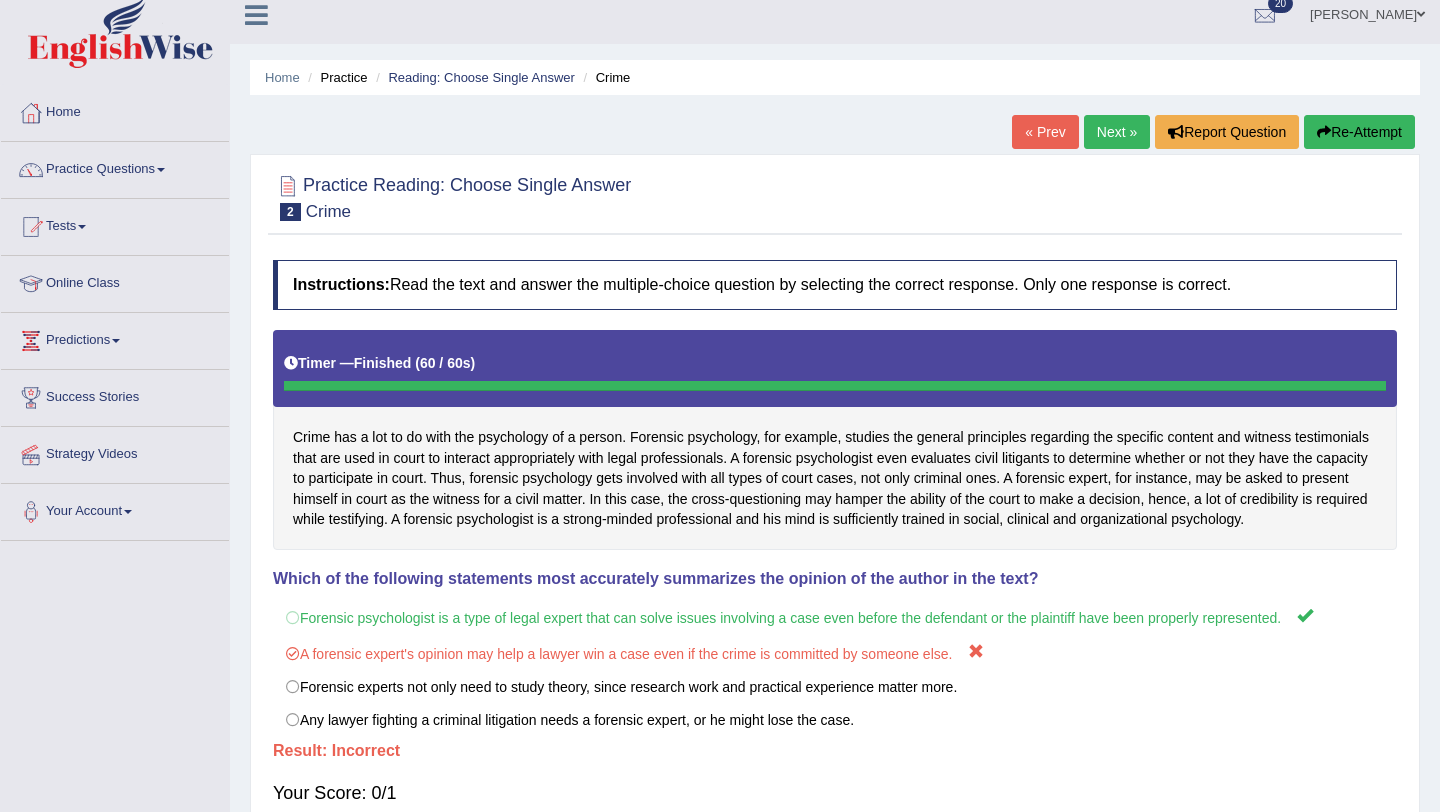 click on "Next »" at bounding box center [1117, 132] 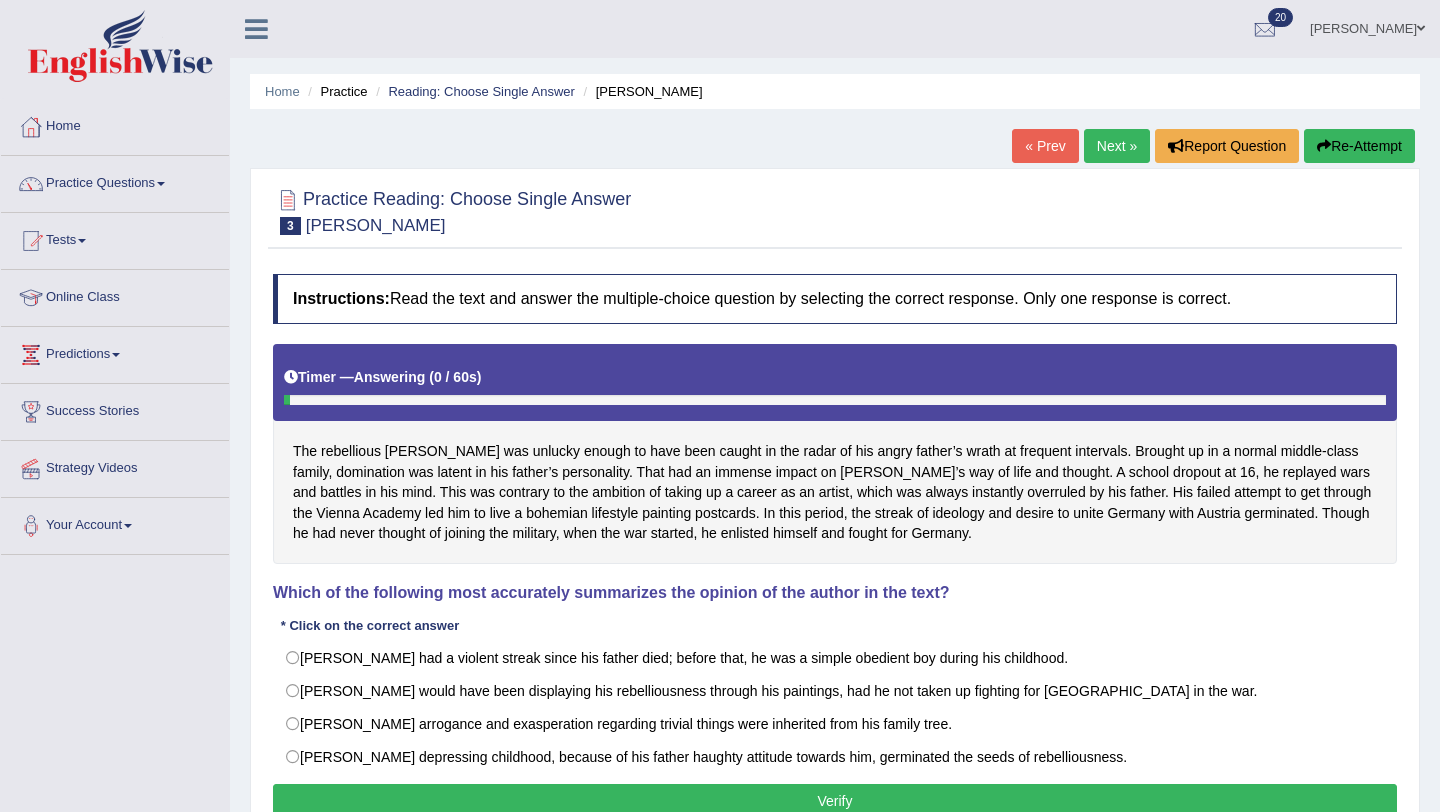 scroll, scrollTop: 0, scrollLeft: 0, axis: both 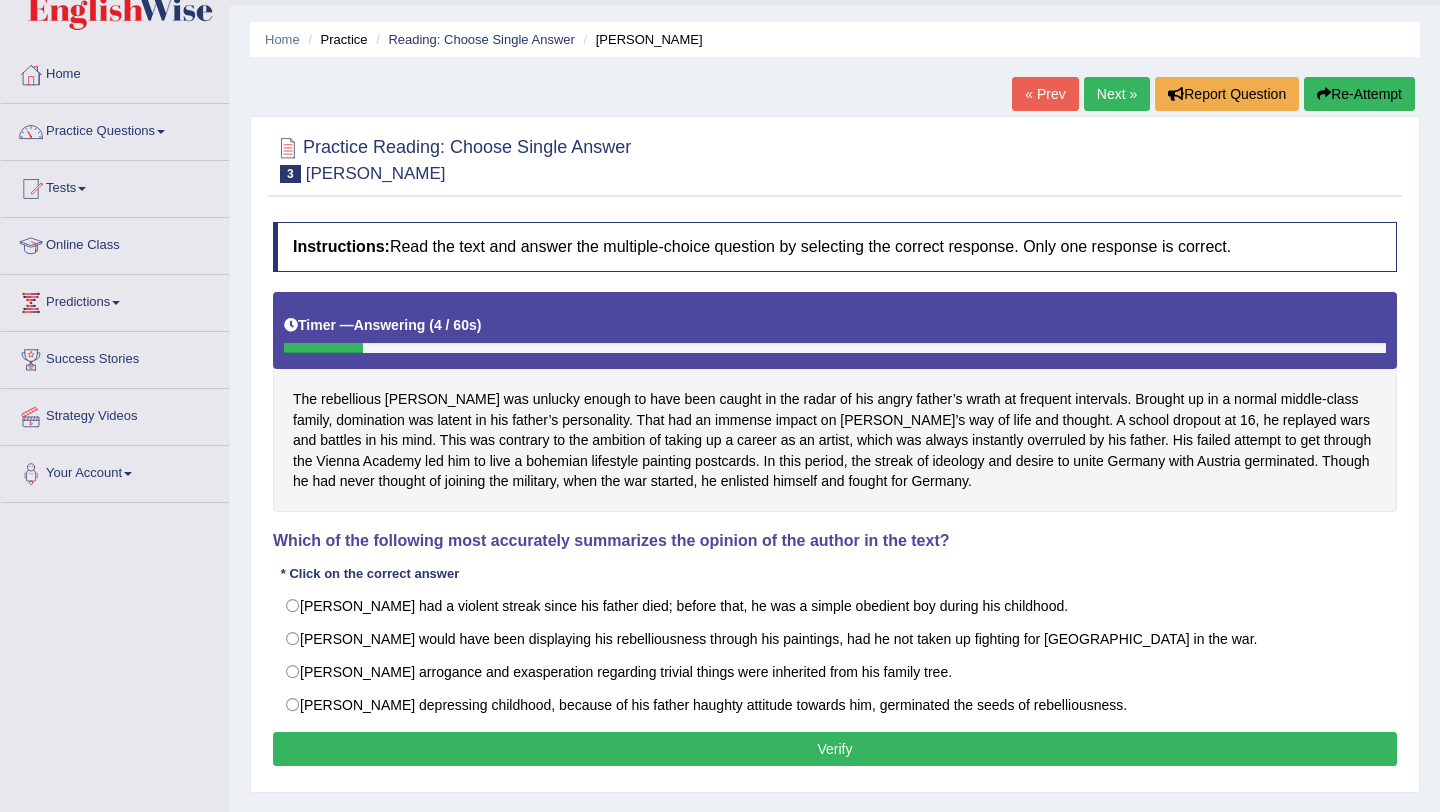 click on "« Prev Next »  Report Question  Re-Attempt" at bounding box center [1216, 96] 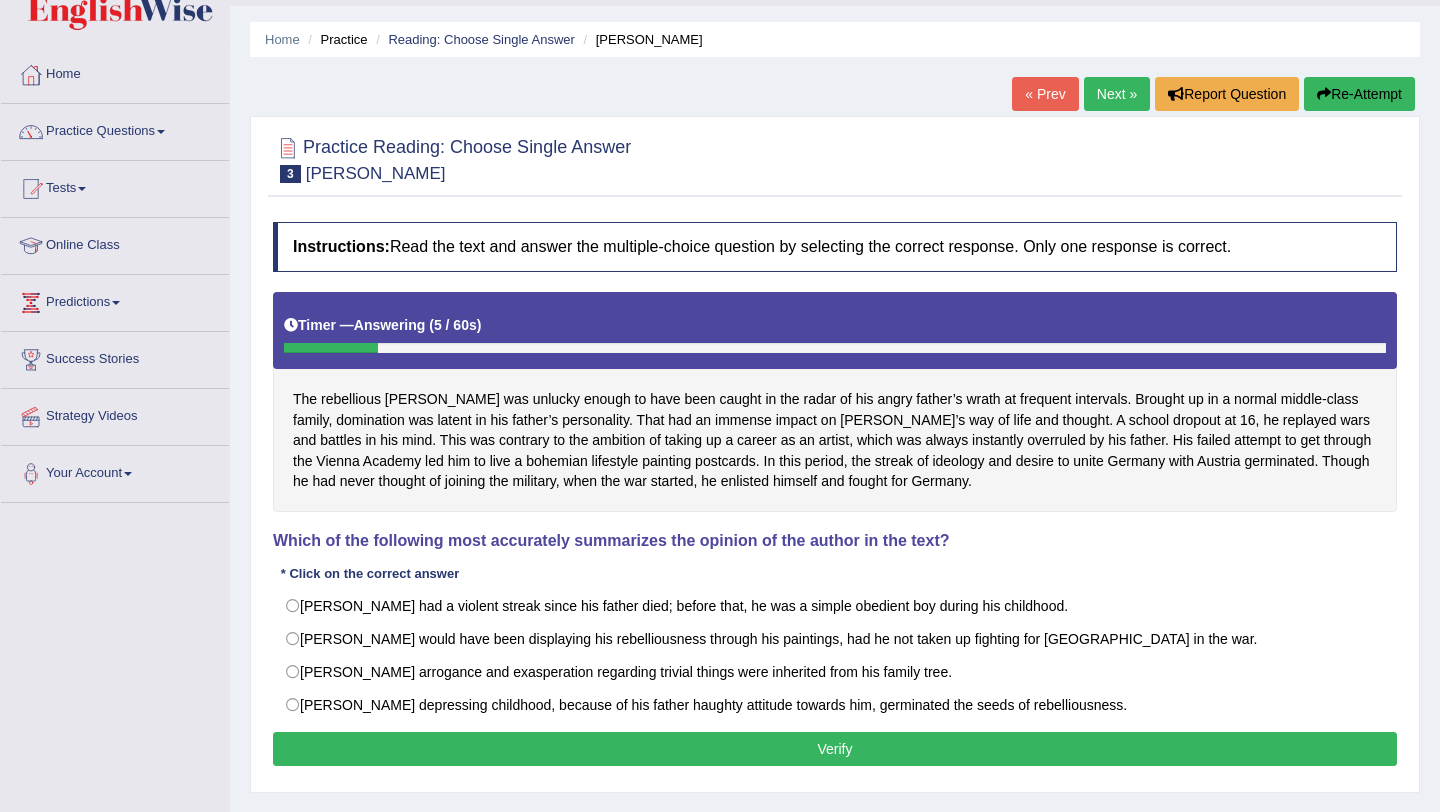 click on "« Prev" at bounding box center [1045, 94] 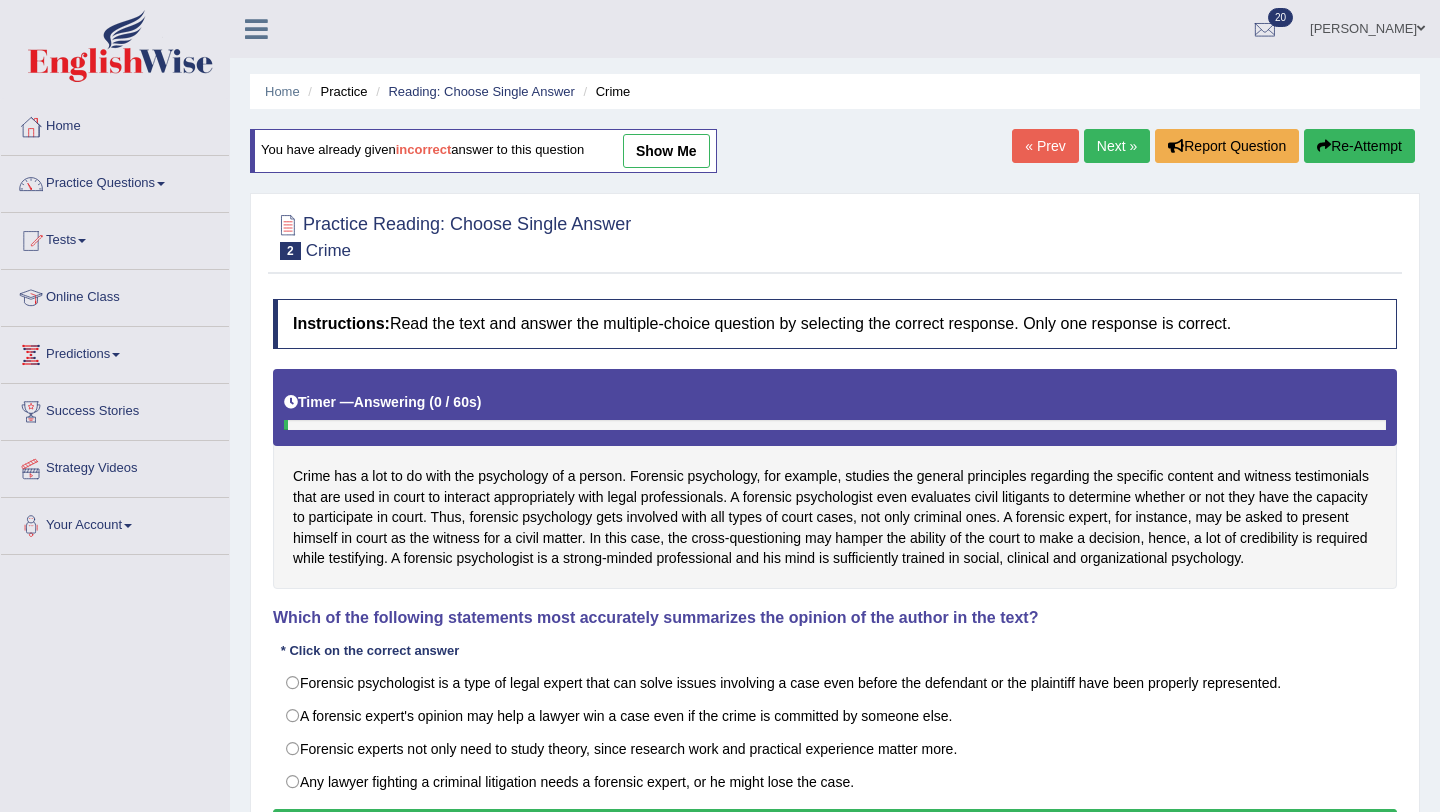 scroll, scrollTop: 0, scrollLeft: 0, axis: both 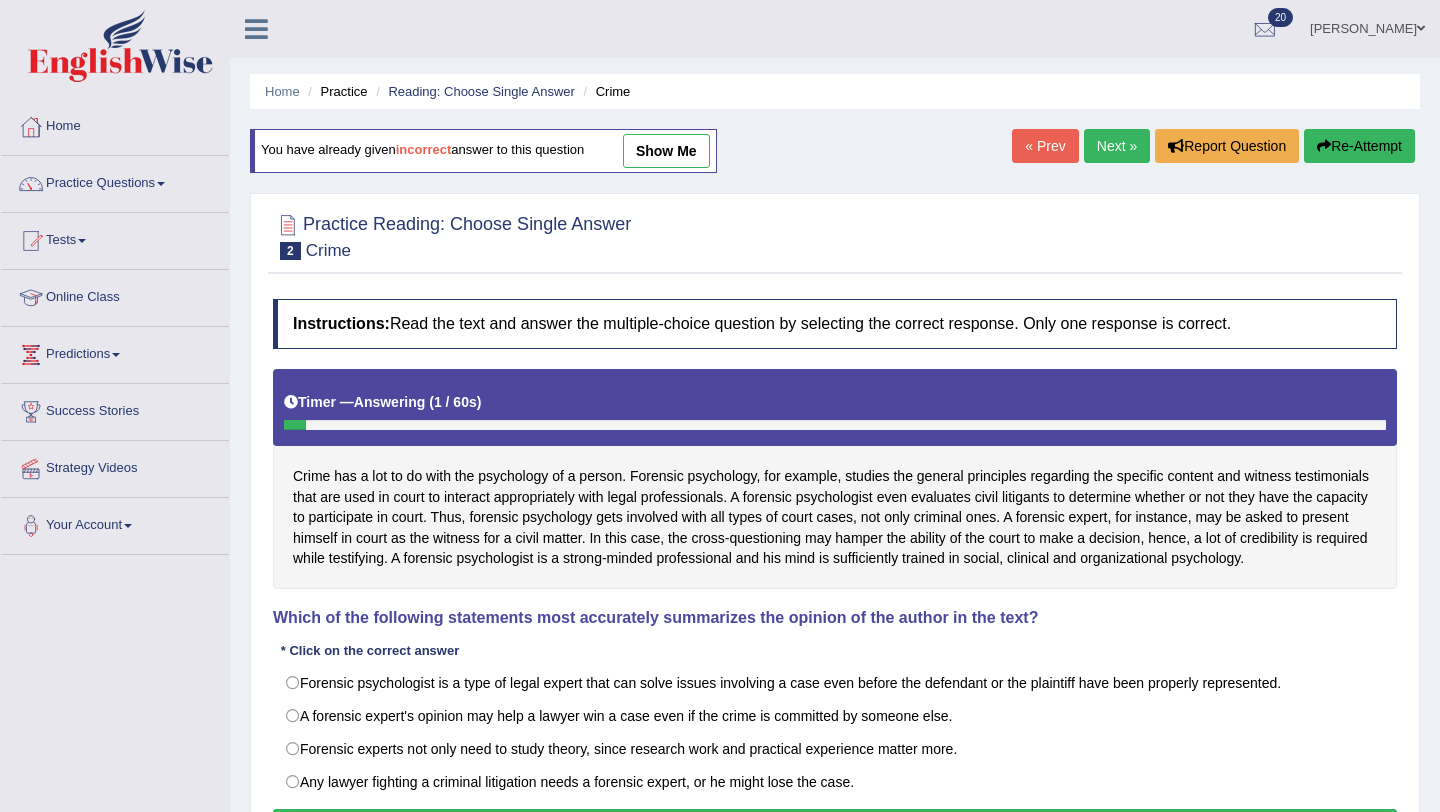 click on "« Prev" at bounding box center [1045, 146] 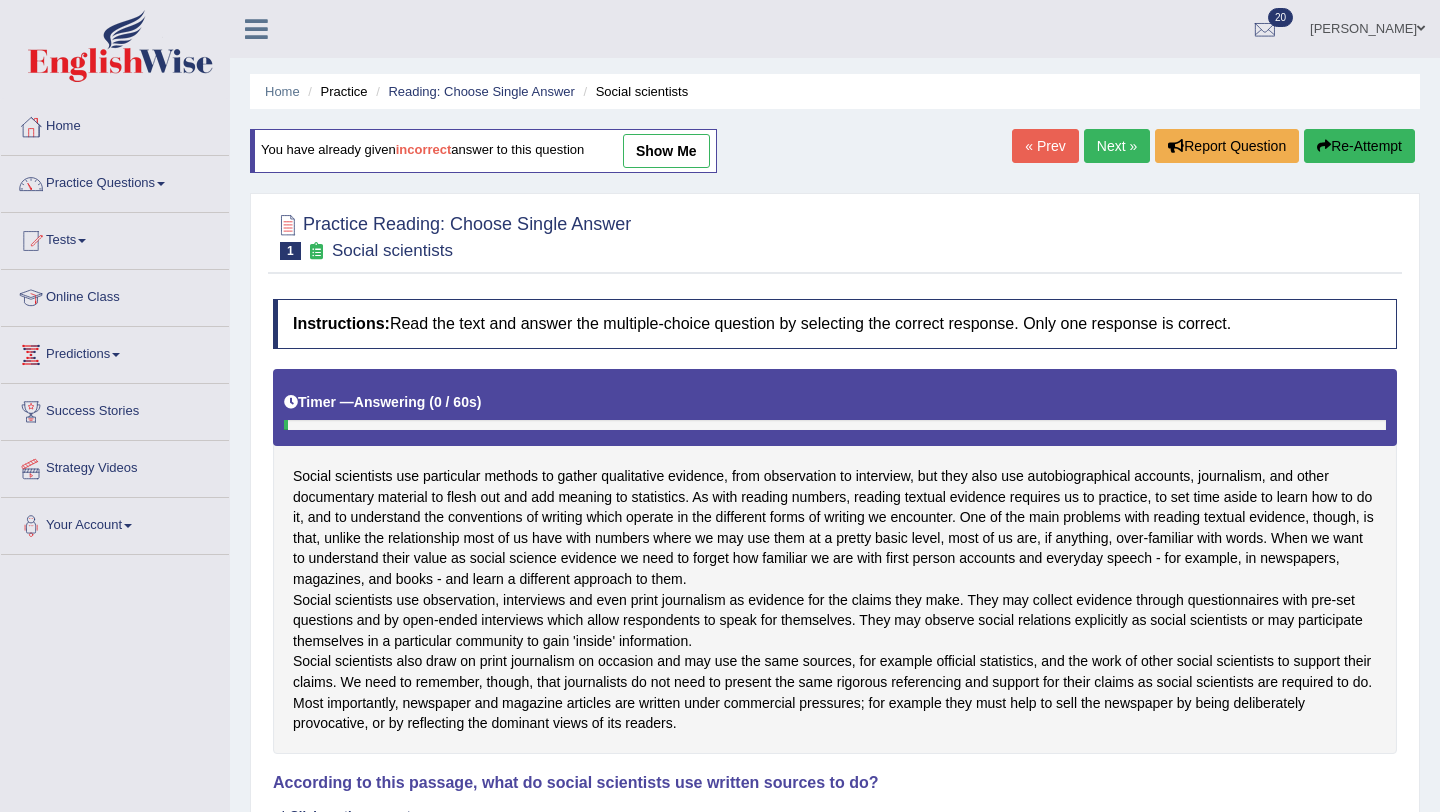 scroll, scrollTop: 0, scrollLeft: 0, axis: both 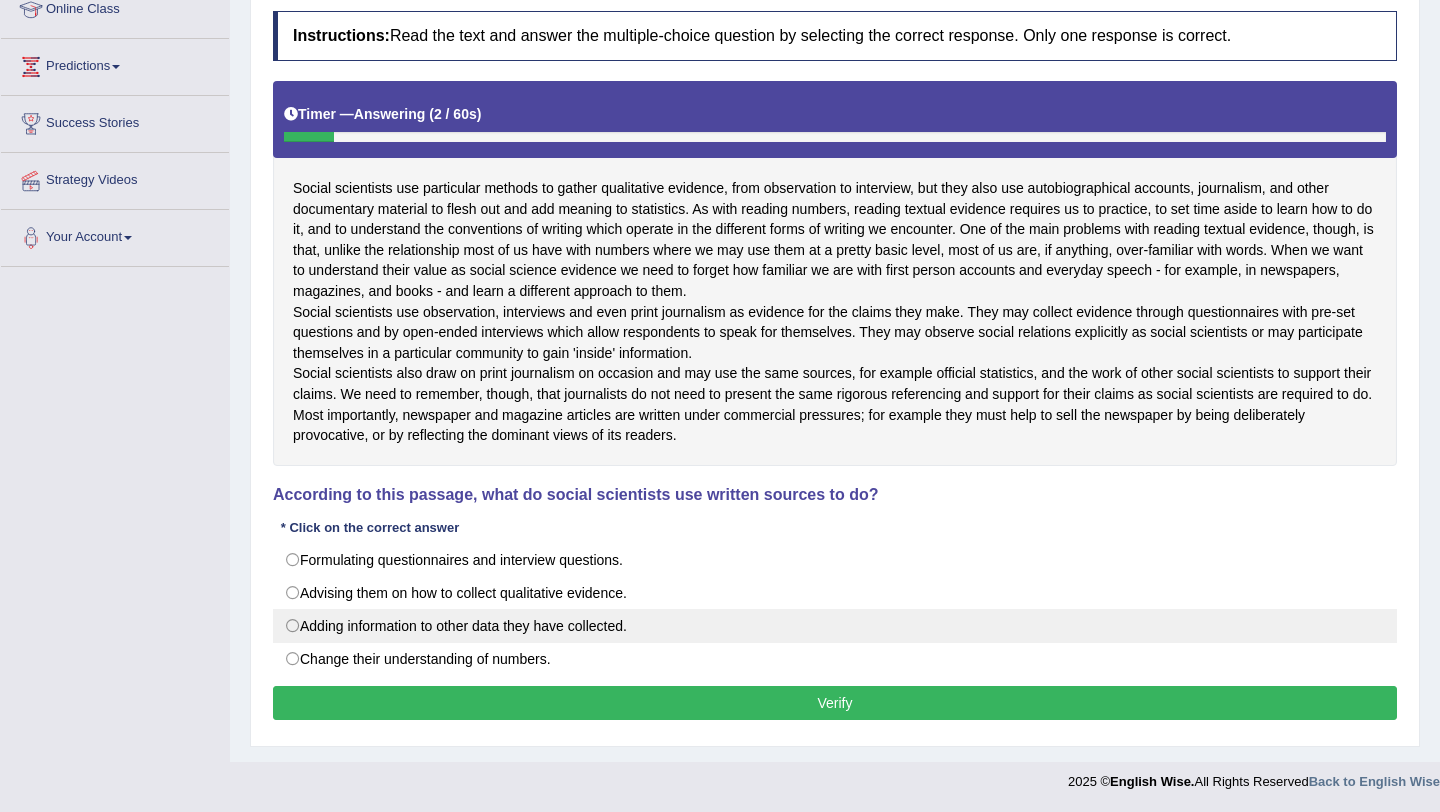 click on "Adding information to other data they have collected." at bounding box center [835, 626] 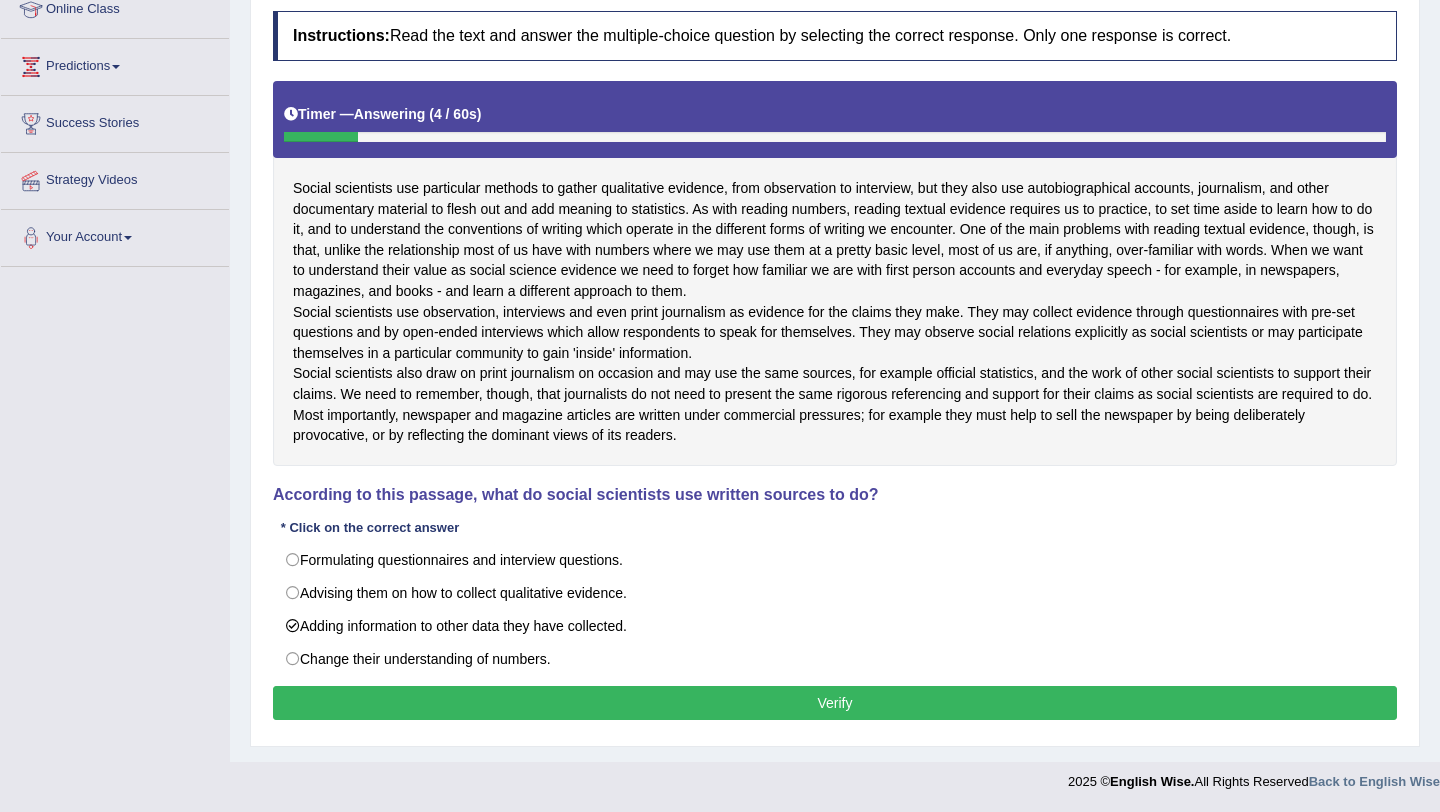 click on "Verify" at bounding box center [835, 703] 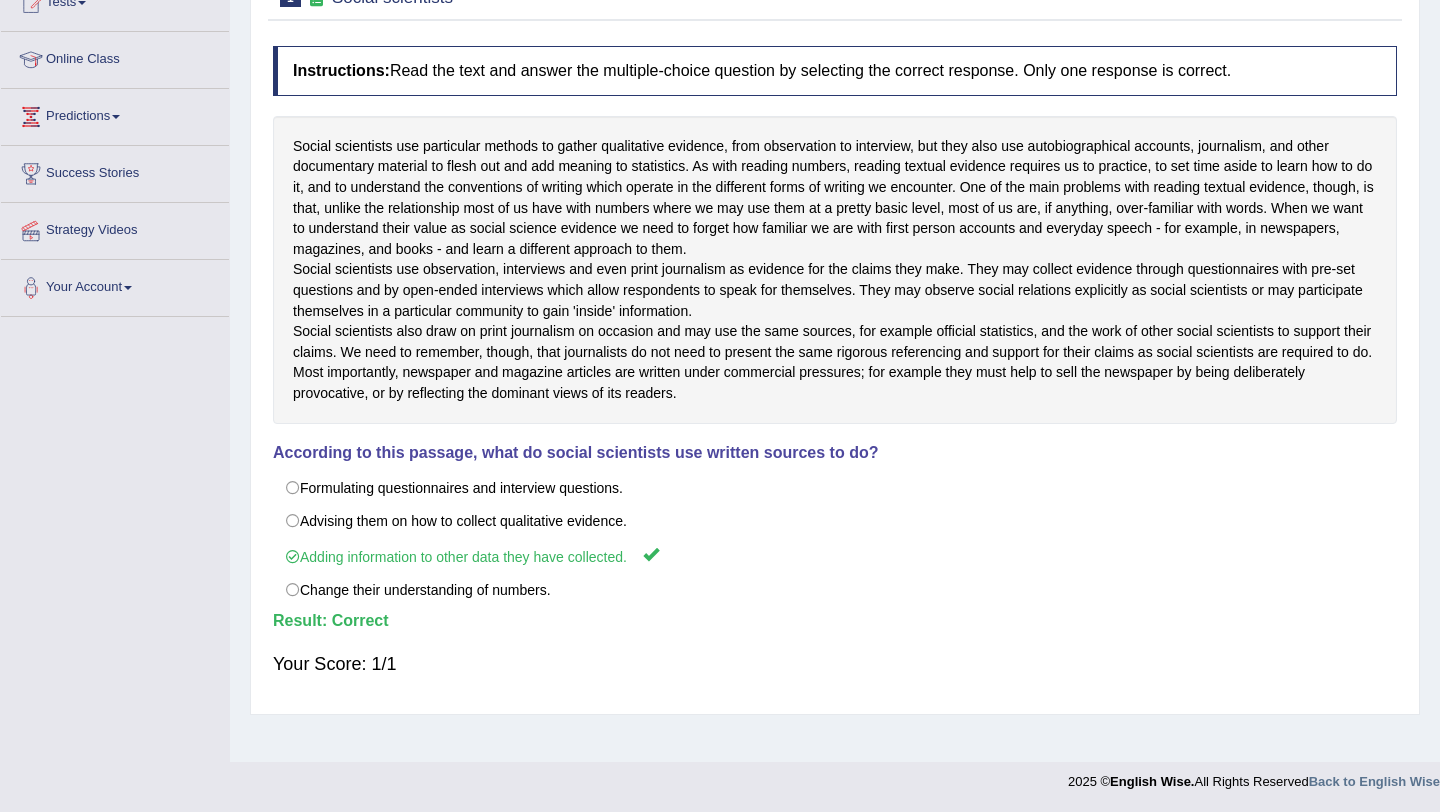 scroll, scrollTop: 248, scrollLeft: 0, axis: vertical 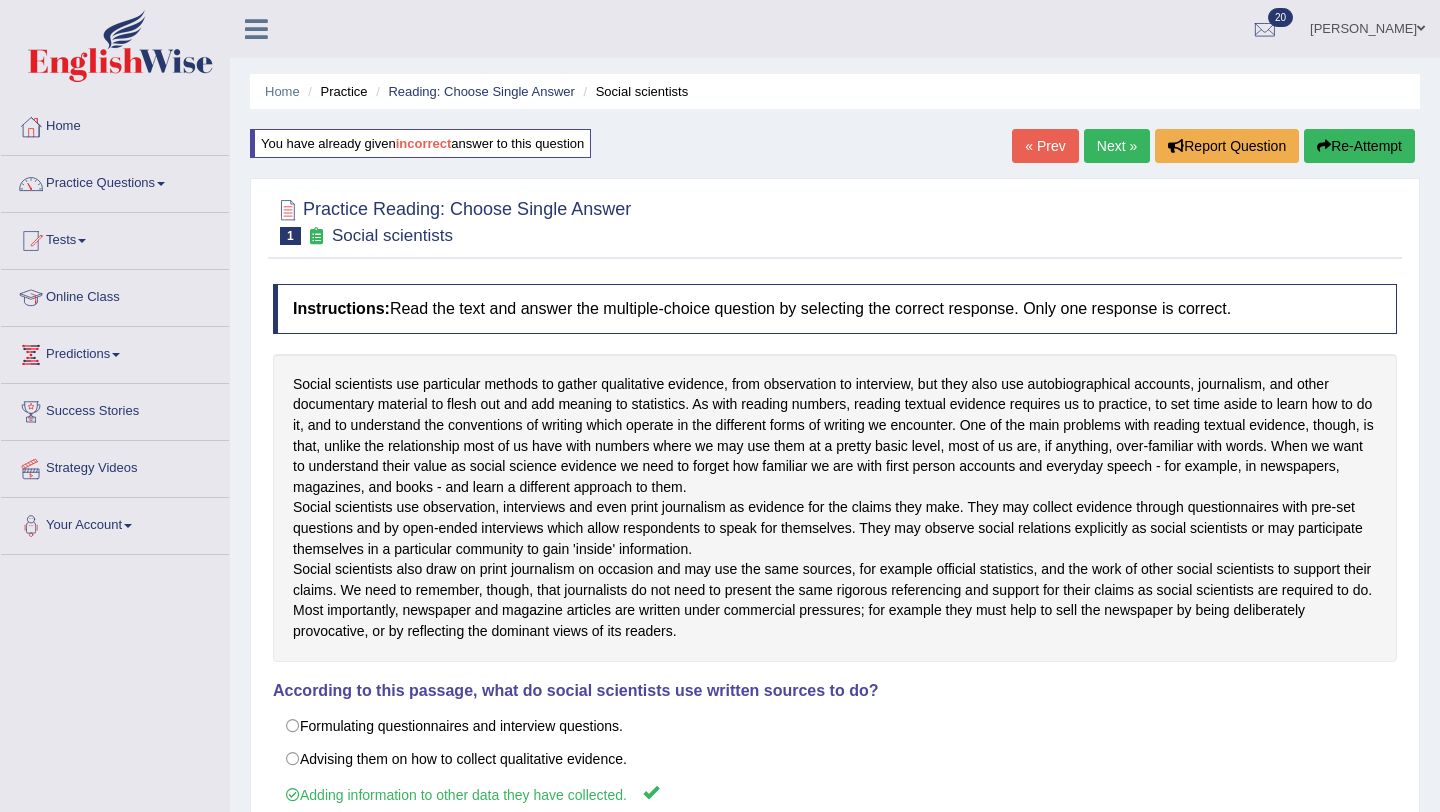 click on "Next »" at bounding box center [1117, 146] 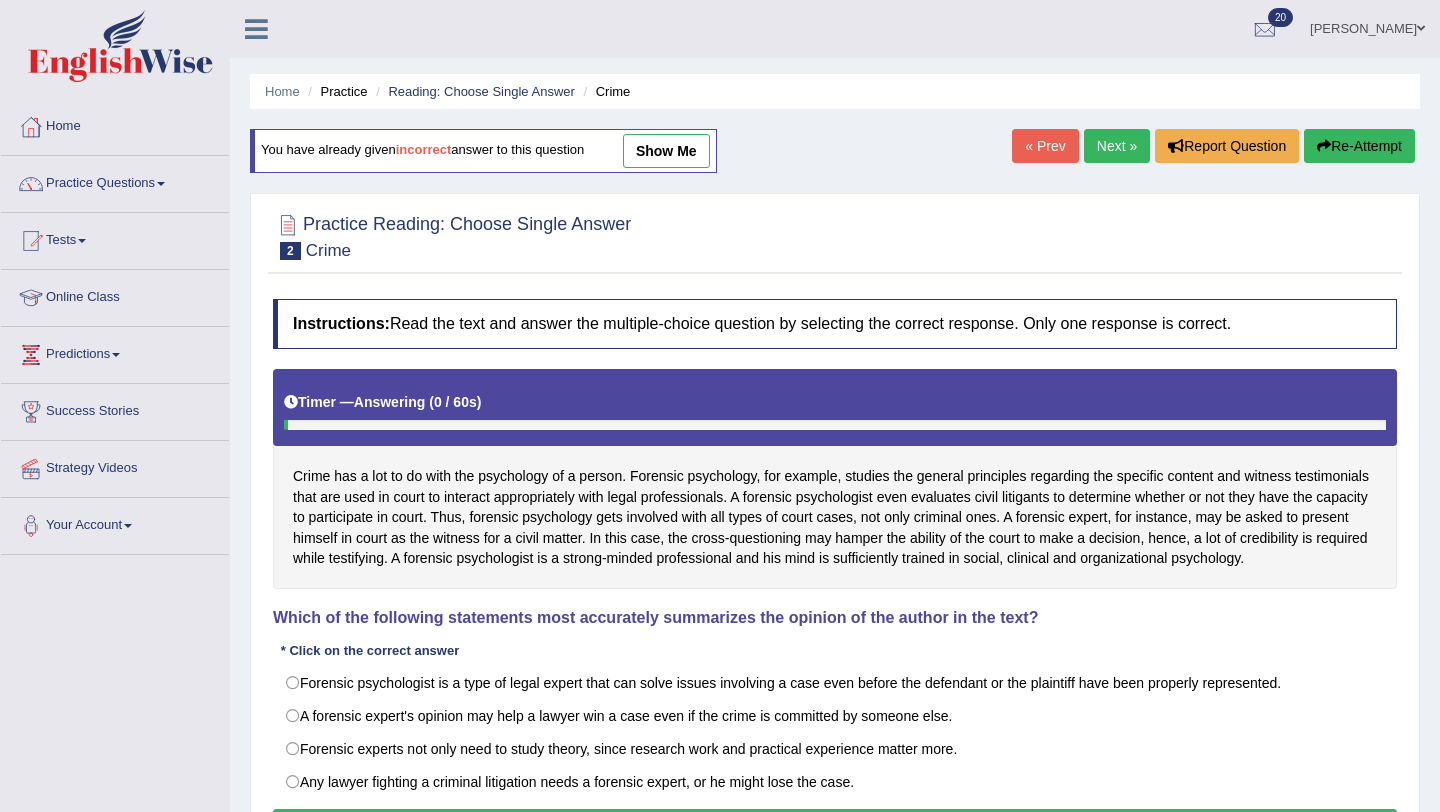 scroll, scrollTop: 0, scrollLeft: 0, axis: both 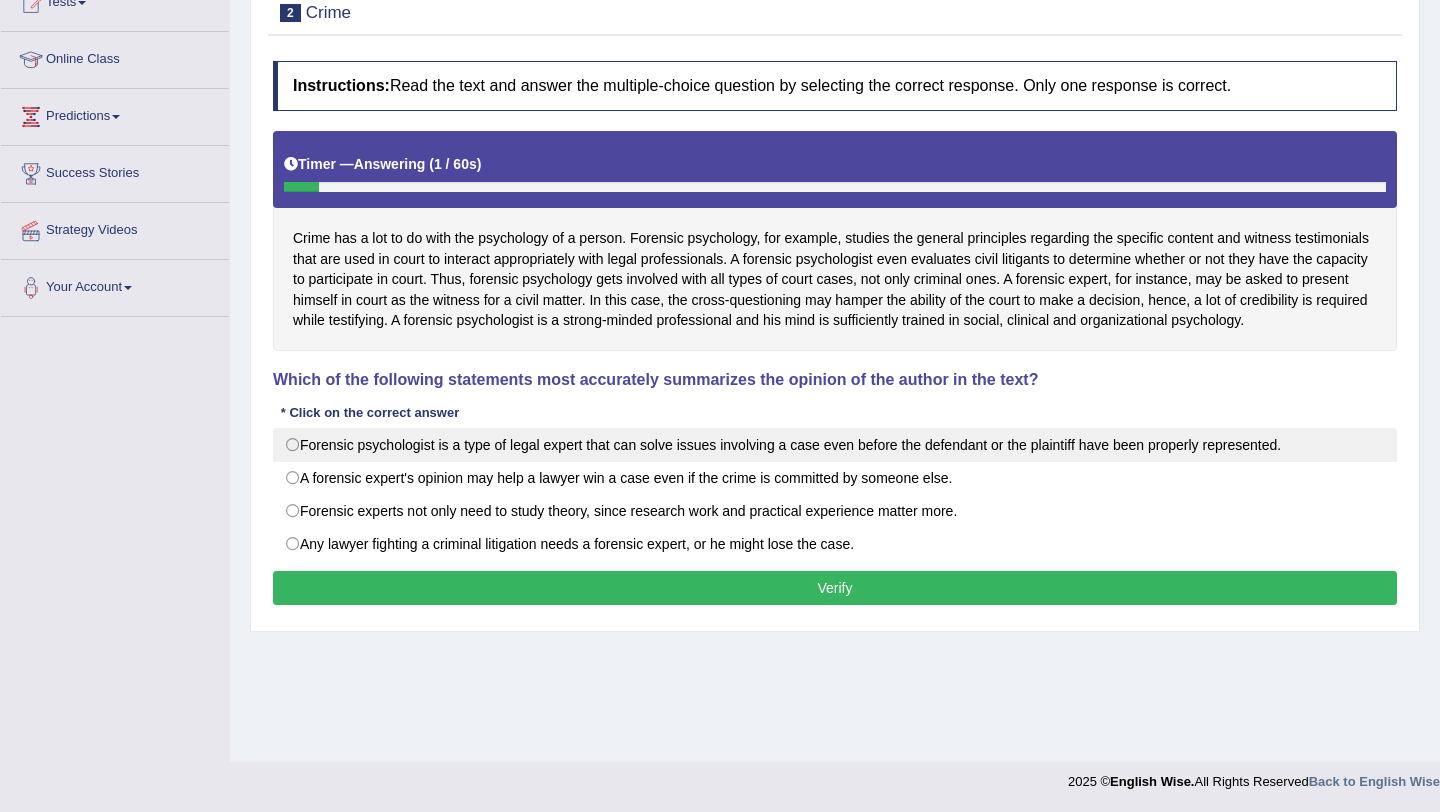 click on "Forensic psychologist is a type of legal expert that can solve issues involving a case even before the defendant or the plaintiff have been properly represented." at bounding box center (835, 445) 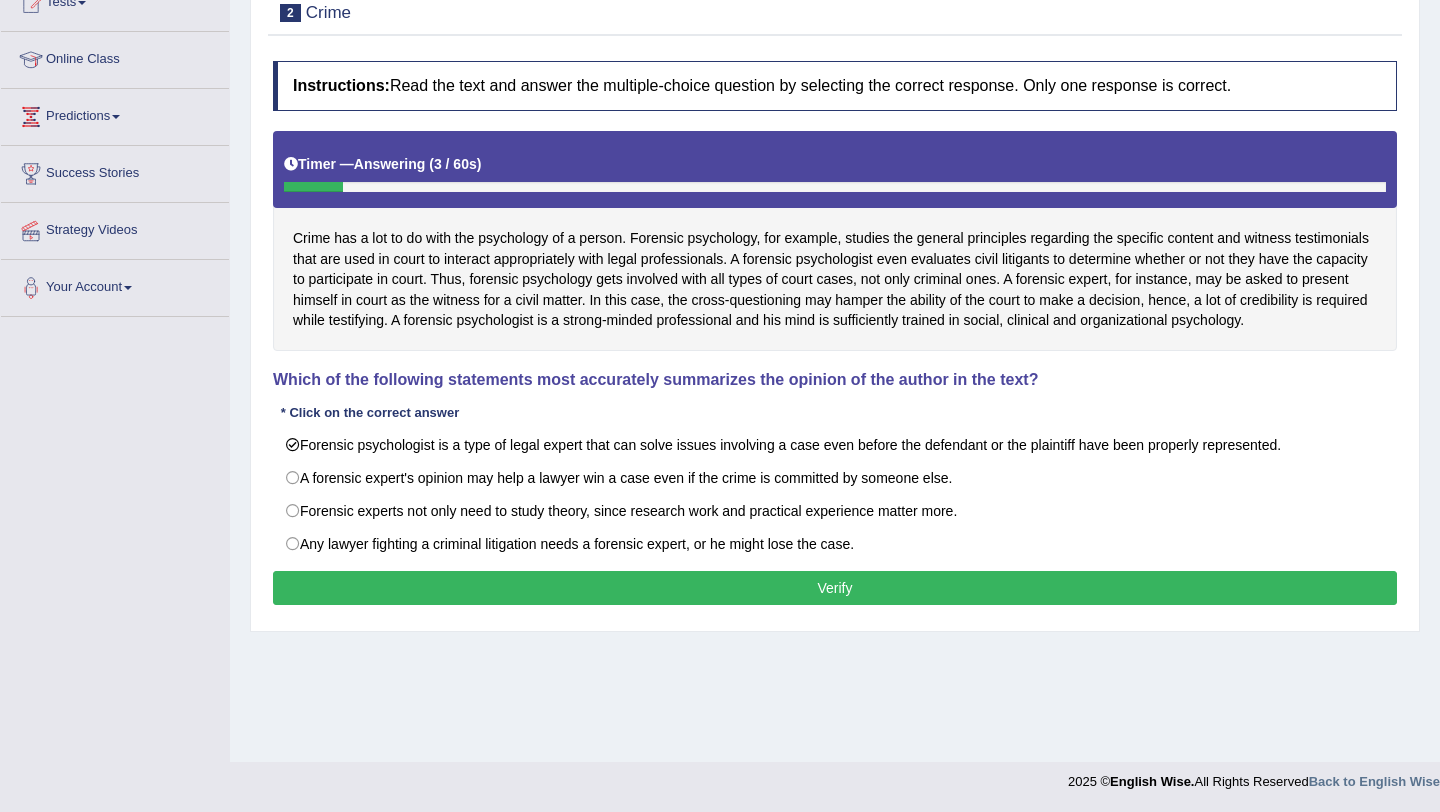click on "Verify" at bounding box center (835, 588) 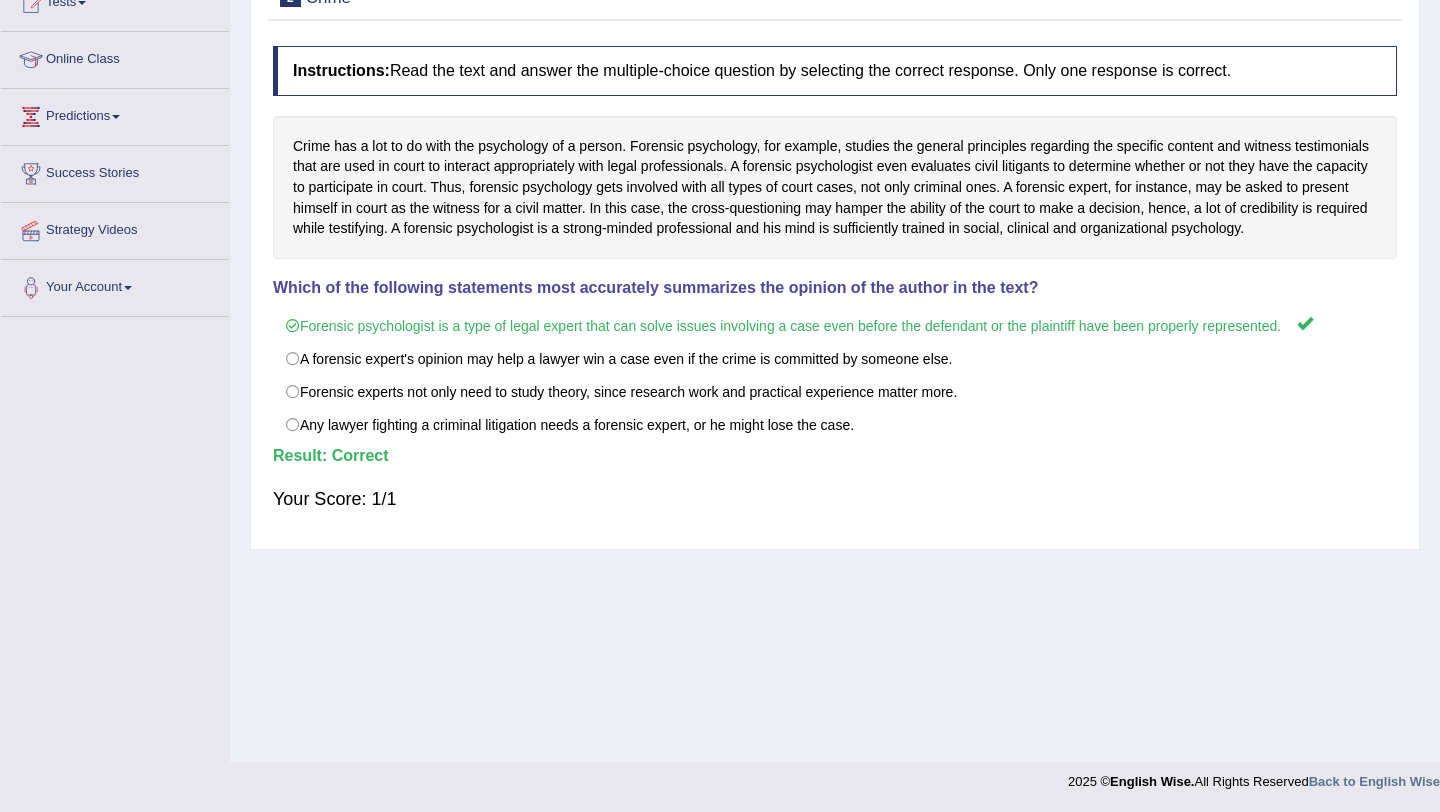 click on "Home
Practice
Reading: Choose Single Answer
Crime
You have already given  incorrect  answer to this question
« Prev Next »  Report Question  Re-Attempt
Practice Reading: Choose Single Answer
2
Crime
Instructions:  Read the text and answer the multiple-choice question by selecting the correct response. Only one response is correct.
Timer —  Answering   ( 3 / 60s ) Skip Which of the following statements most accurately summarizes the opinion of the author in the text? * Click on the correct answer  Forensic psychologist is a type of legal expert that can solve issues involving a case even before the defendant or the plaintiff have been properly represented.  A forensic expert's opinion may help a lawyer win a case even if the crime is committed by someone else. Result:  Verify" at bounding box center (835, 262) 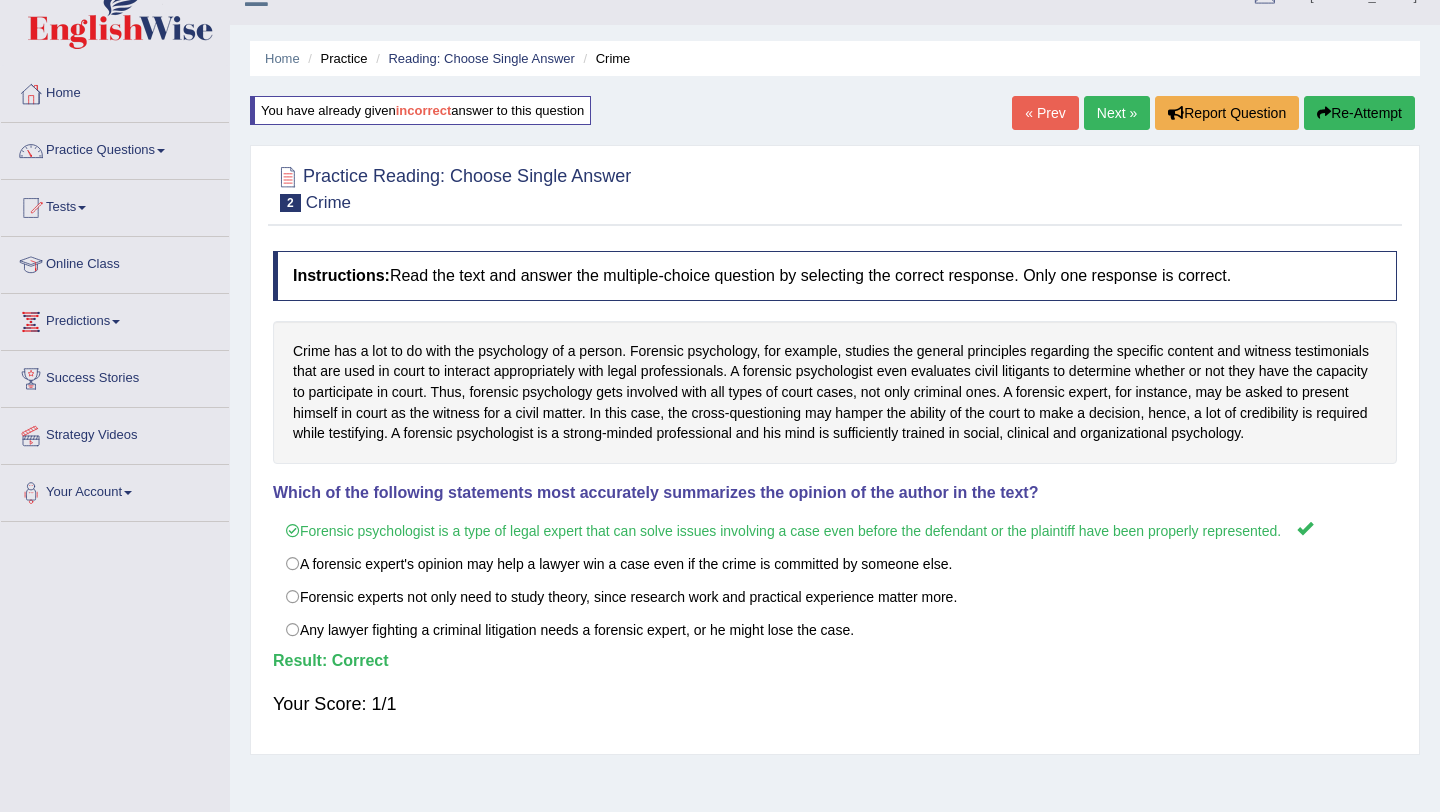 scroll, scrollTop: 24, scrollLeft: 0, axis: vertical 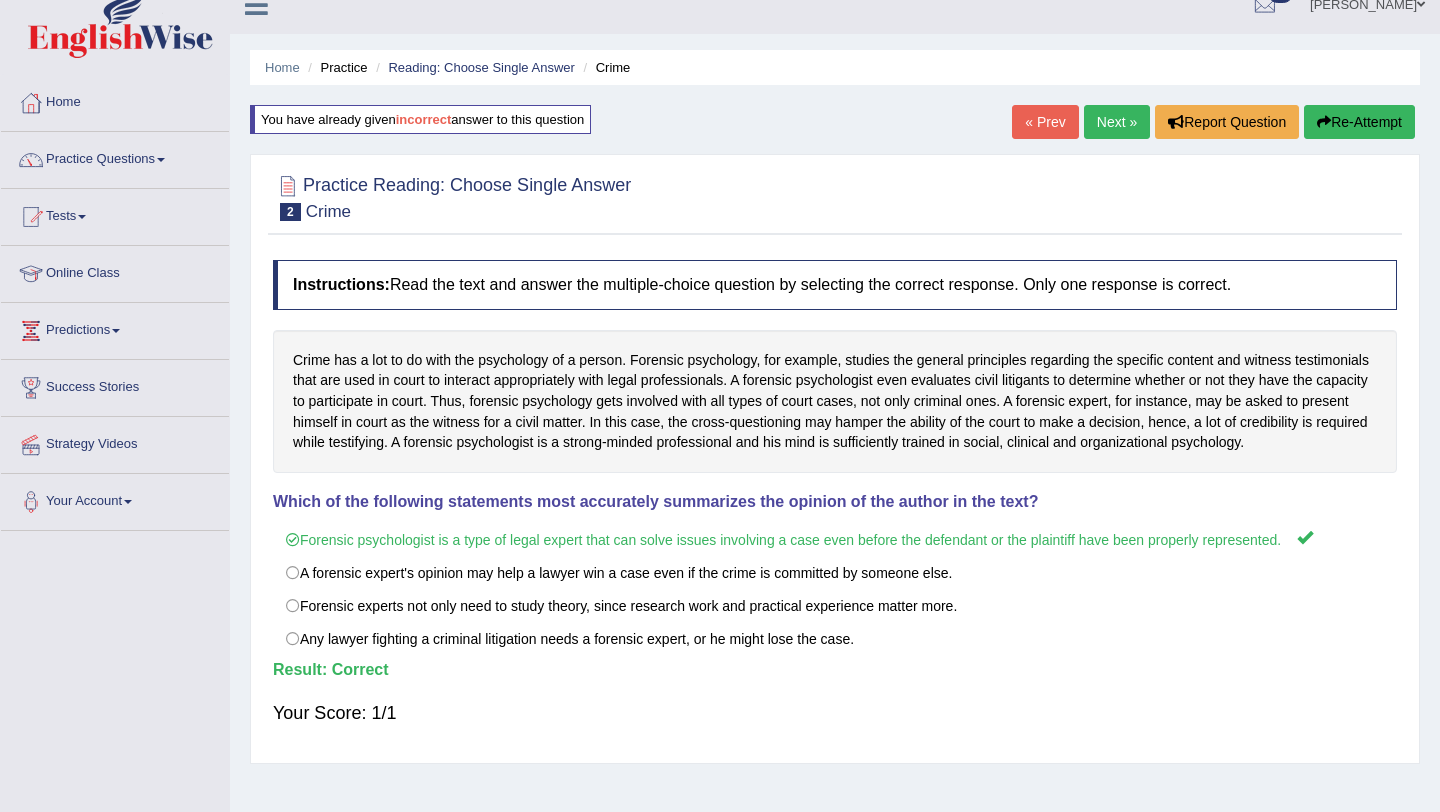 click on "Next »" at bounding box center [1117, 122] 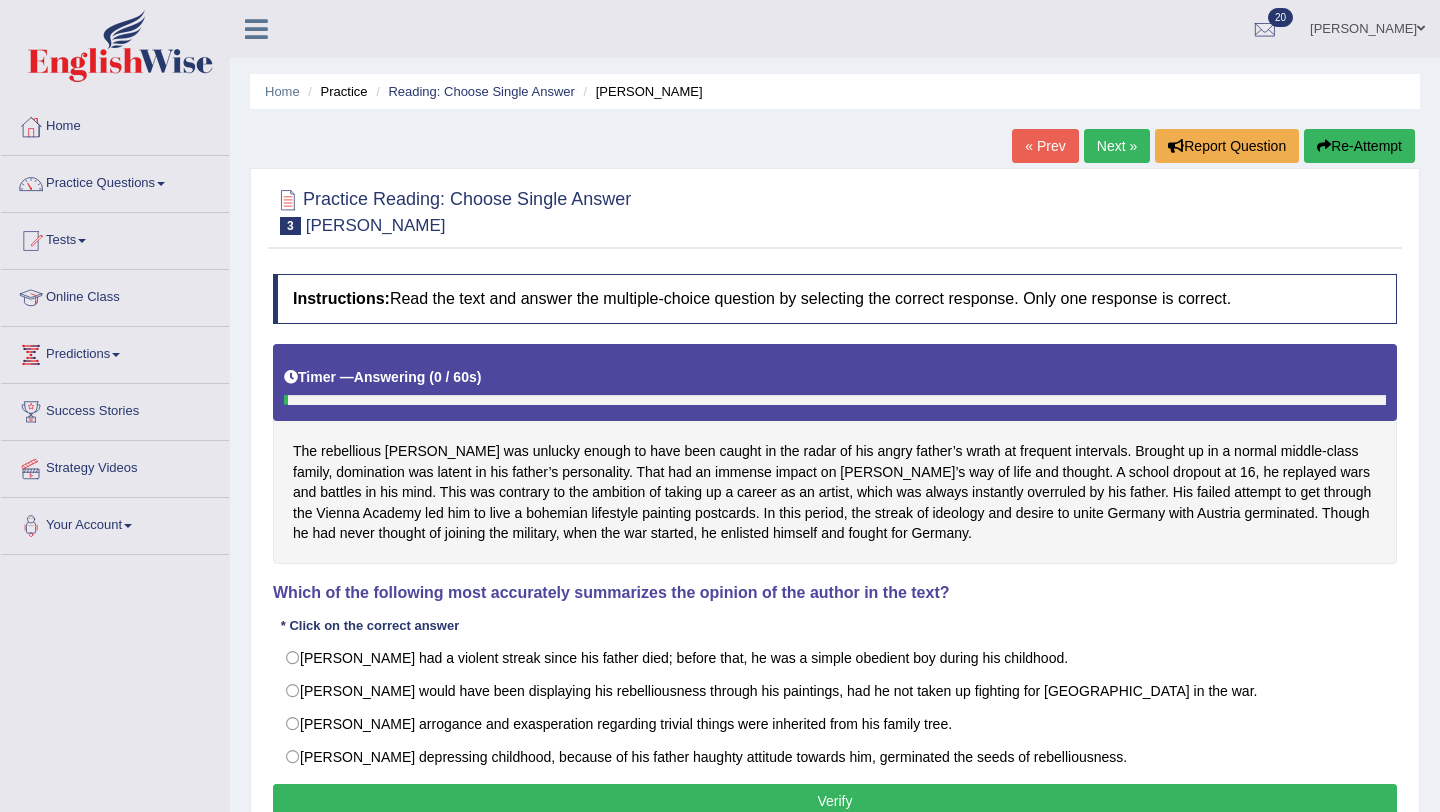 scroll, scrollTop: 0, scrollLeft: 0, axis: both 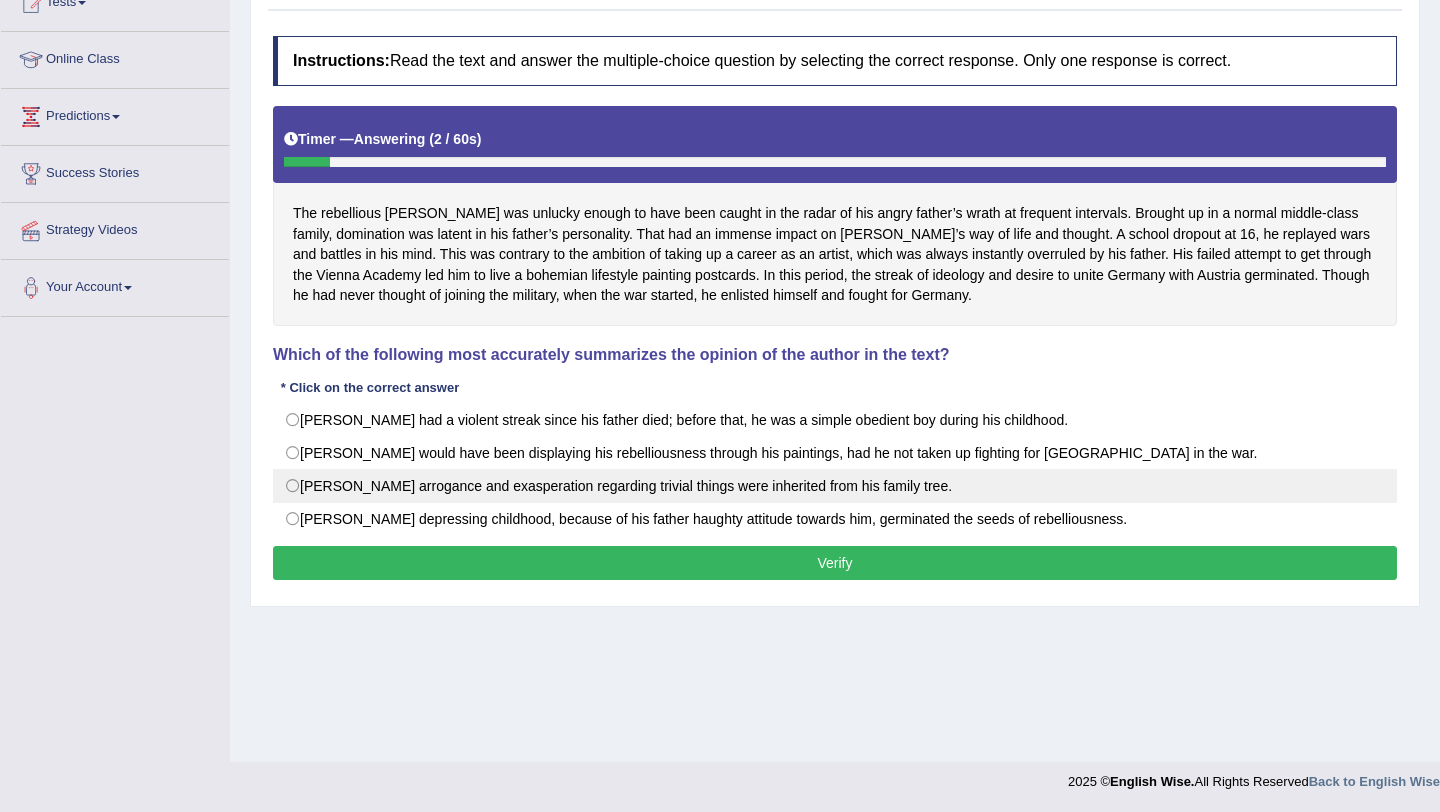 click on "[PERSON_NAME] arrogance and exasperation regarding trivial things were inherited from his family tree." at bounding box center (835, 486) 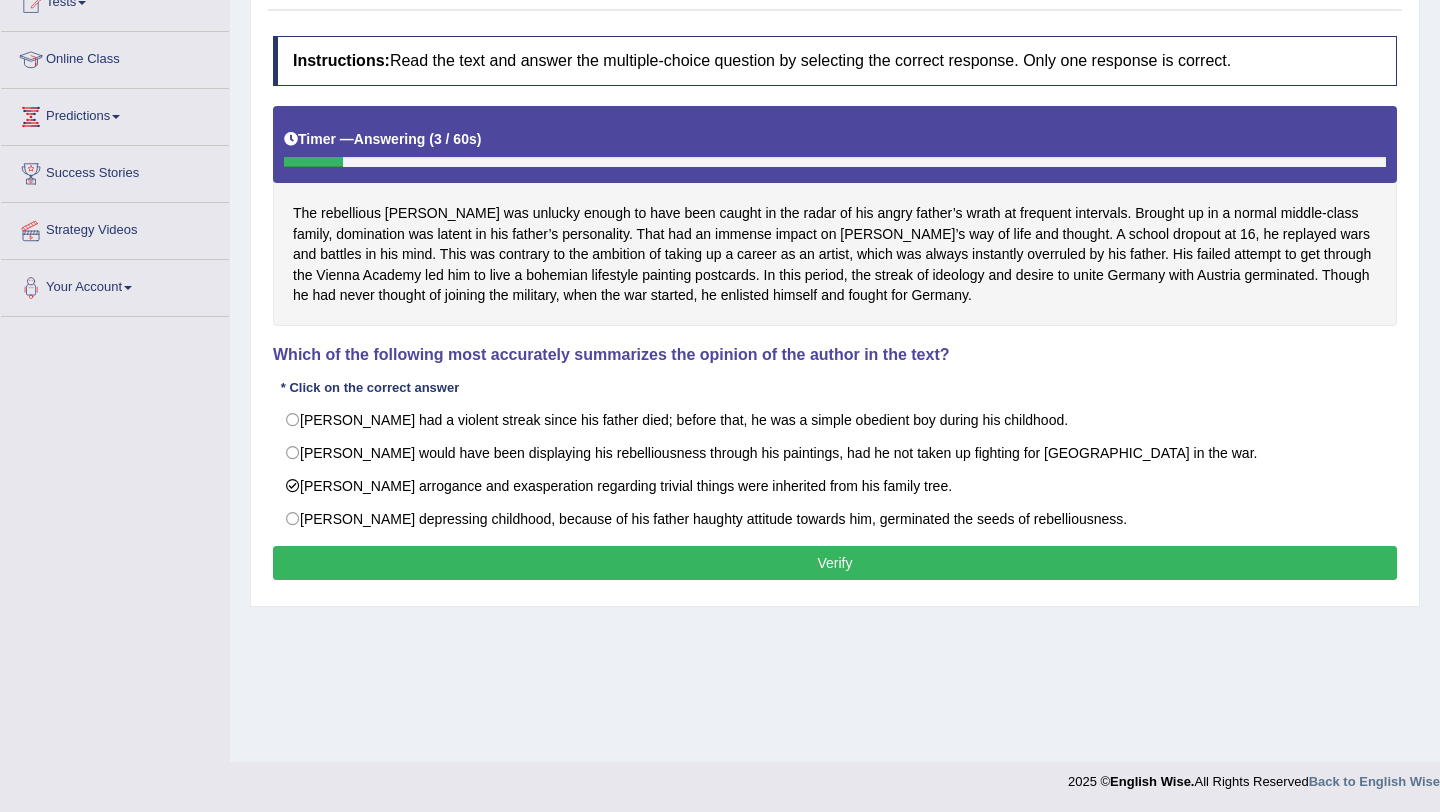 click on "Verify" at bounding box center [835, 563] 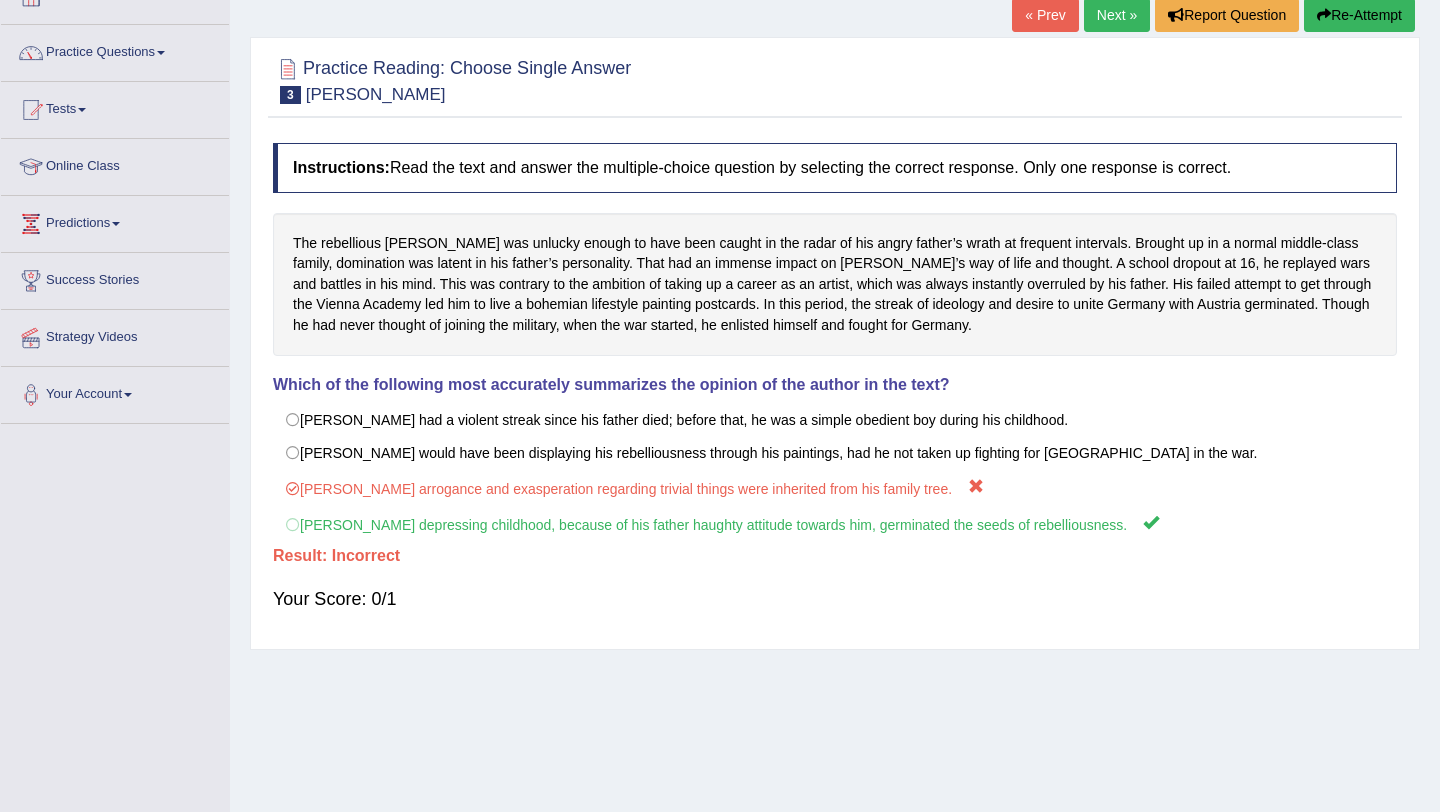 scroll, scrollTop: 0, scrollLeft: 0, axis: both 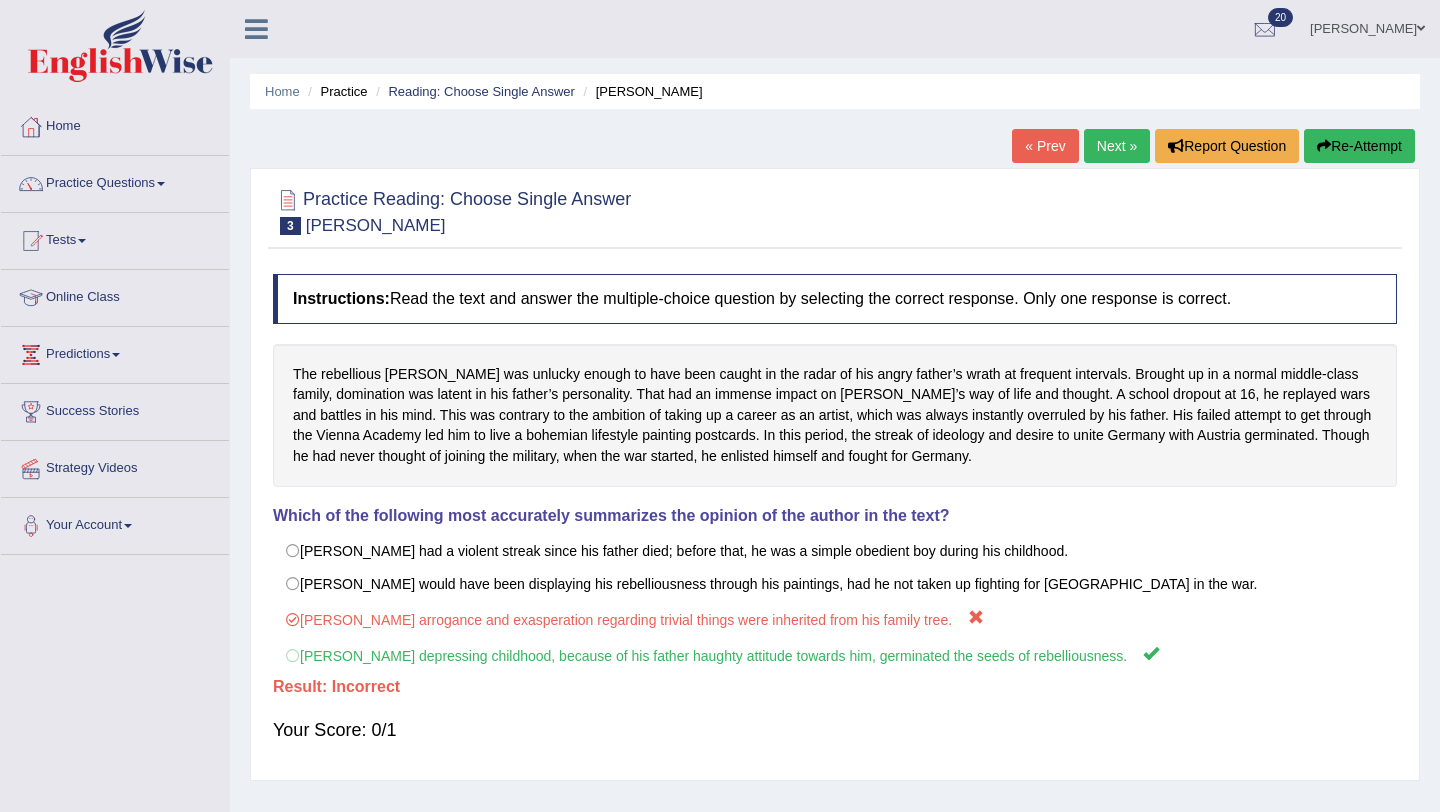 click on "Home
Practice
Reading: Choose Single Answer
[PERSON_NAME]" at bounding box center [835, 91] 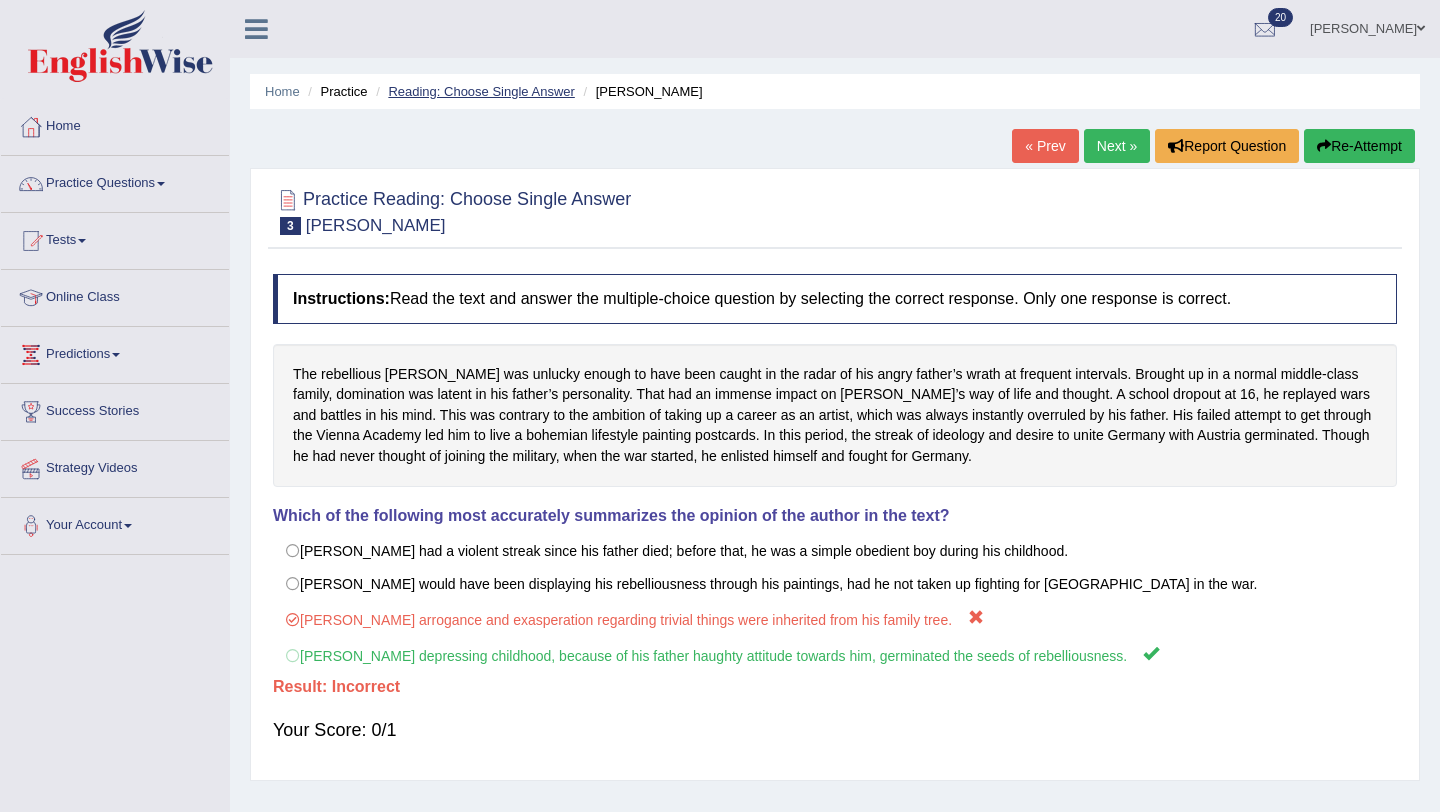 click on "Reading: Choose Single Answer" at bounding box center (481, 91) 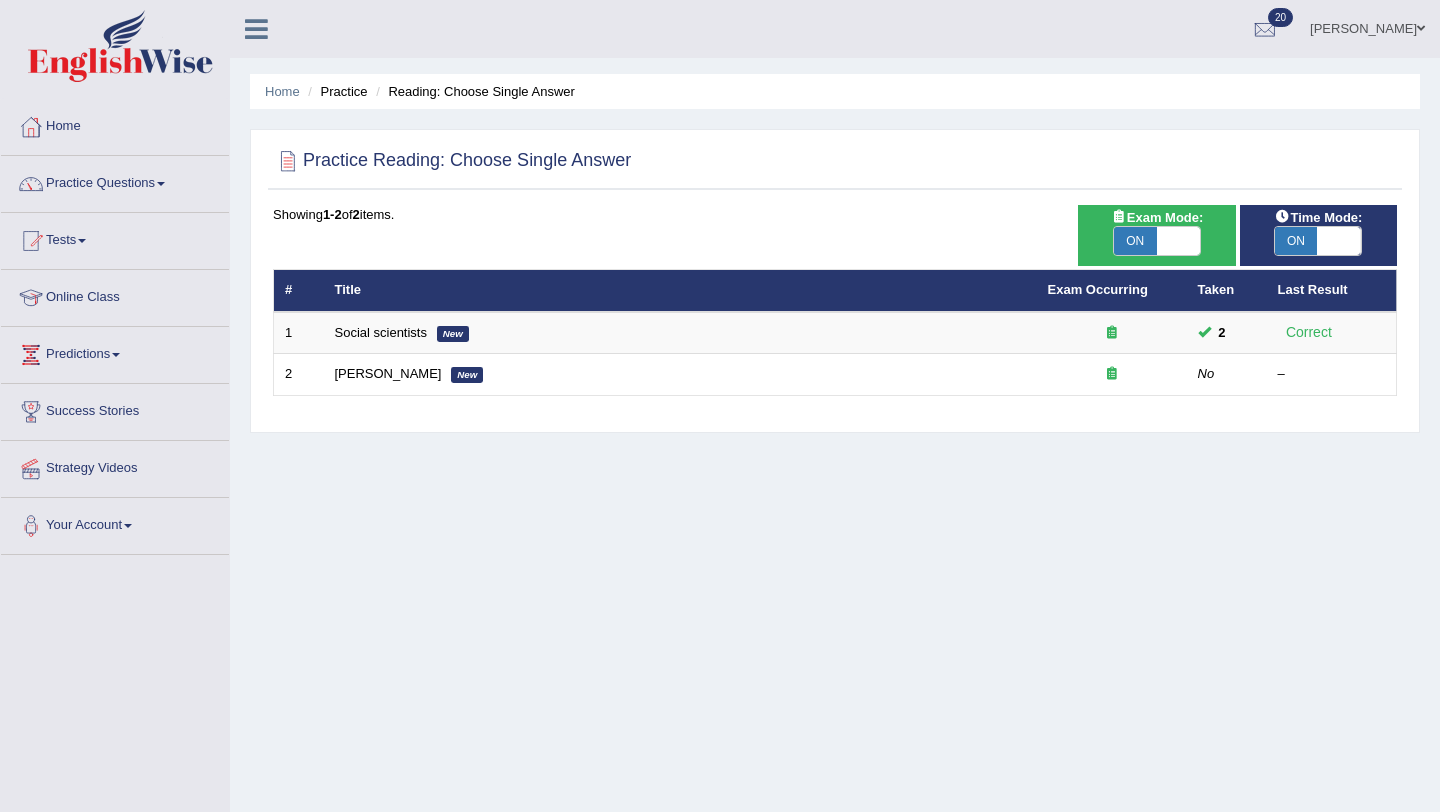scroll, scrollTop: 0, scrollLeft: 0, axis: both 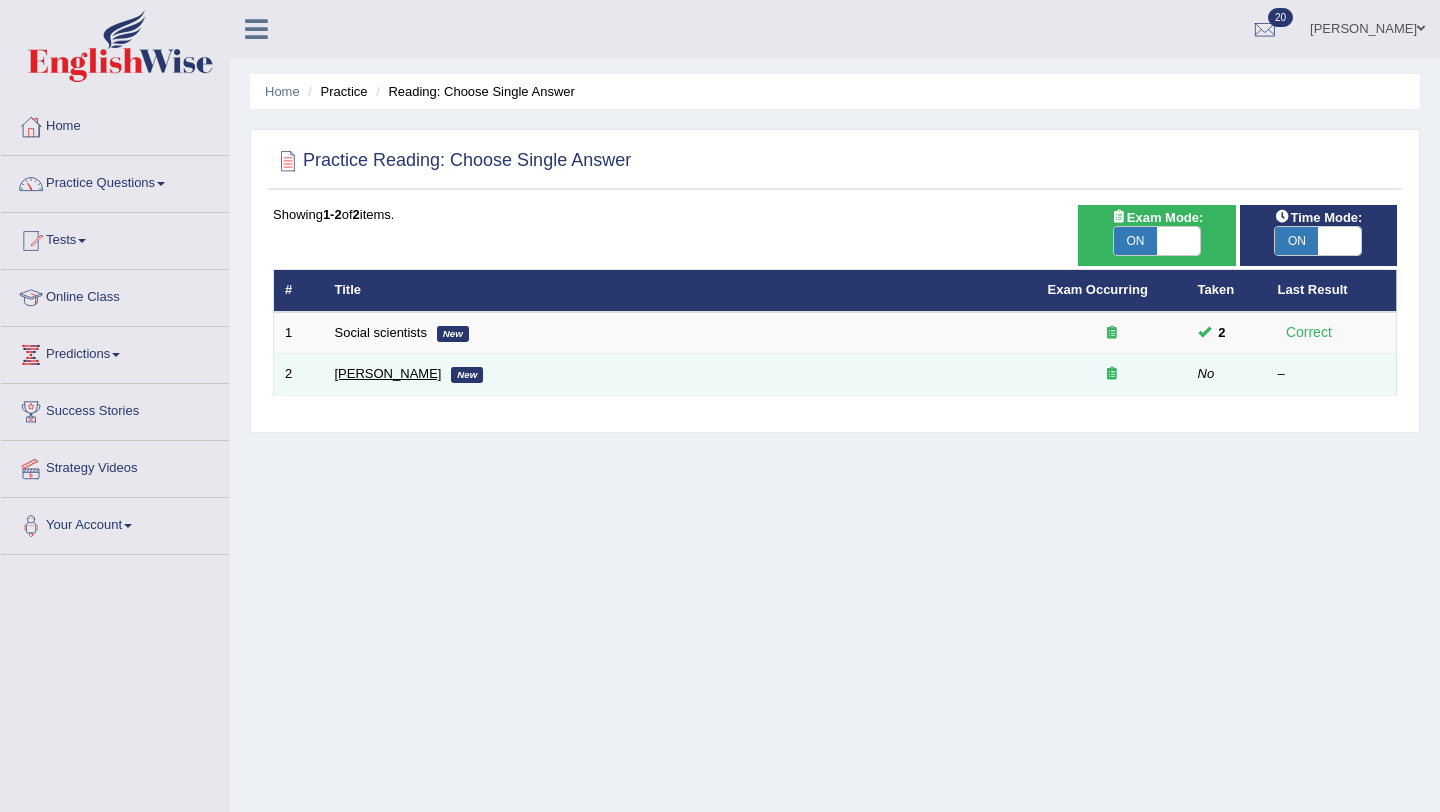 click on "[PERSON_NAME]" at bounding box center (388, 373) 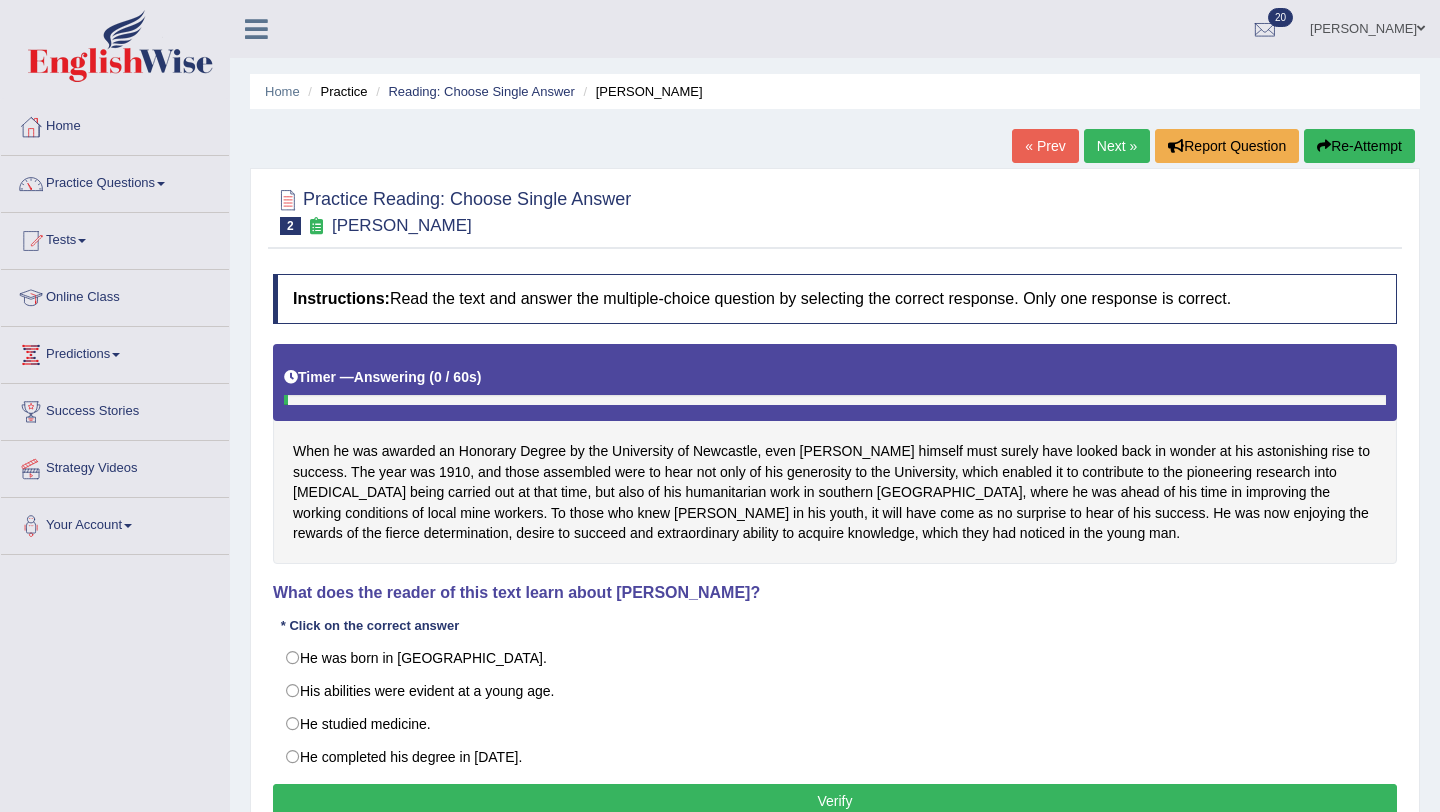 scroll, scrollTop: 0, scrollLeft: 0, axis: both 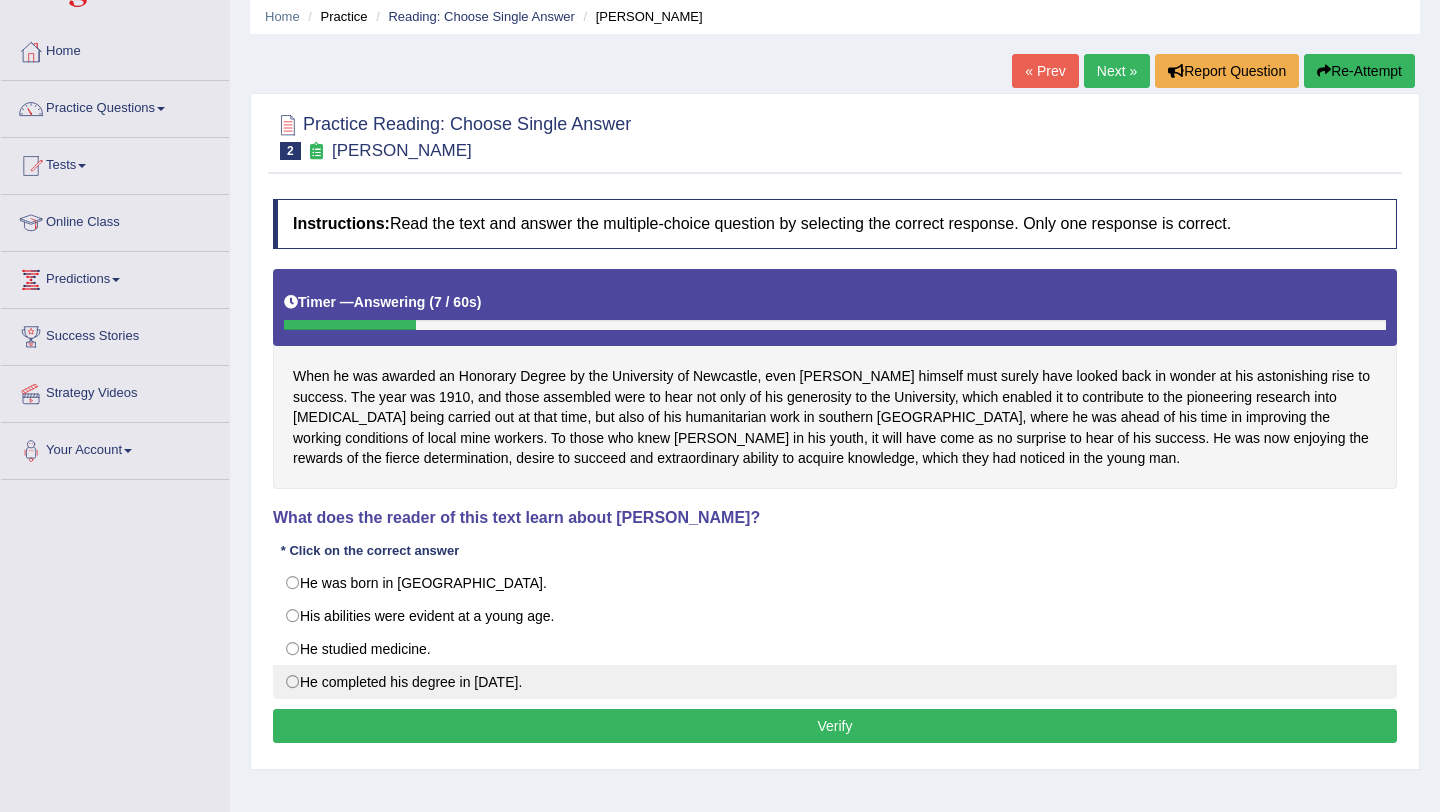 click on "He completed his degree in 1910." at bounding box center [835, 682] 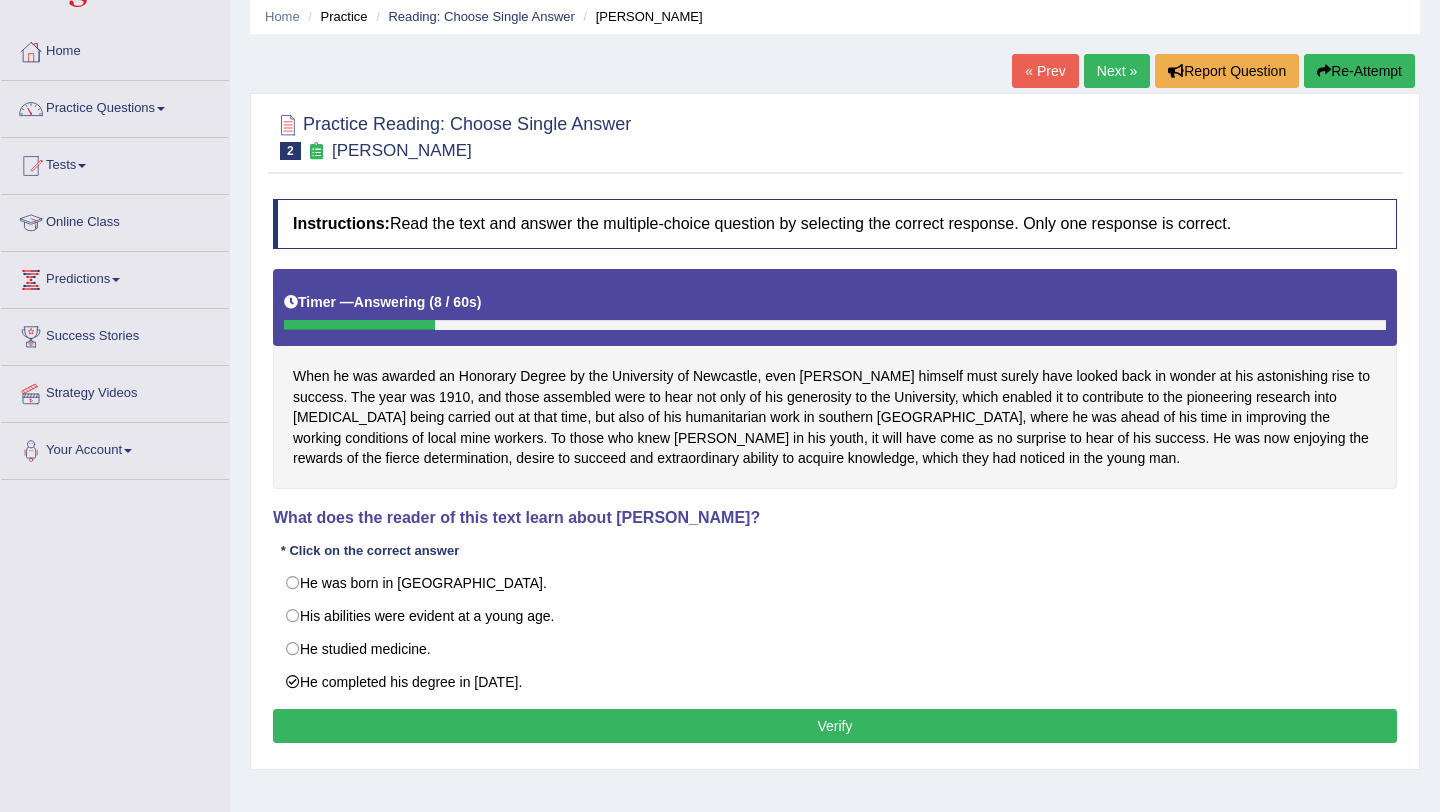 click on "Verify" at bounding box center [835, 726] 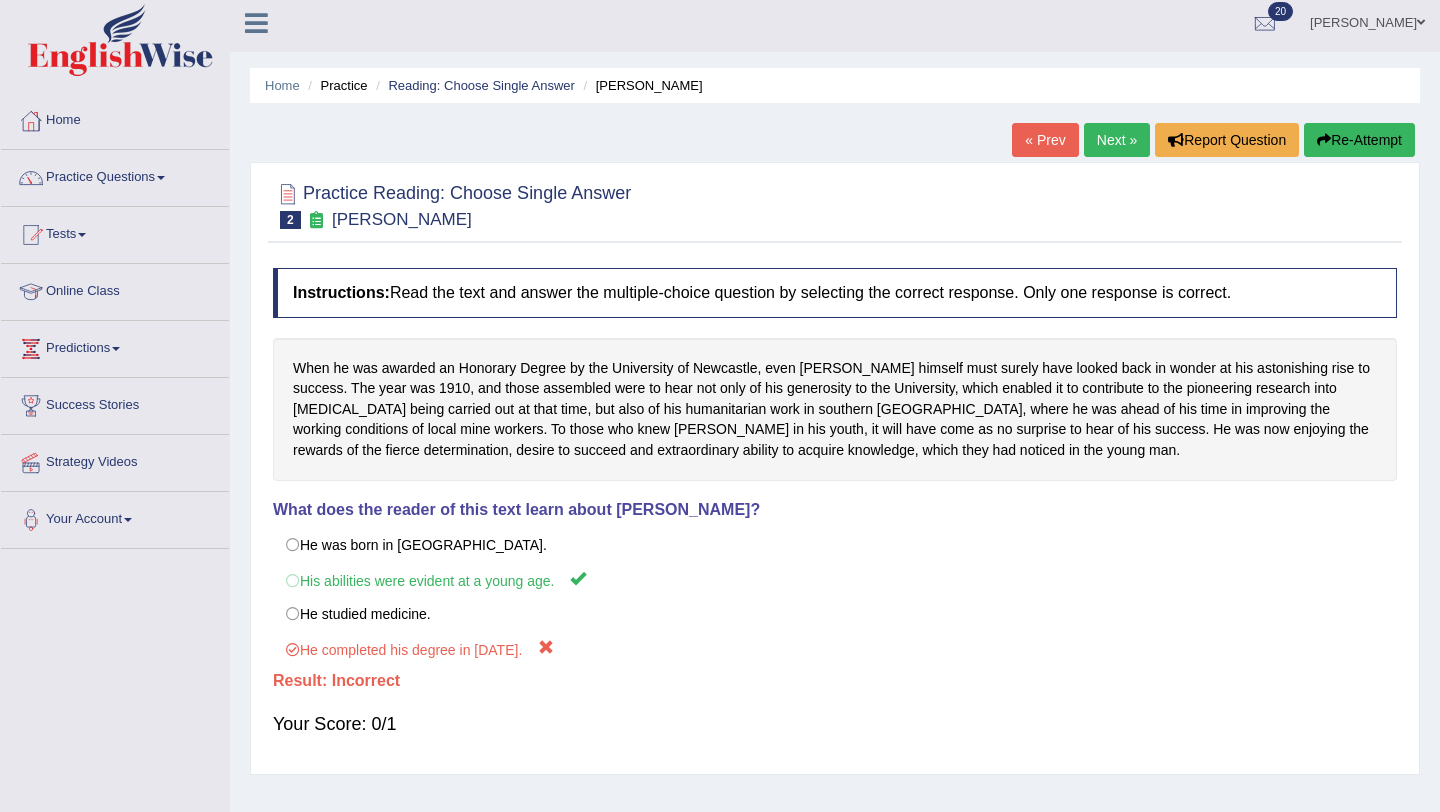 scroll, scrollTop: 0, scrollLeft: 0, axis: both 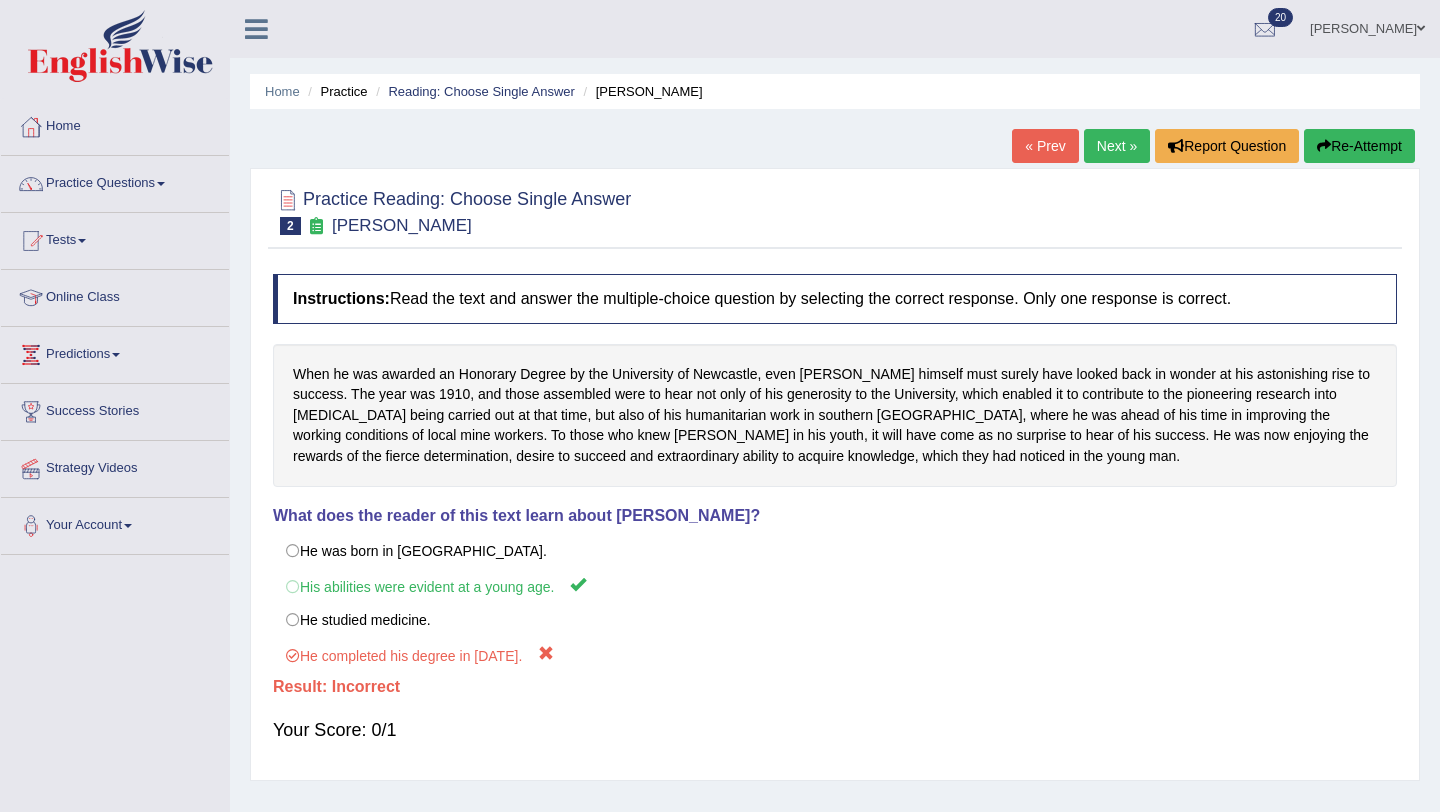 click at bounding box center (1324, 146) 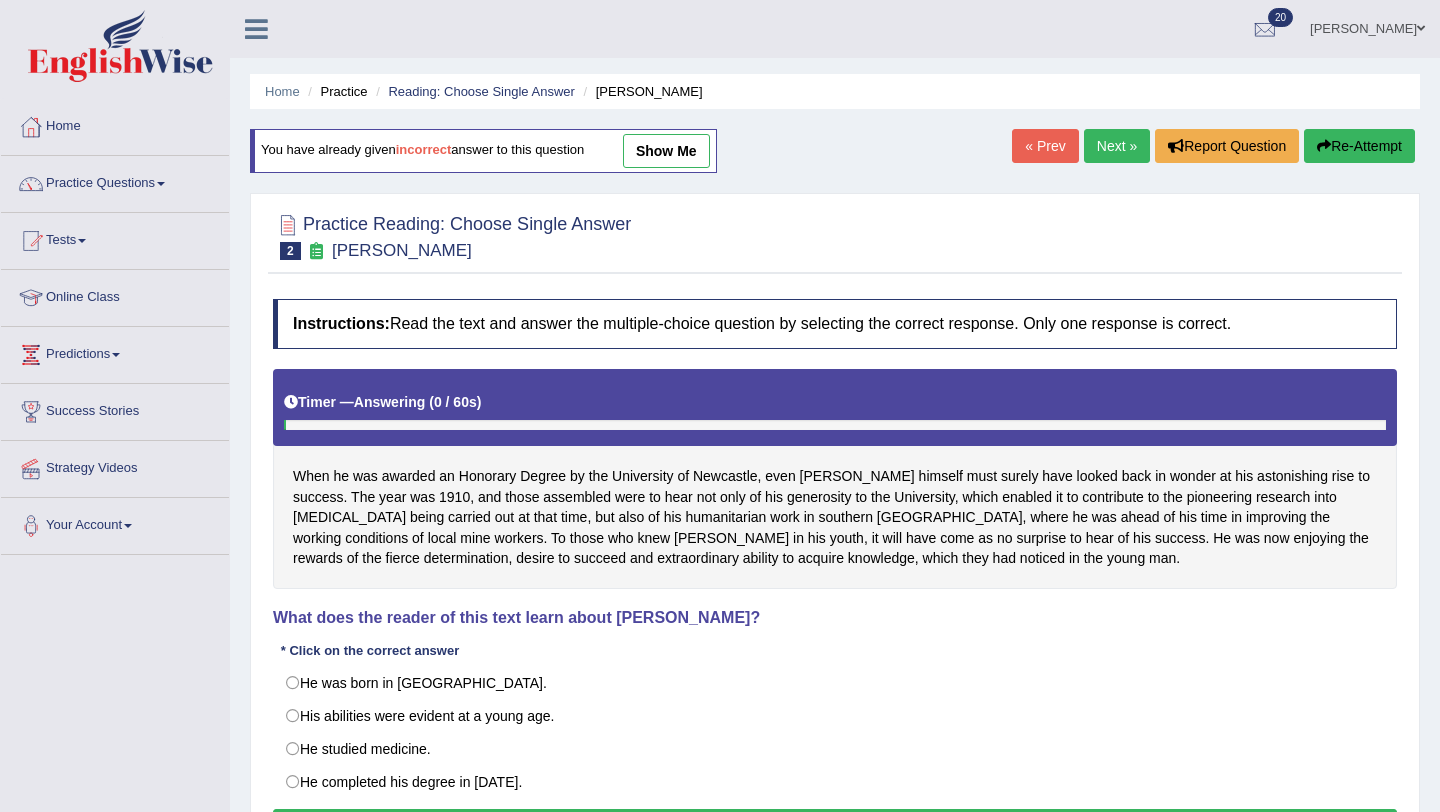 scroll, scrollTop: 0, scrollLeft: 0, axis: both 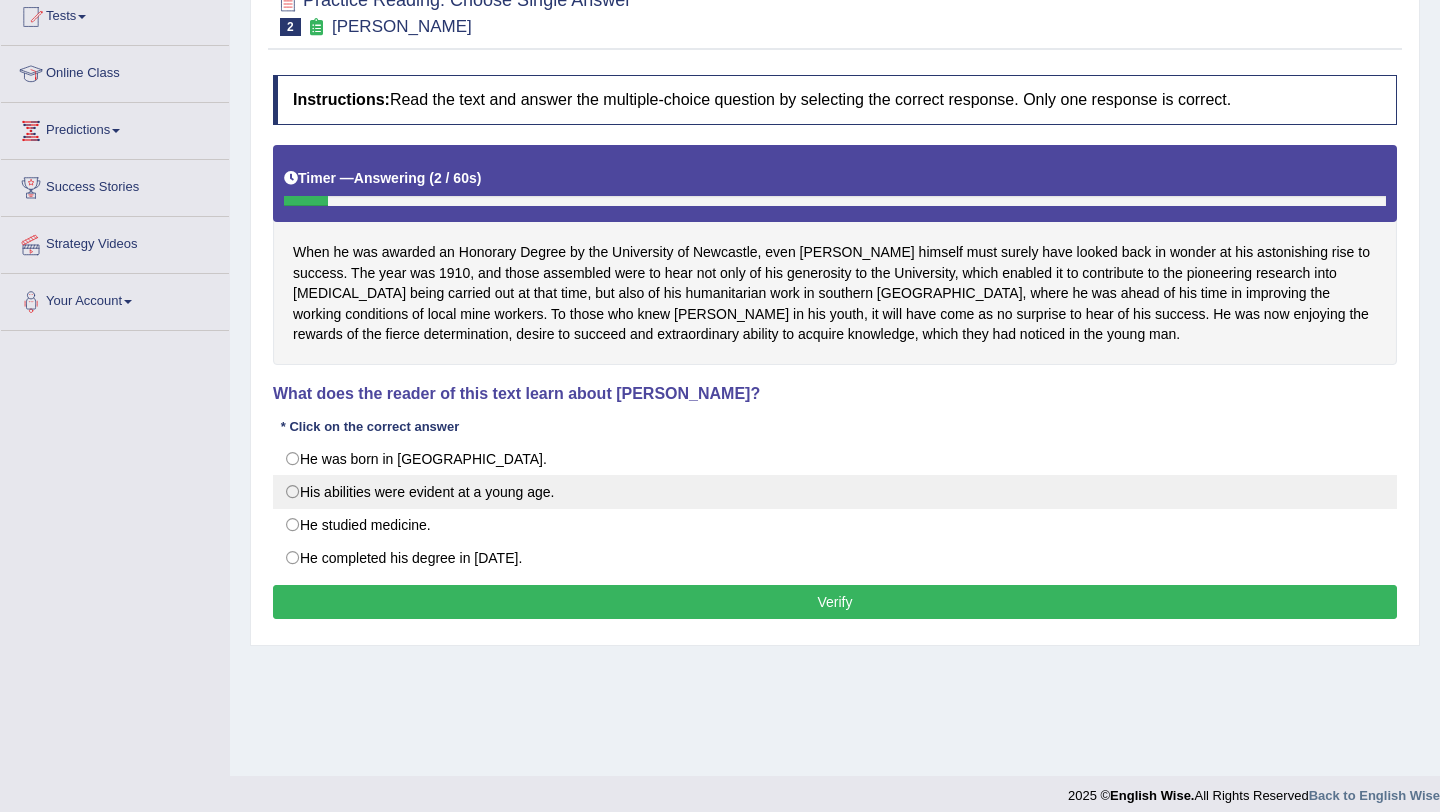 click on "His abilities were evident at a young age." at bounding box center (835, 492) 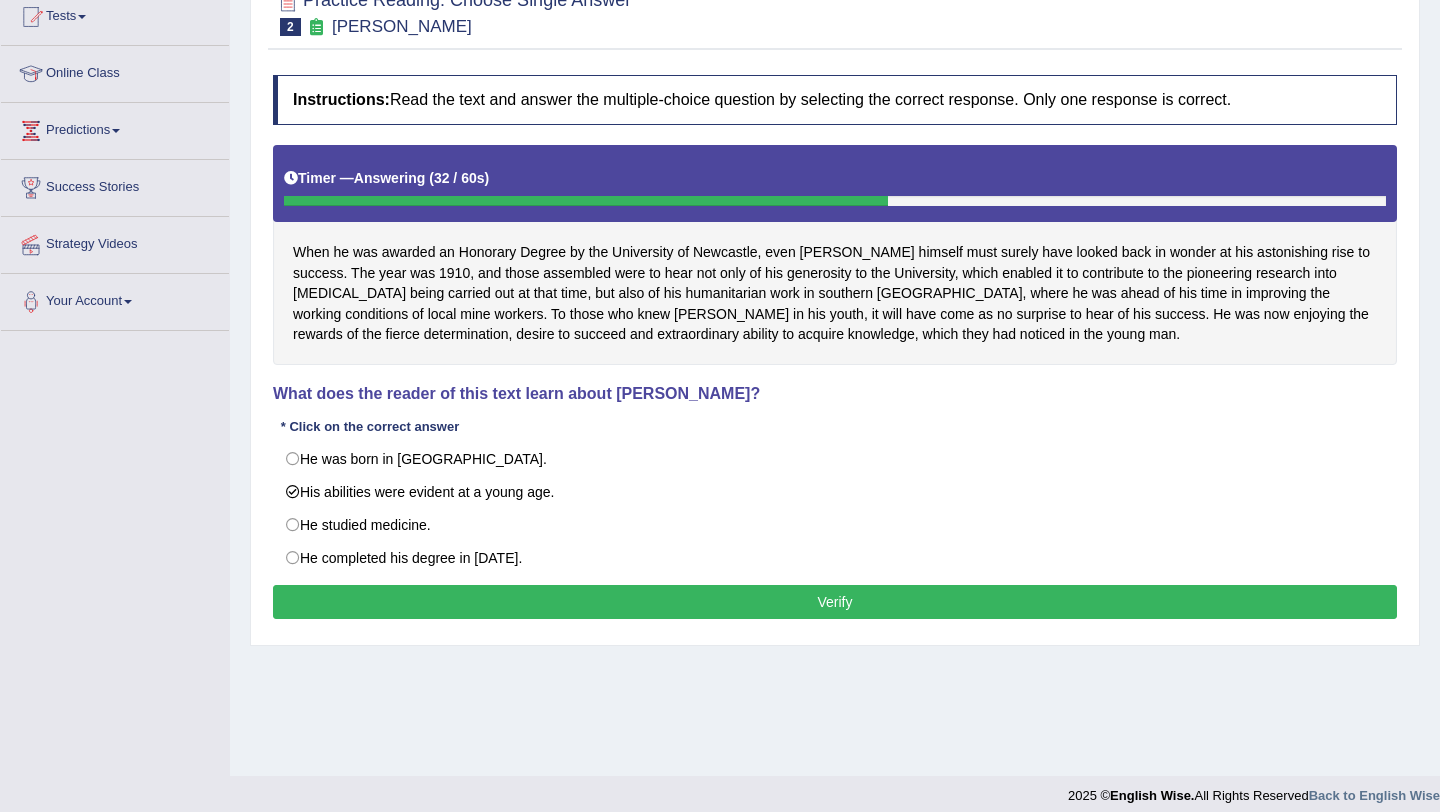 click on "Verify" at bounding box center (835, 602) 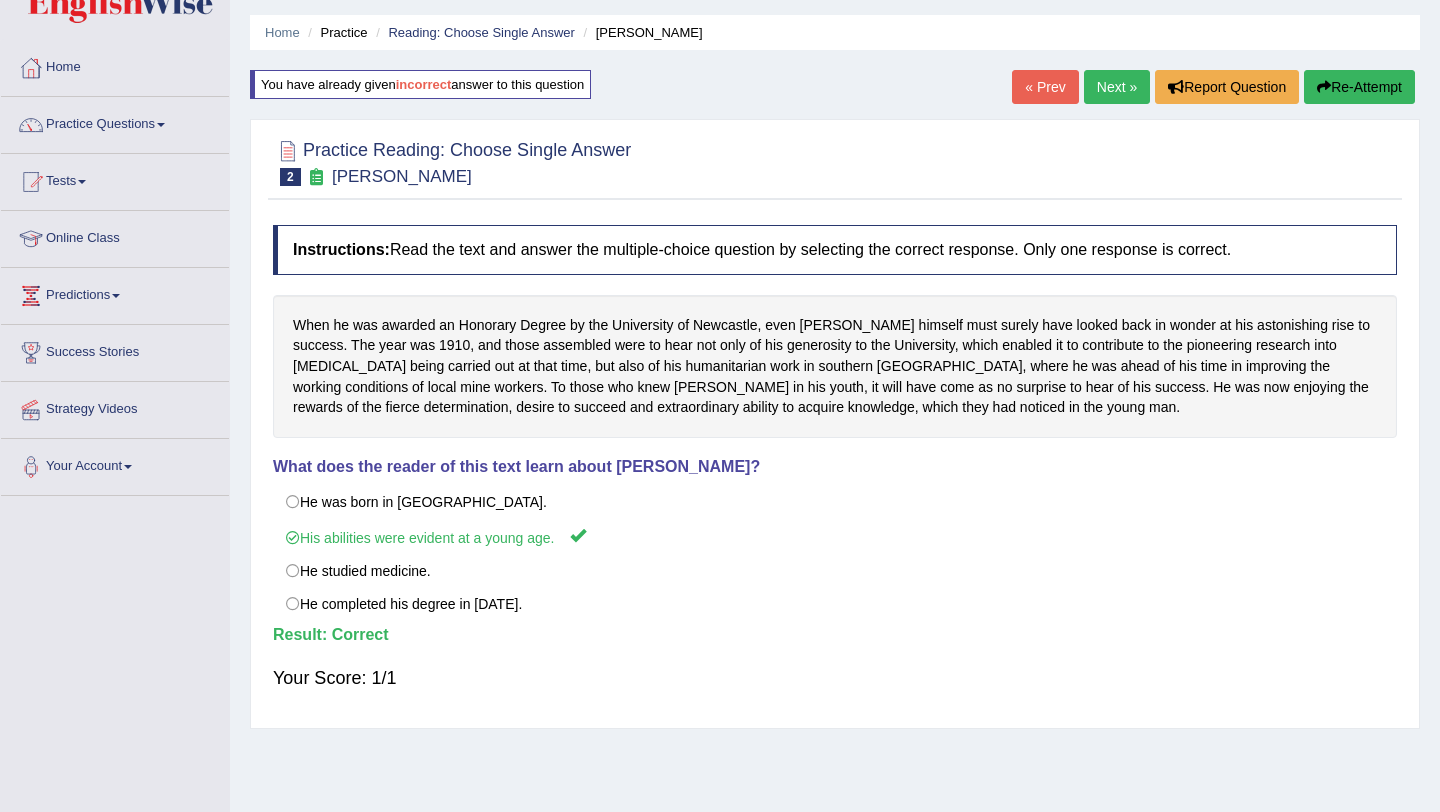 scroll, scrollTop: 0, scrollLeft: 0, axis: both 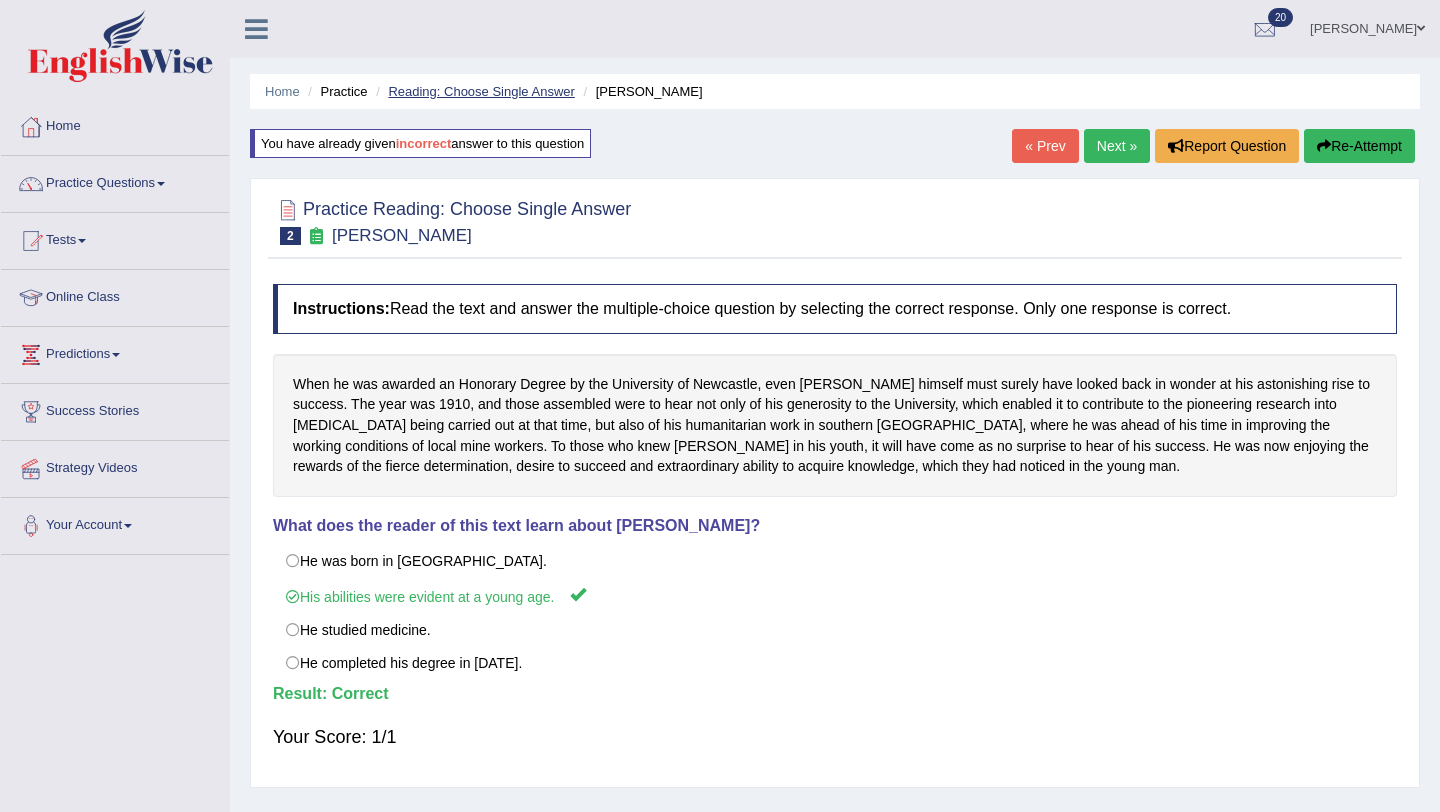 click on "Reading: Choose Single Answer" at bounding box center [481, 91] 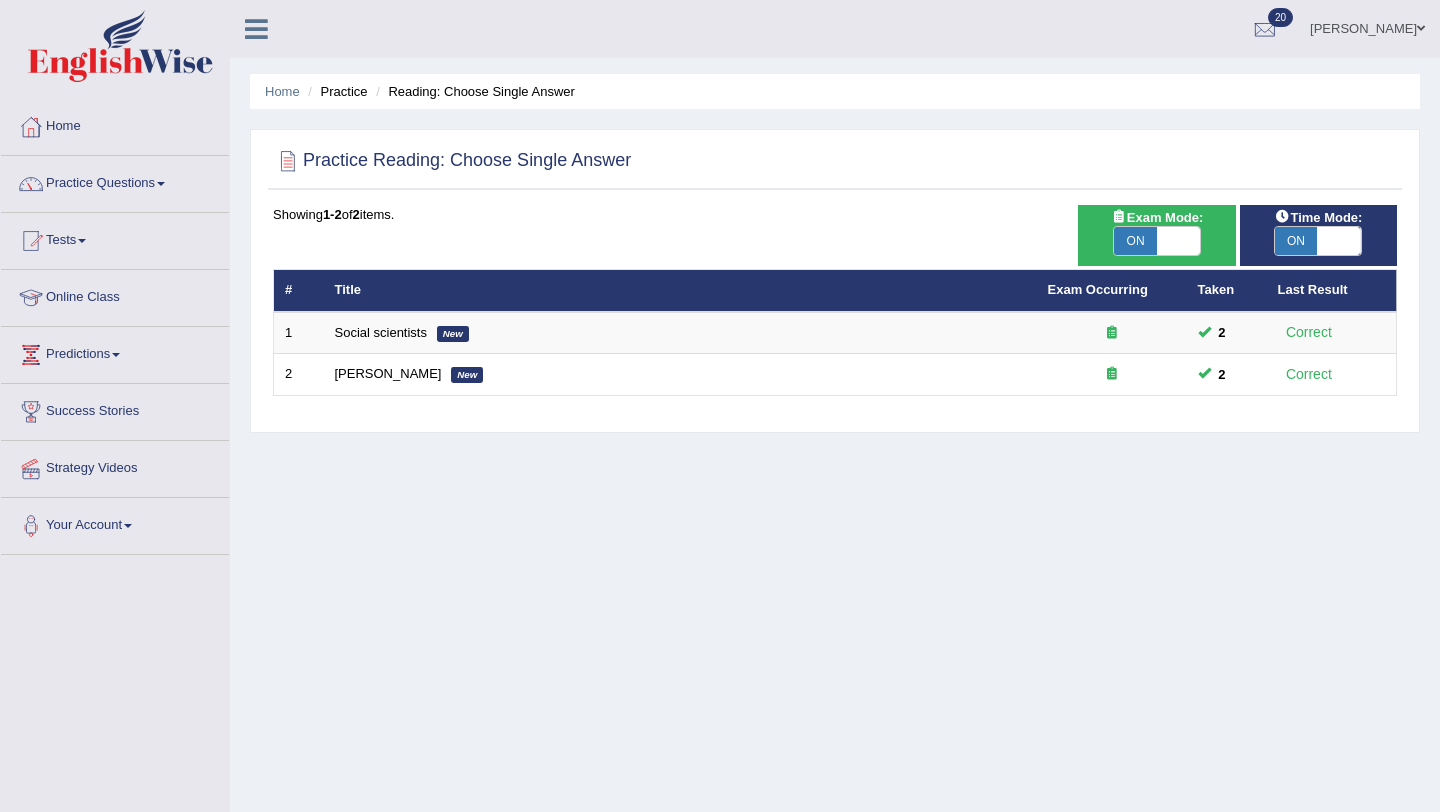 scroll, scrollTop: 0, scrollLeft: 0, axis: both 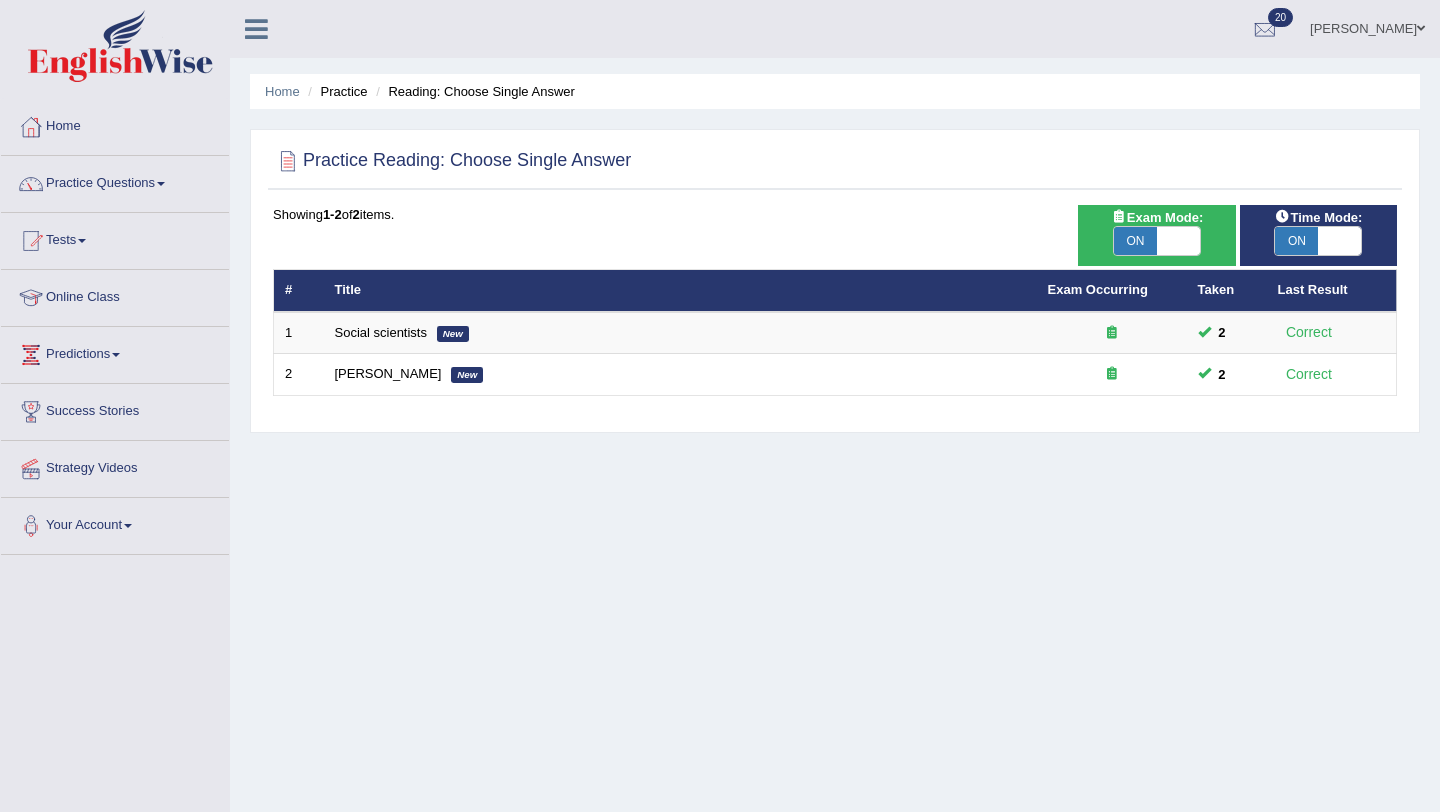 click on "ON" at bounding box center [1135, 241] 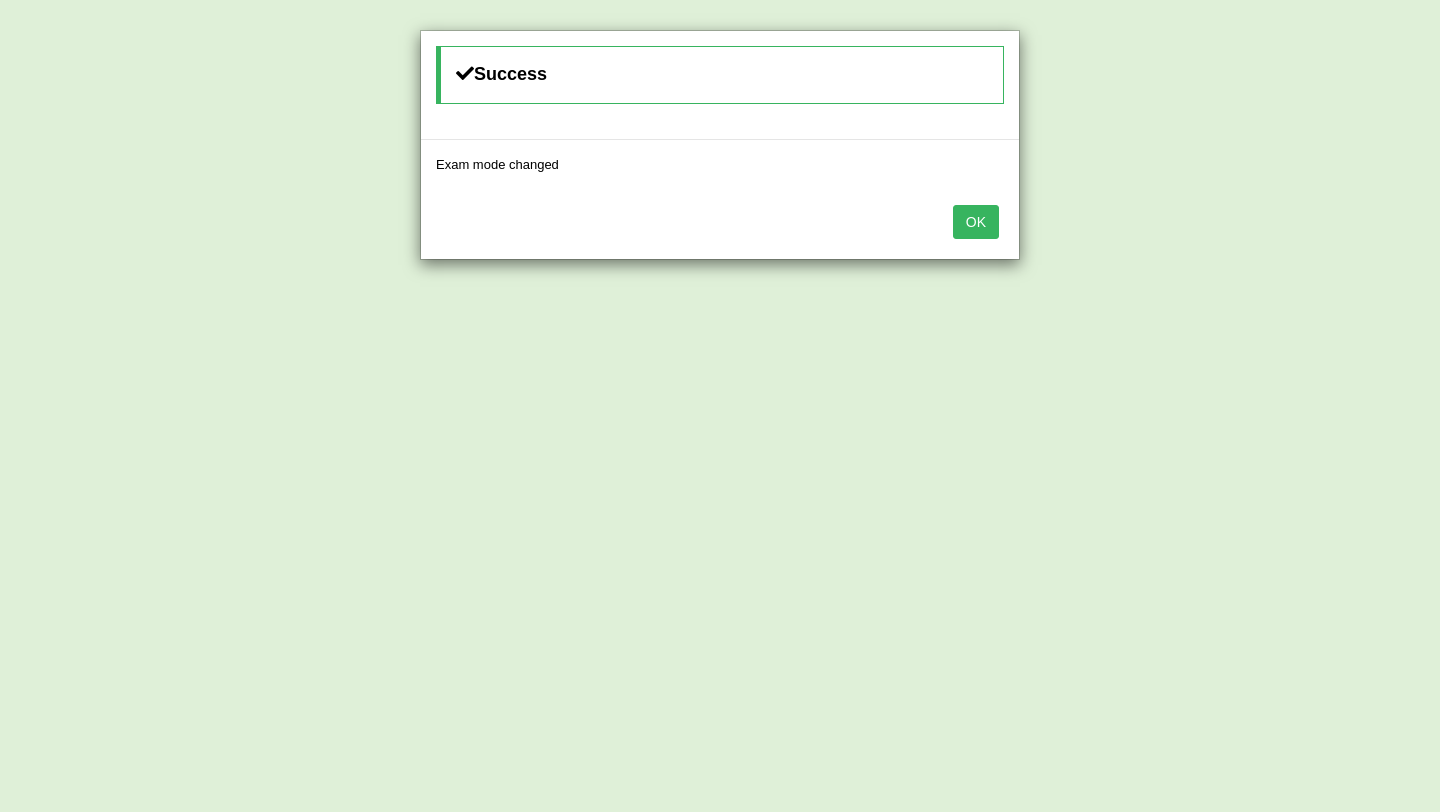 click on "OK" at bounding box center (976, 222) 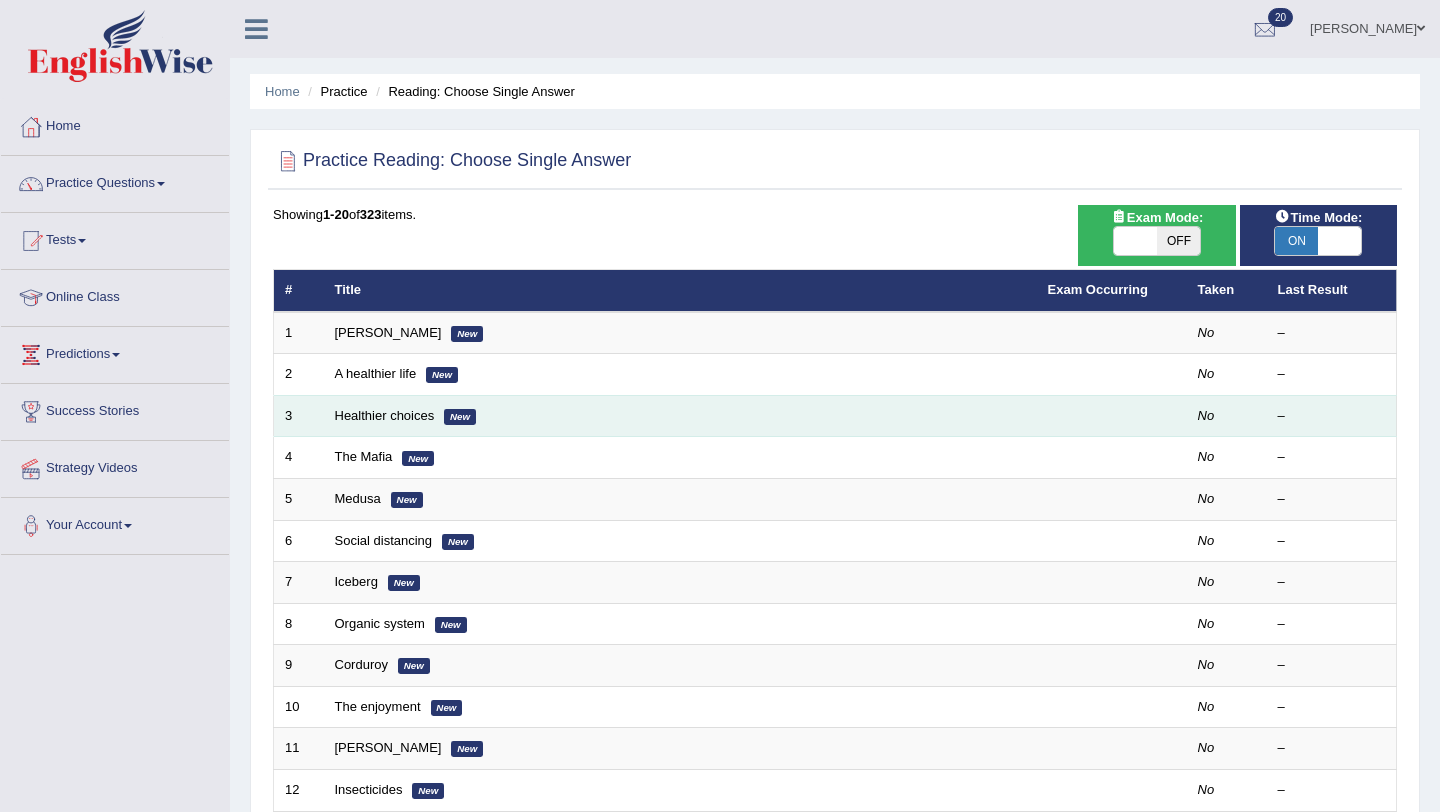 scroll, scrollTop: 0, scrollLeft: 0, axis: both 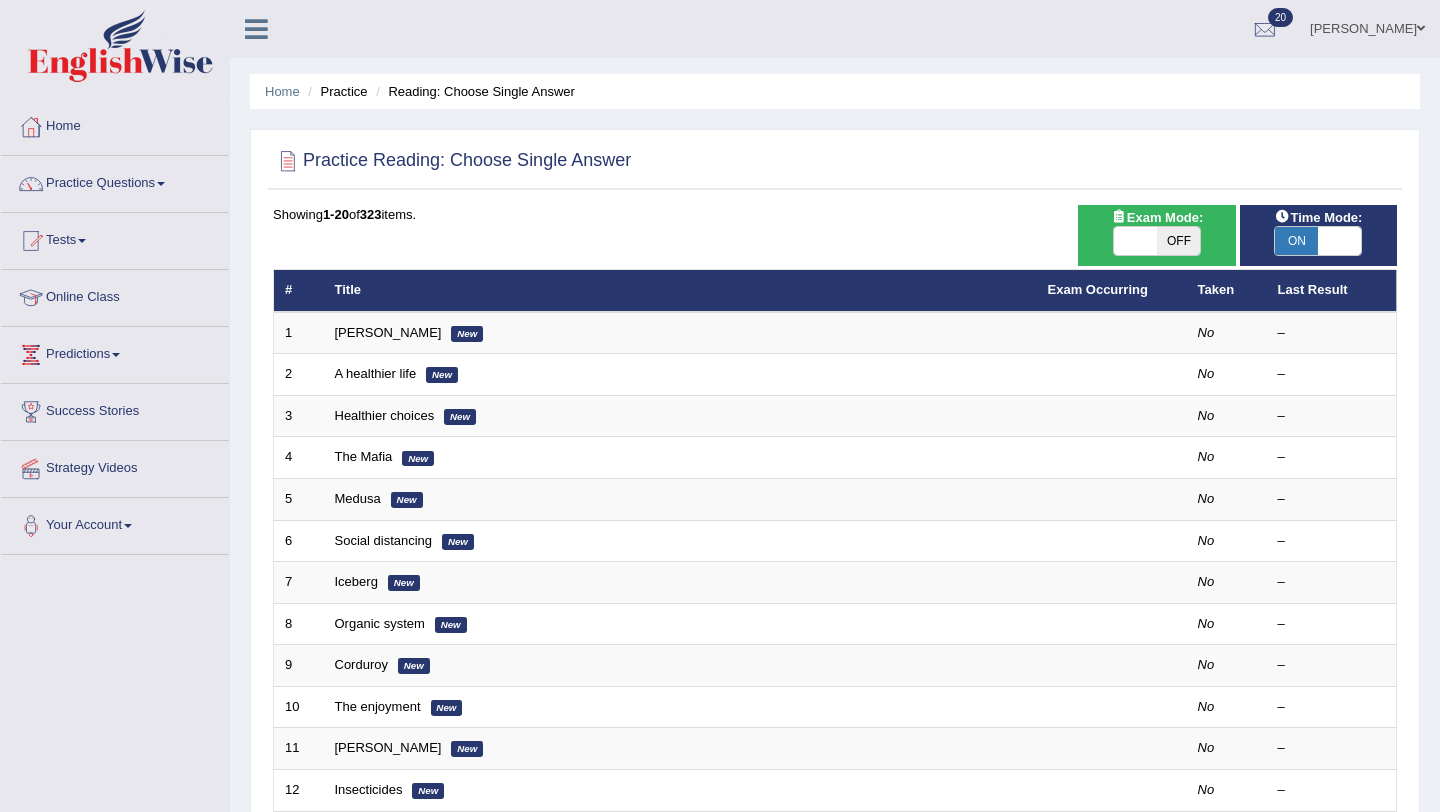 click at bounding box center (1135, 241) 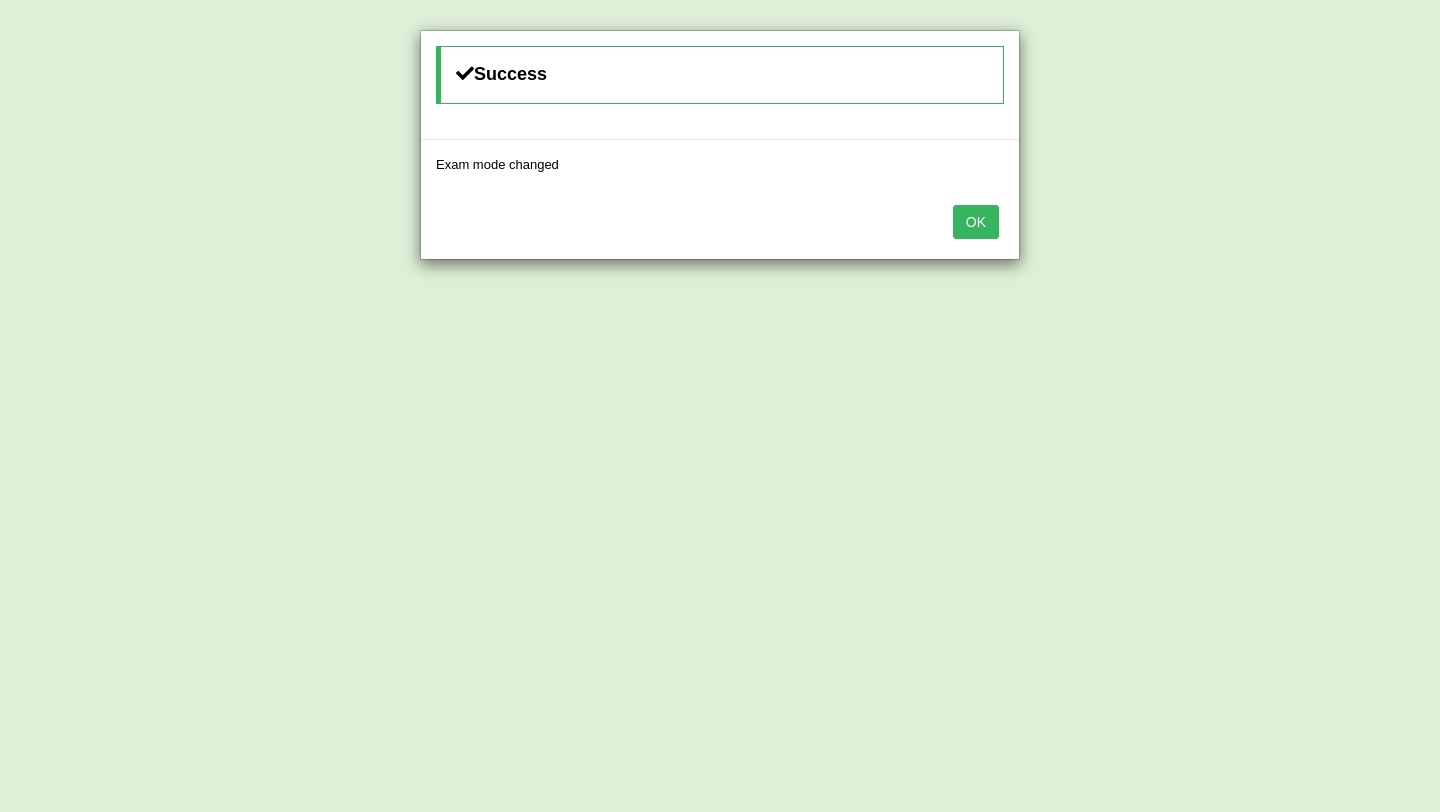 click on "OK" at bounding box center (976, 222) 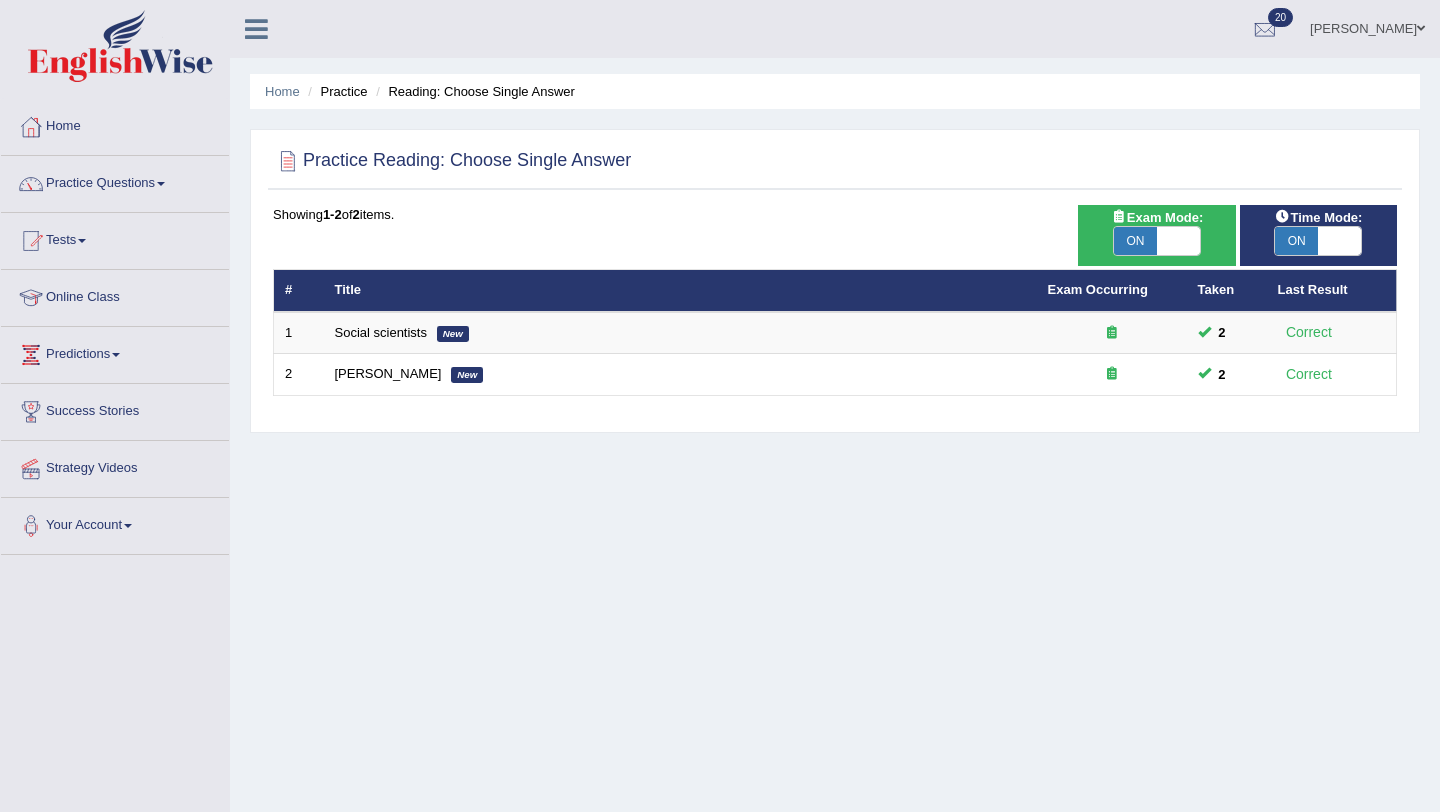 scroll, scrollTop: 0, scrollLeft: 0, axis: both 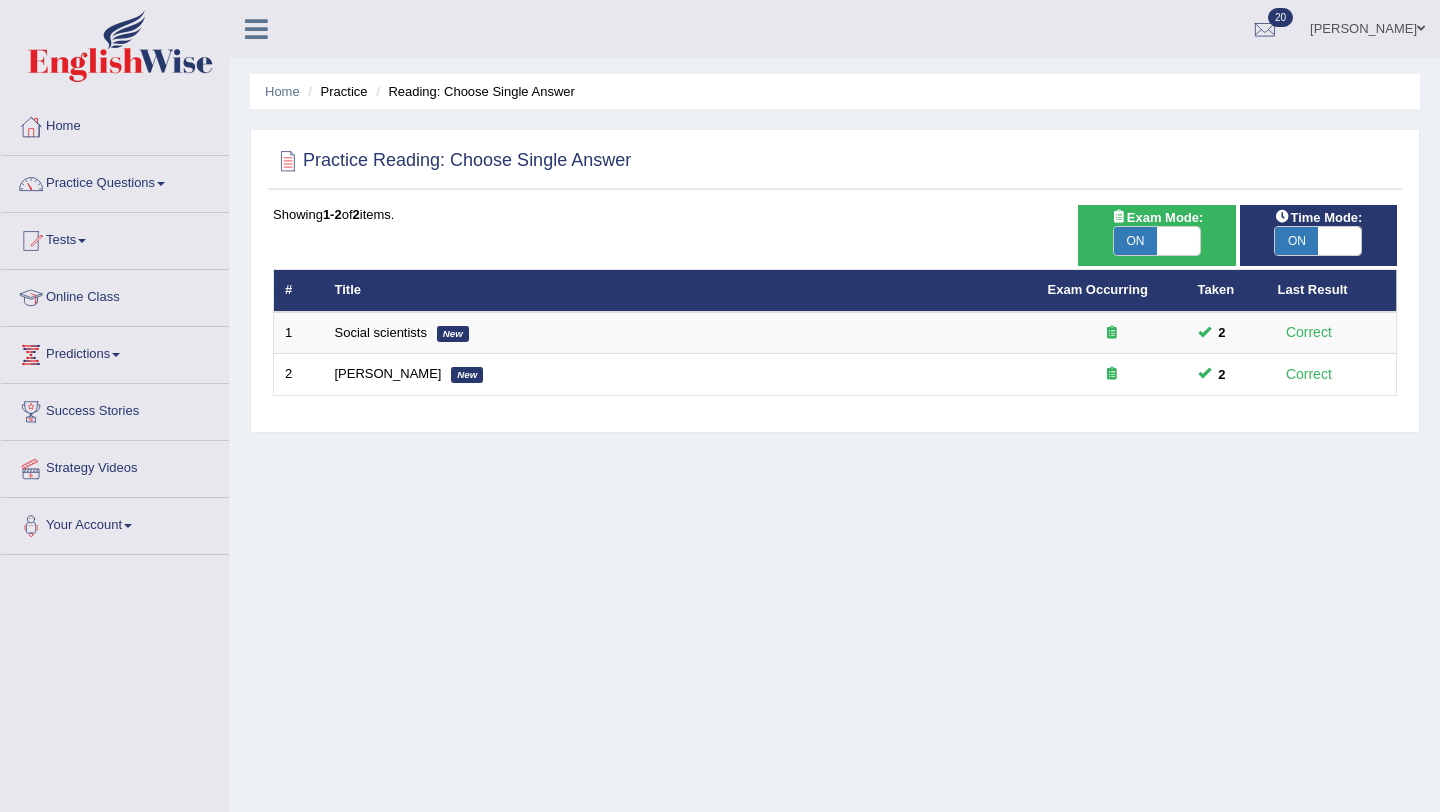 click on "ON" at bounding box center [1135, 241] 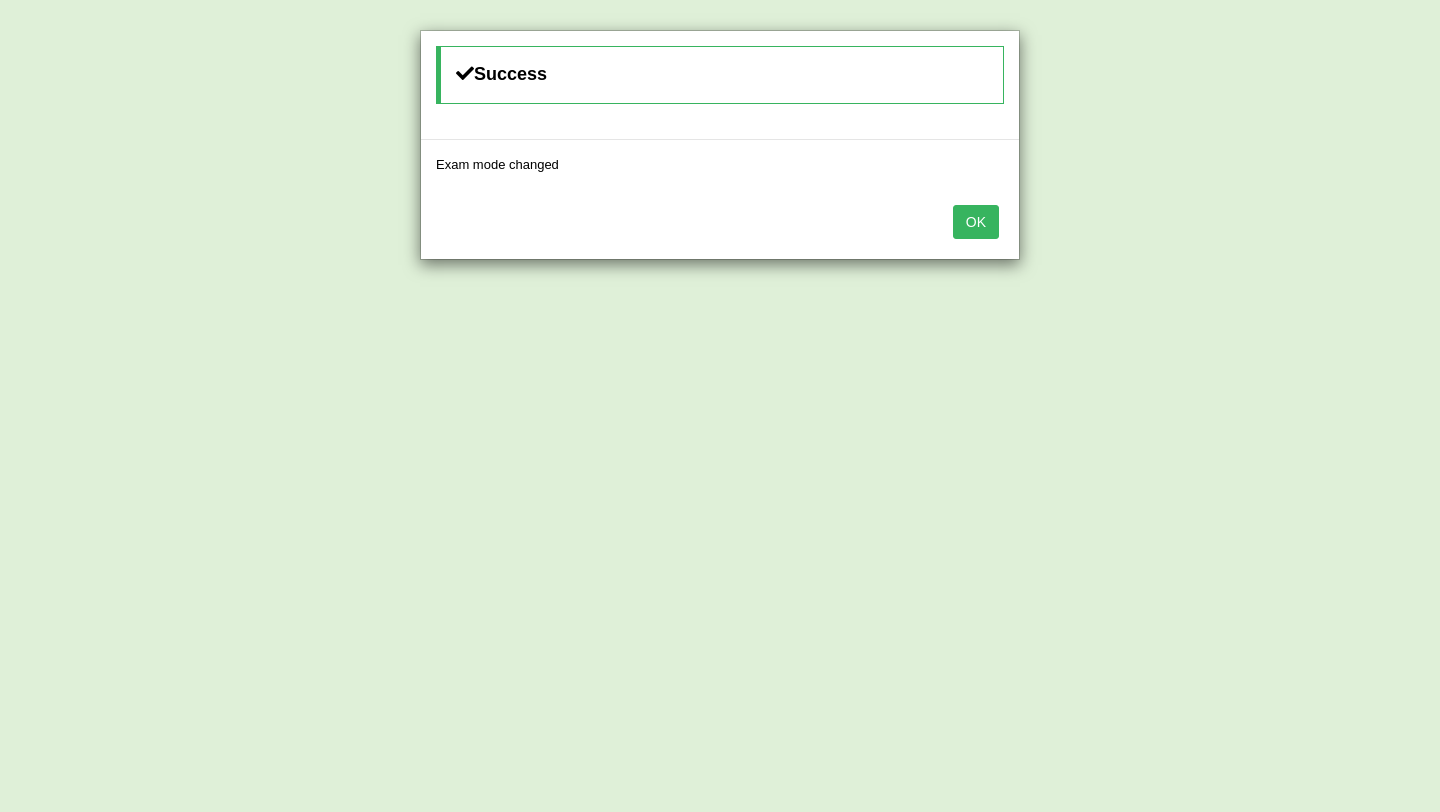 click on "OK" at bounding box center [976, 222] 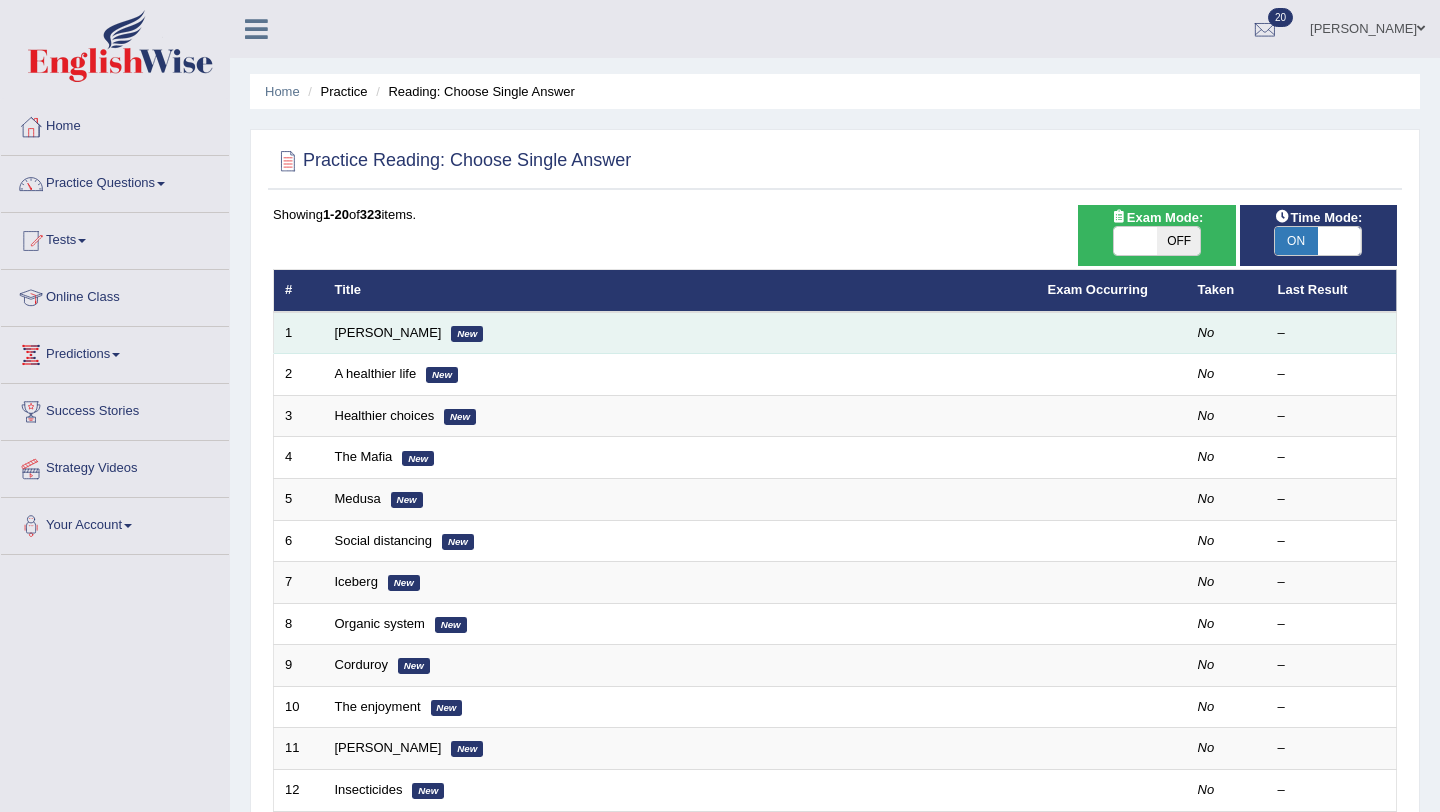 scroll, scrollTop: 0, scrollLeft: 0, axis: both 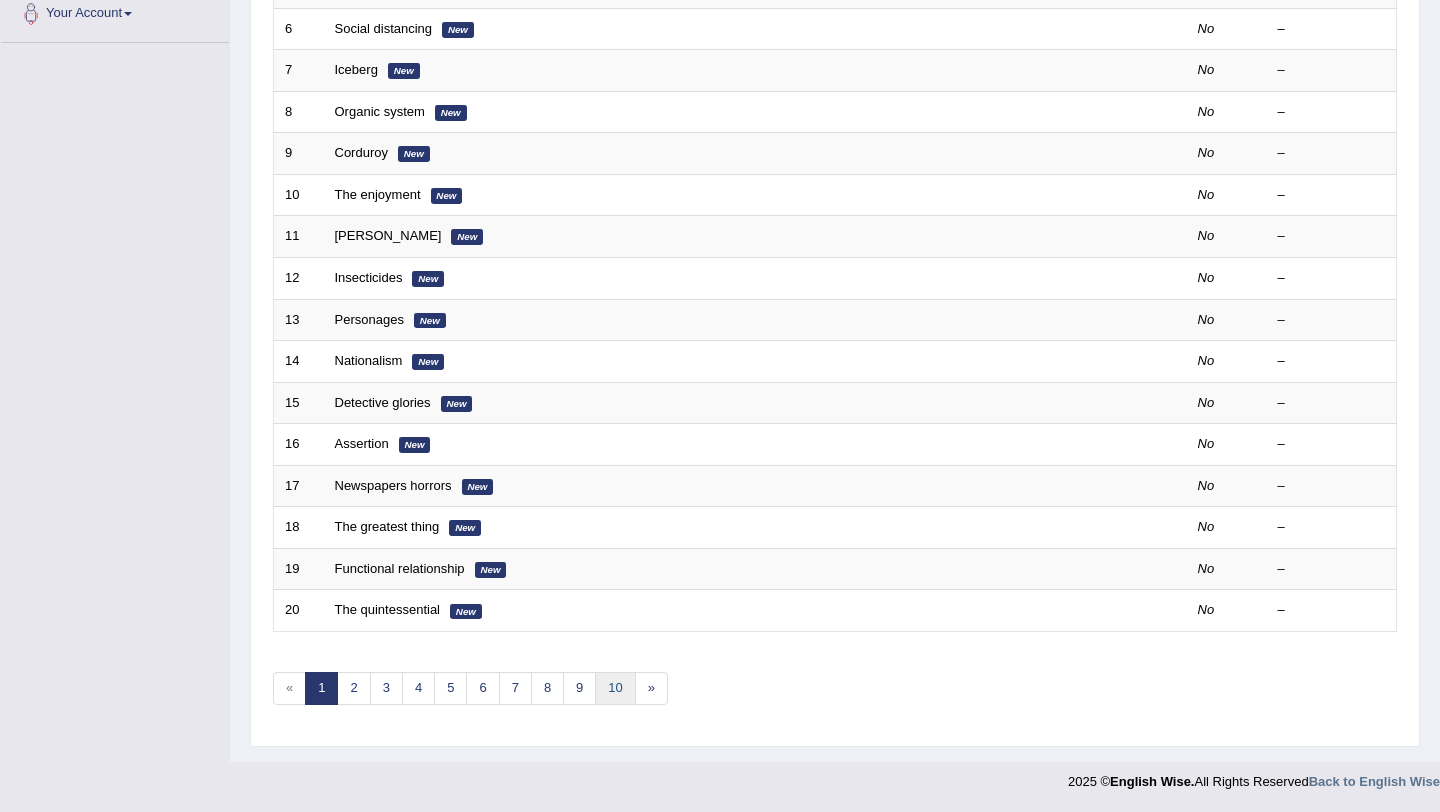 click on "10" at bounding box center [615, 688] 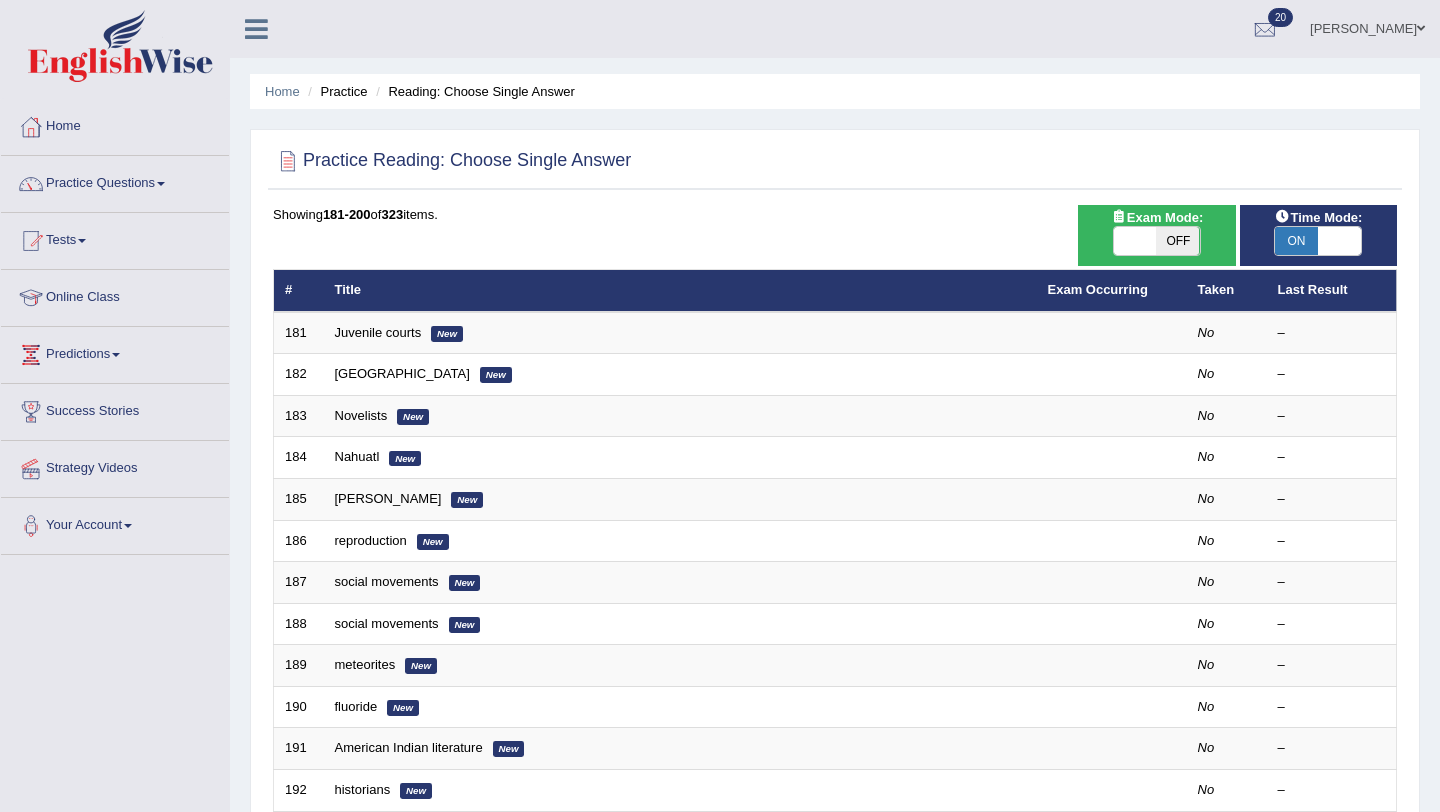 scroll, scrollTop: 0, scrollLeft: 0, axis: both 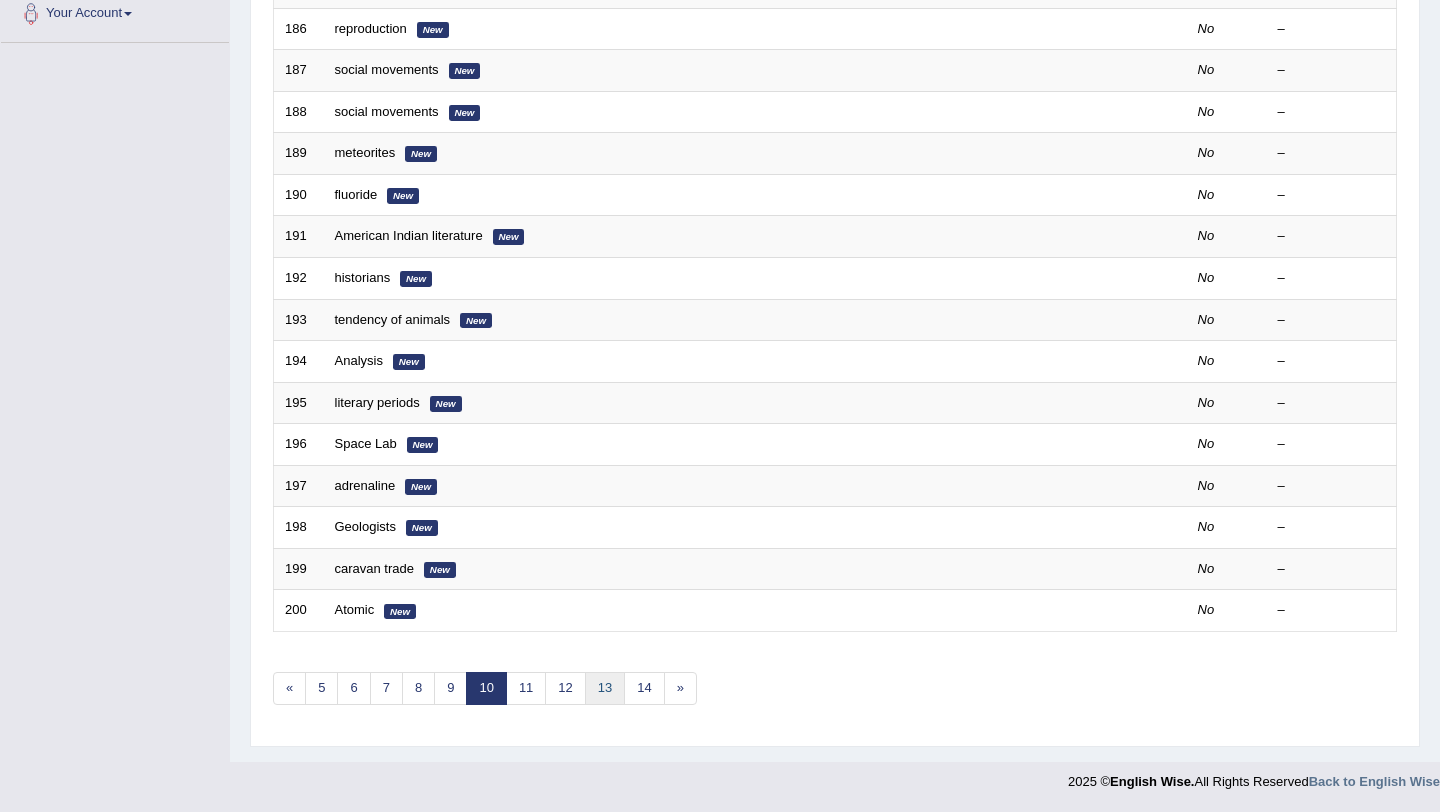 click on "13" at bounding box center [605, 688] 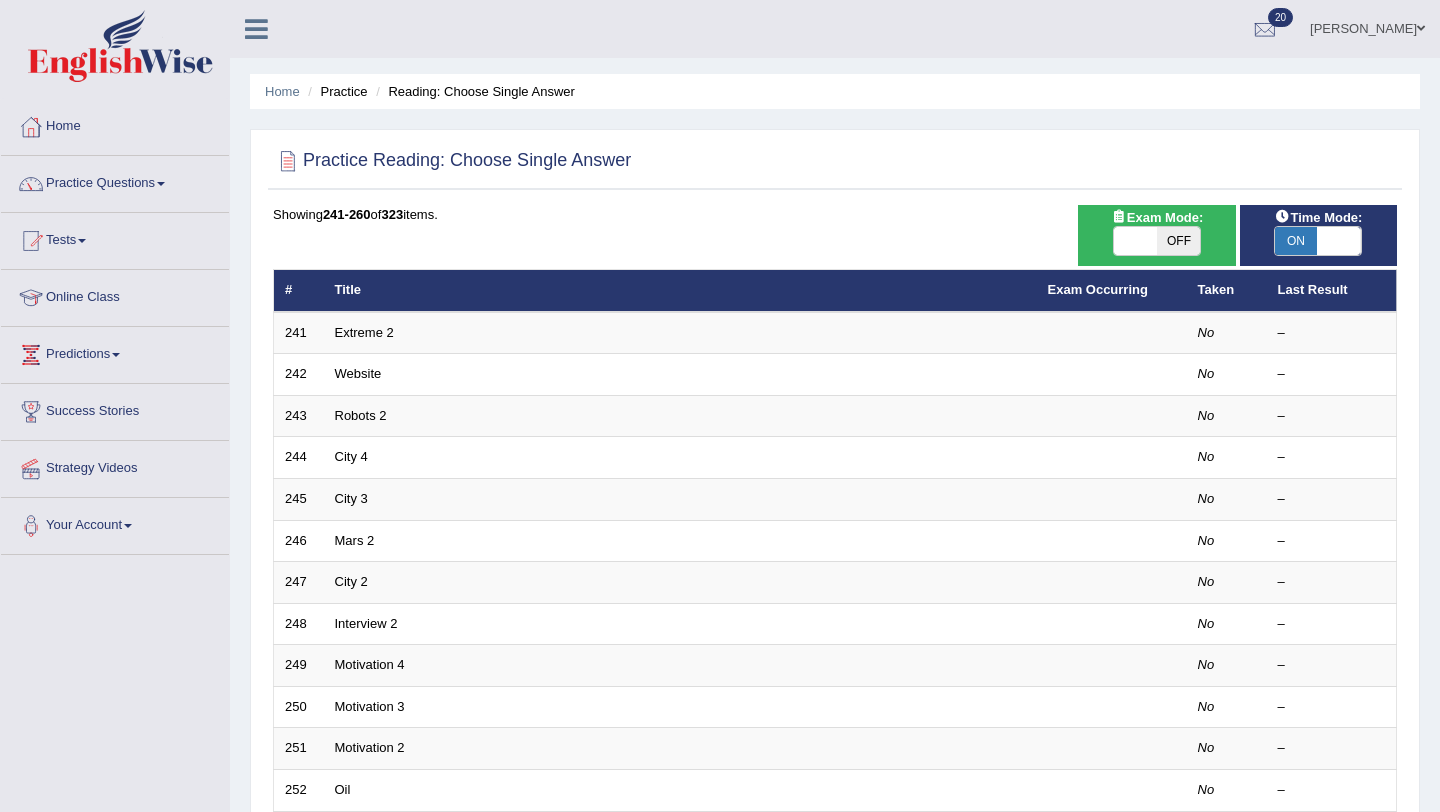 scroll, scrollTop: 0, scrollLeft: 0, axis: both 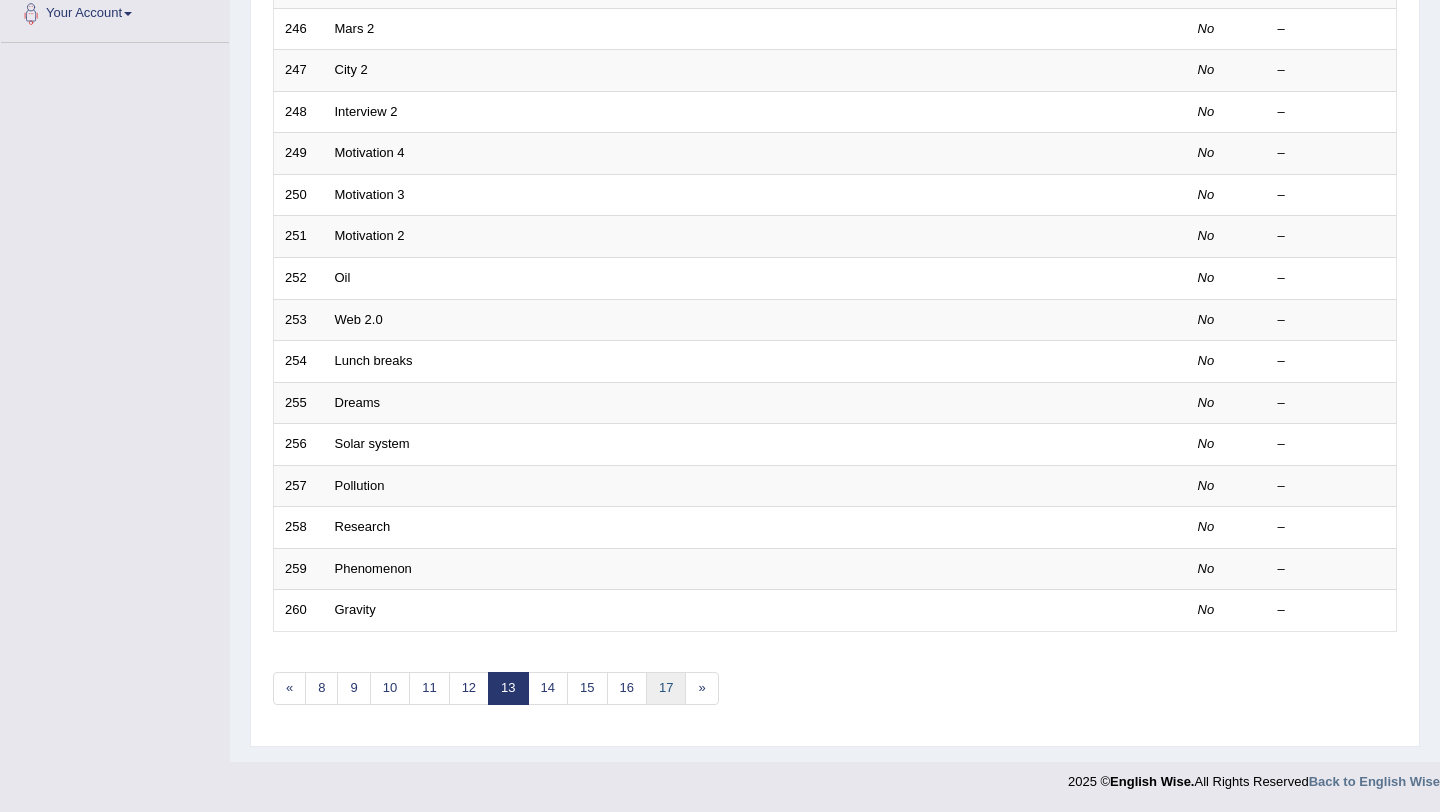 click on "17" at bounding box center [666, 688] 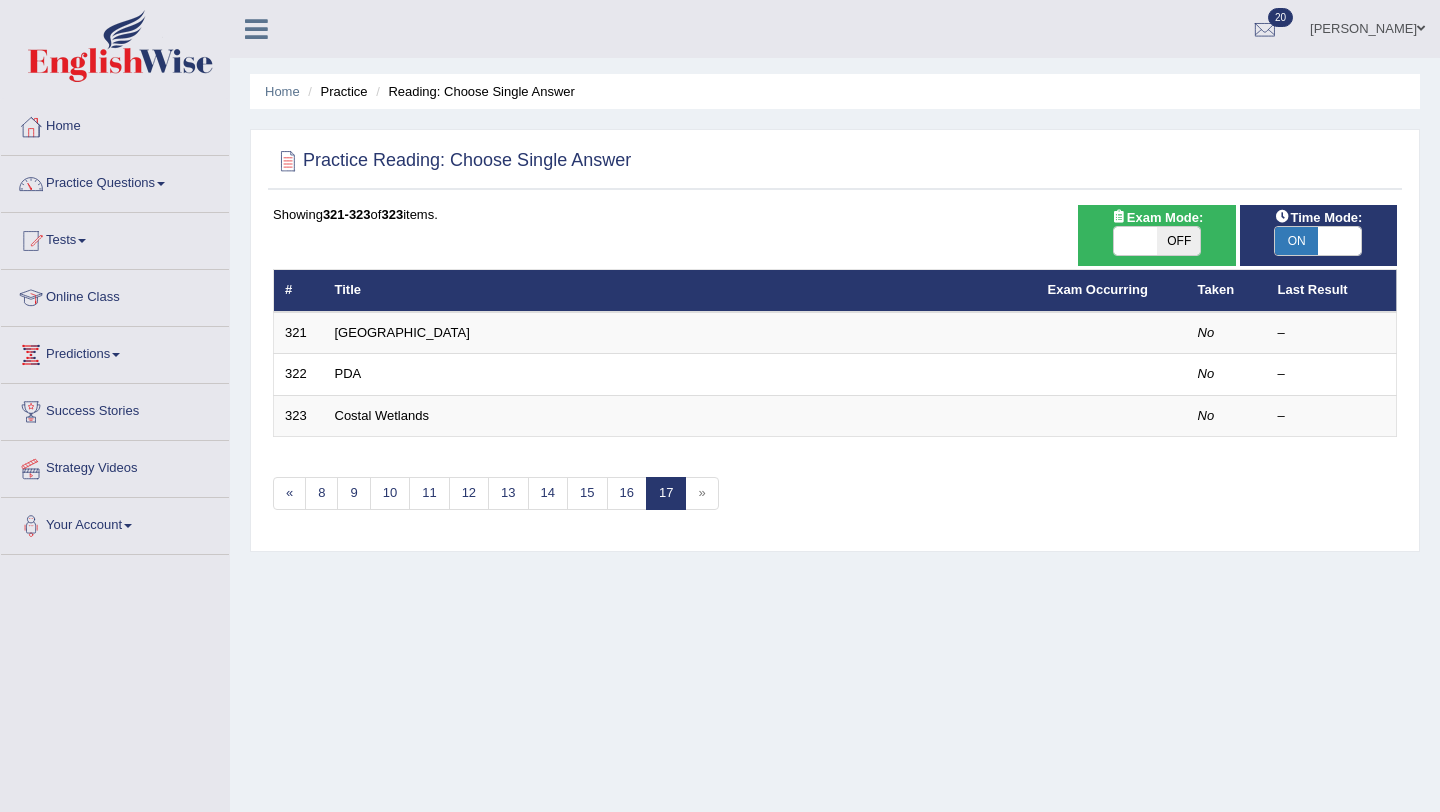 scroll, scrollTop: 0, scrollLeft: 0, axis: both 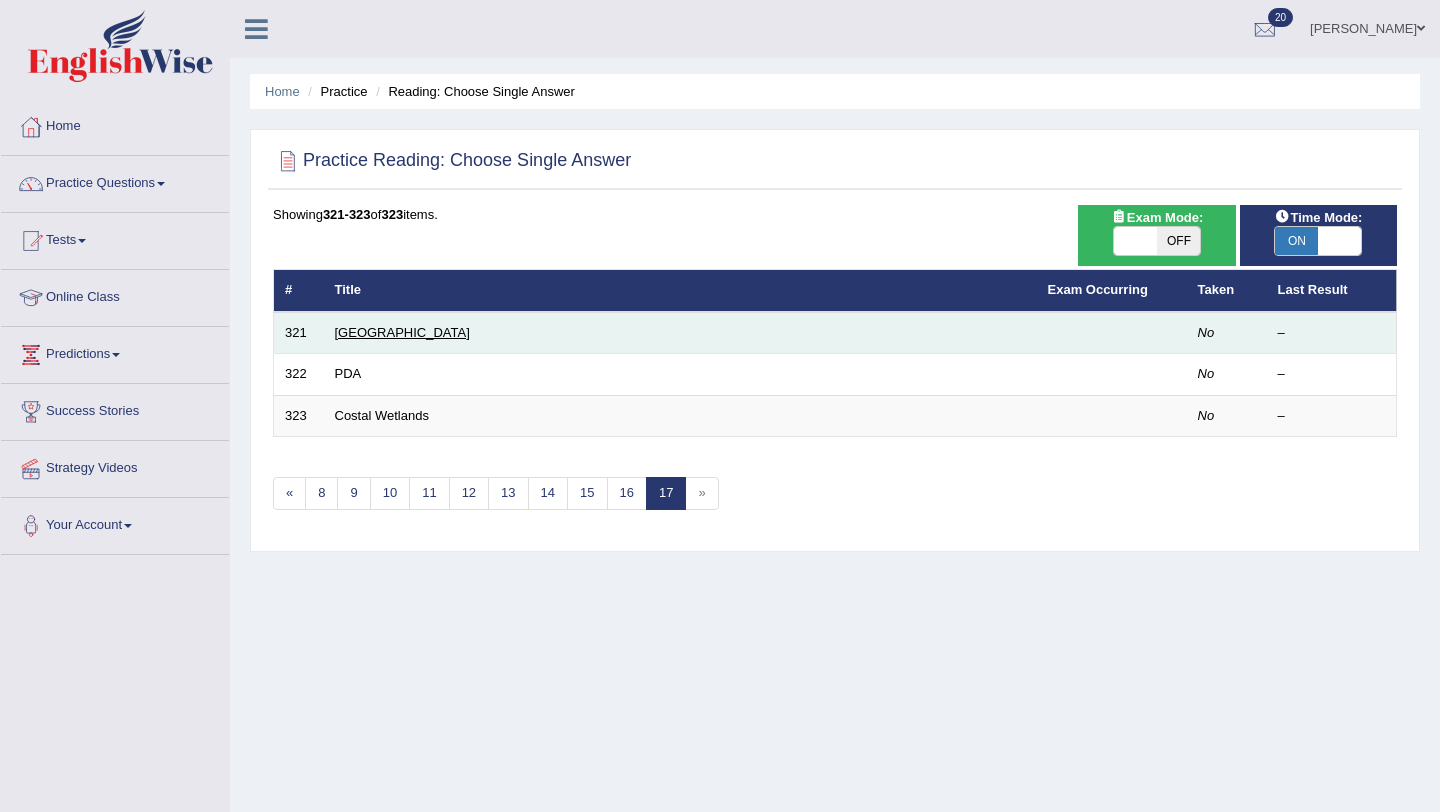 click on "[GEOGRAPHIC_DATA]" at bounding box center [402, 332] 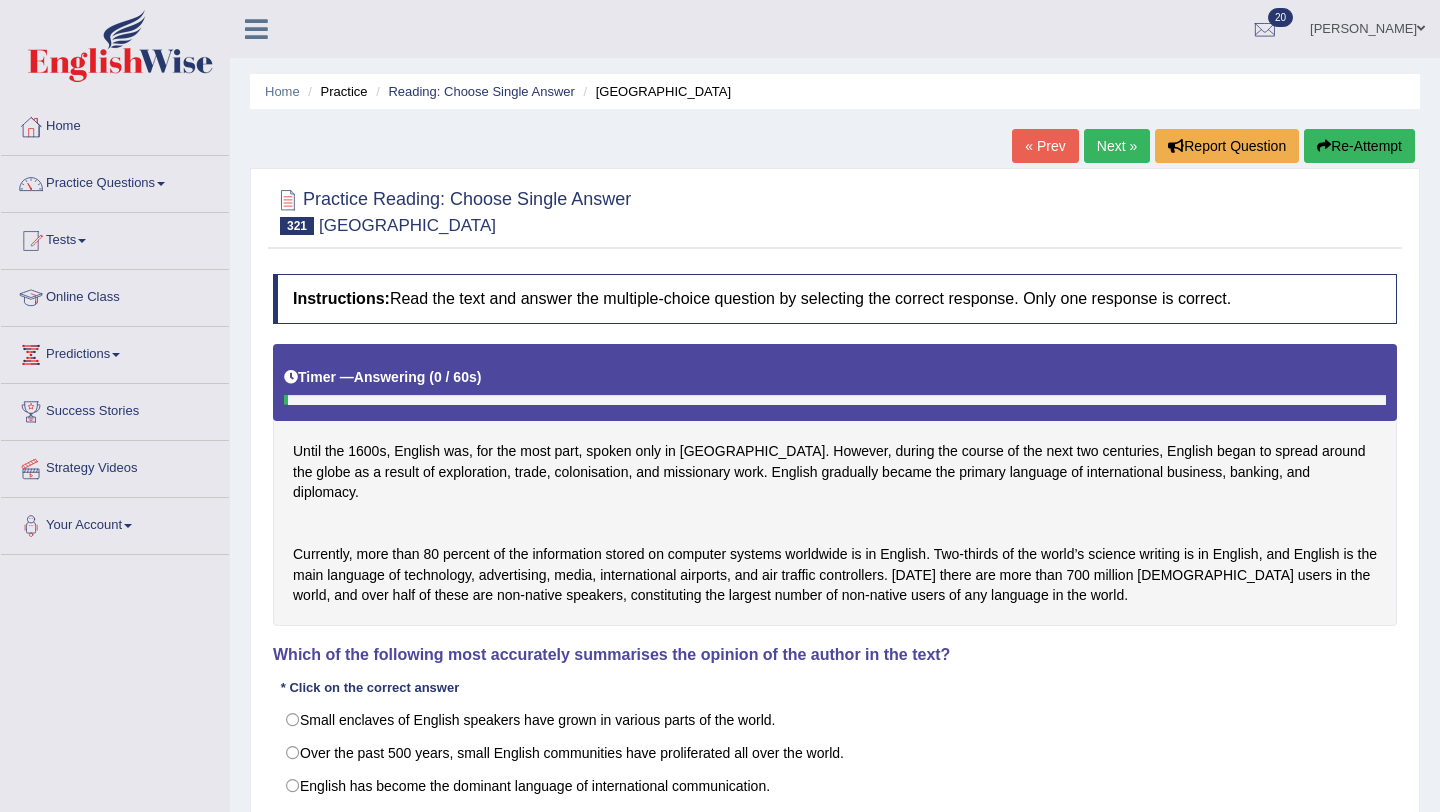 scroll, scrollTop: 0, scrollLeft: 0, axis: both 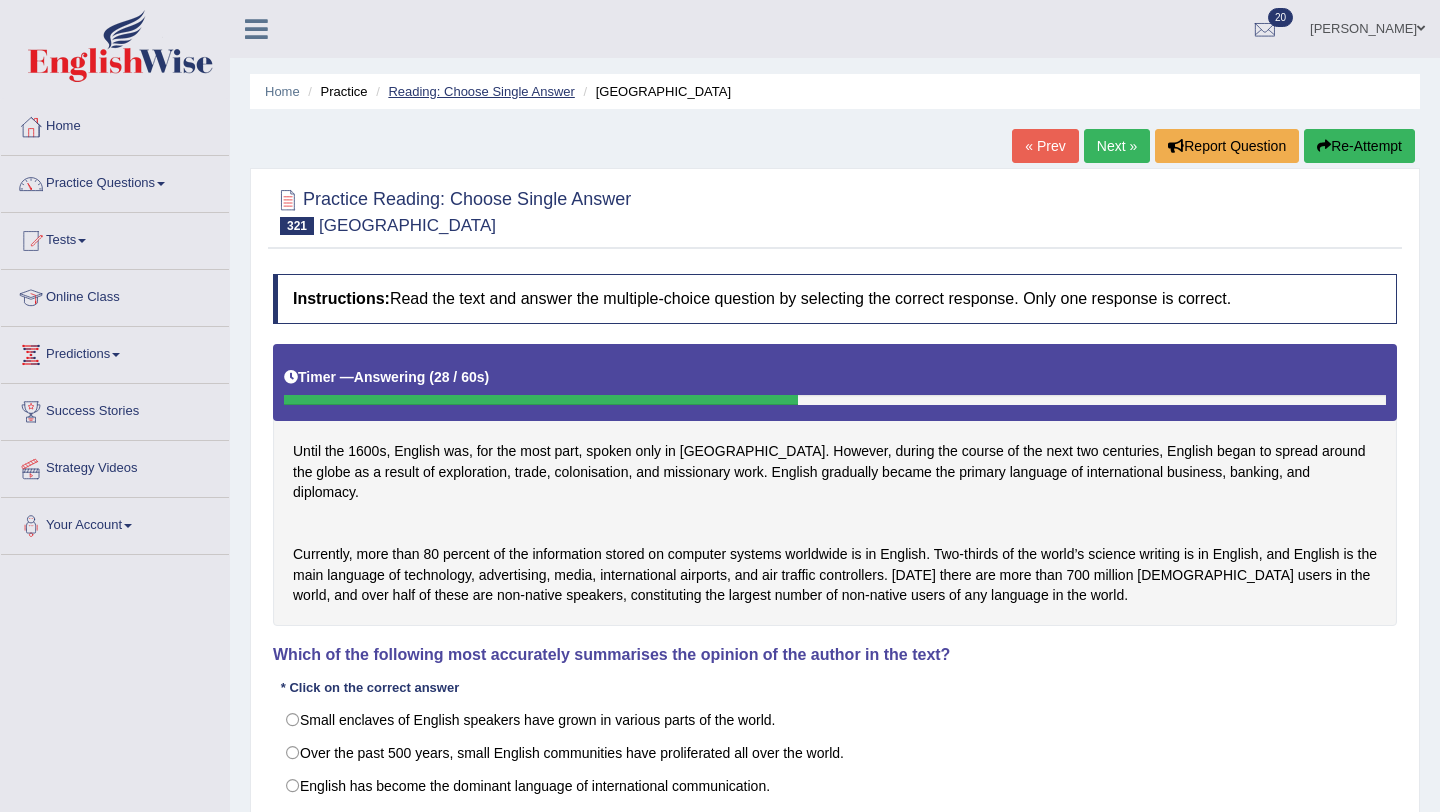 click on "Reading: Choose Single Answer" at bounding box center (481, 91) 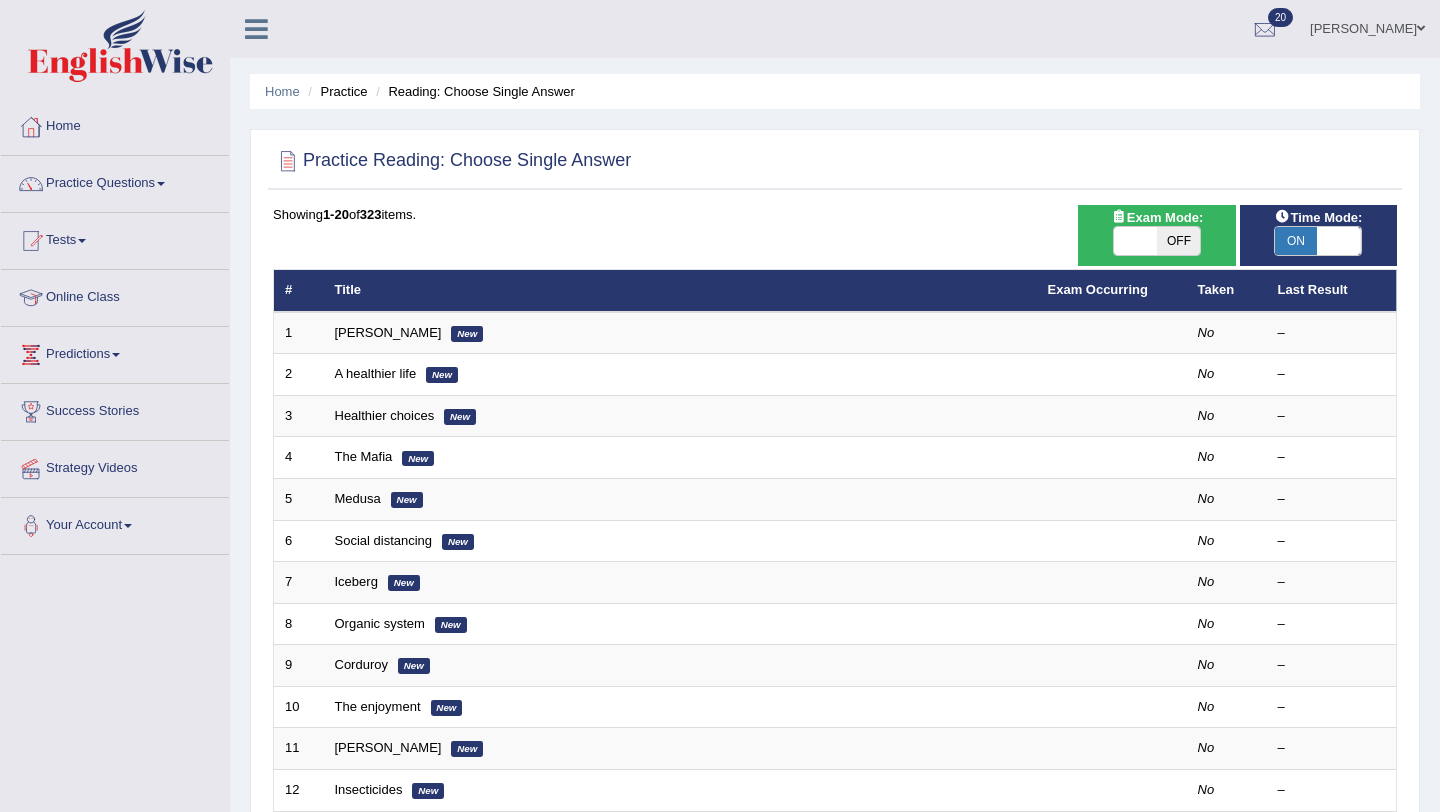 scroll, scrollTop: 0, scrollLeft: 0, axis: both 